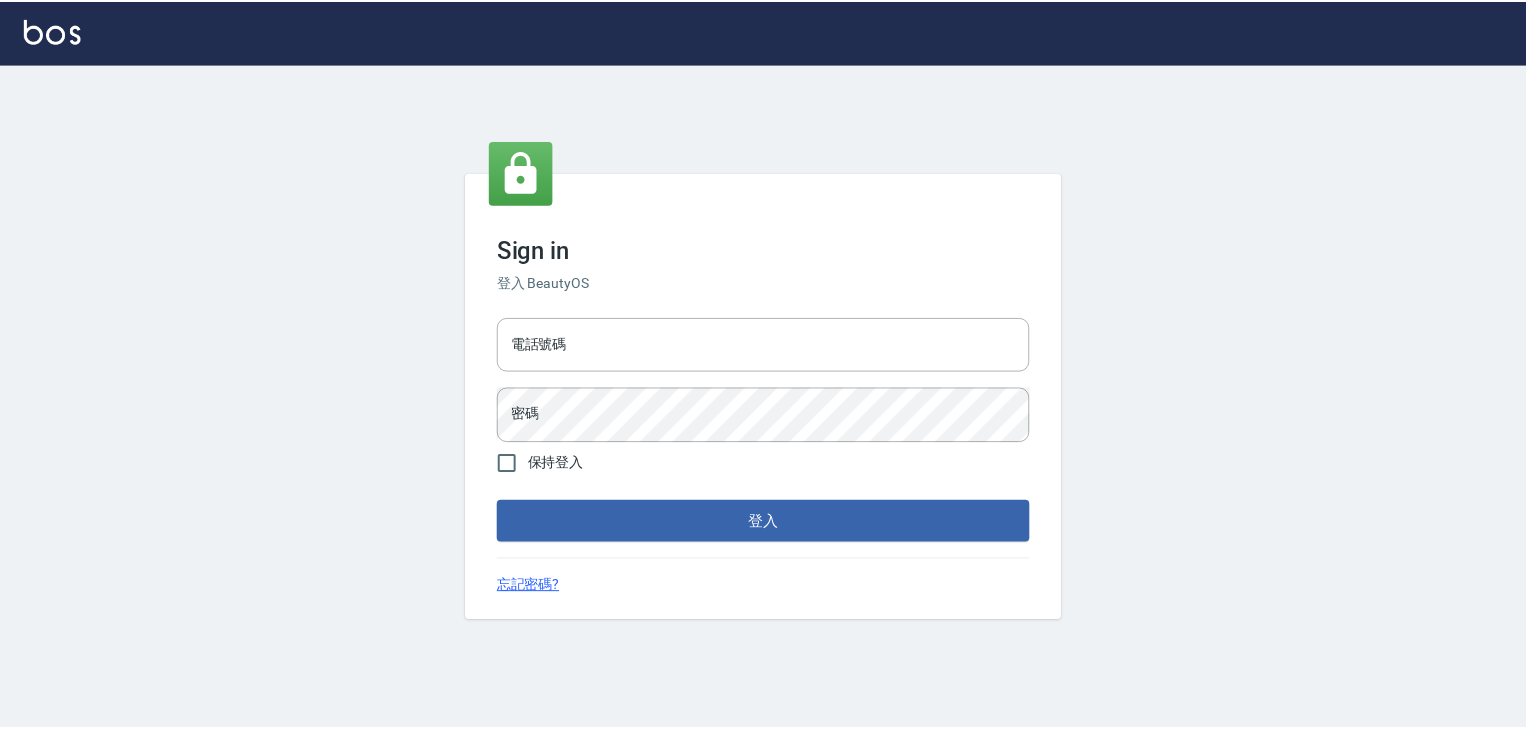 scroll, scrollTop: 0, scrollLeft: 0, axis: both 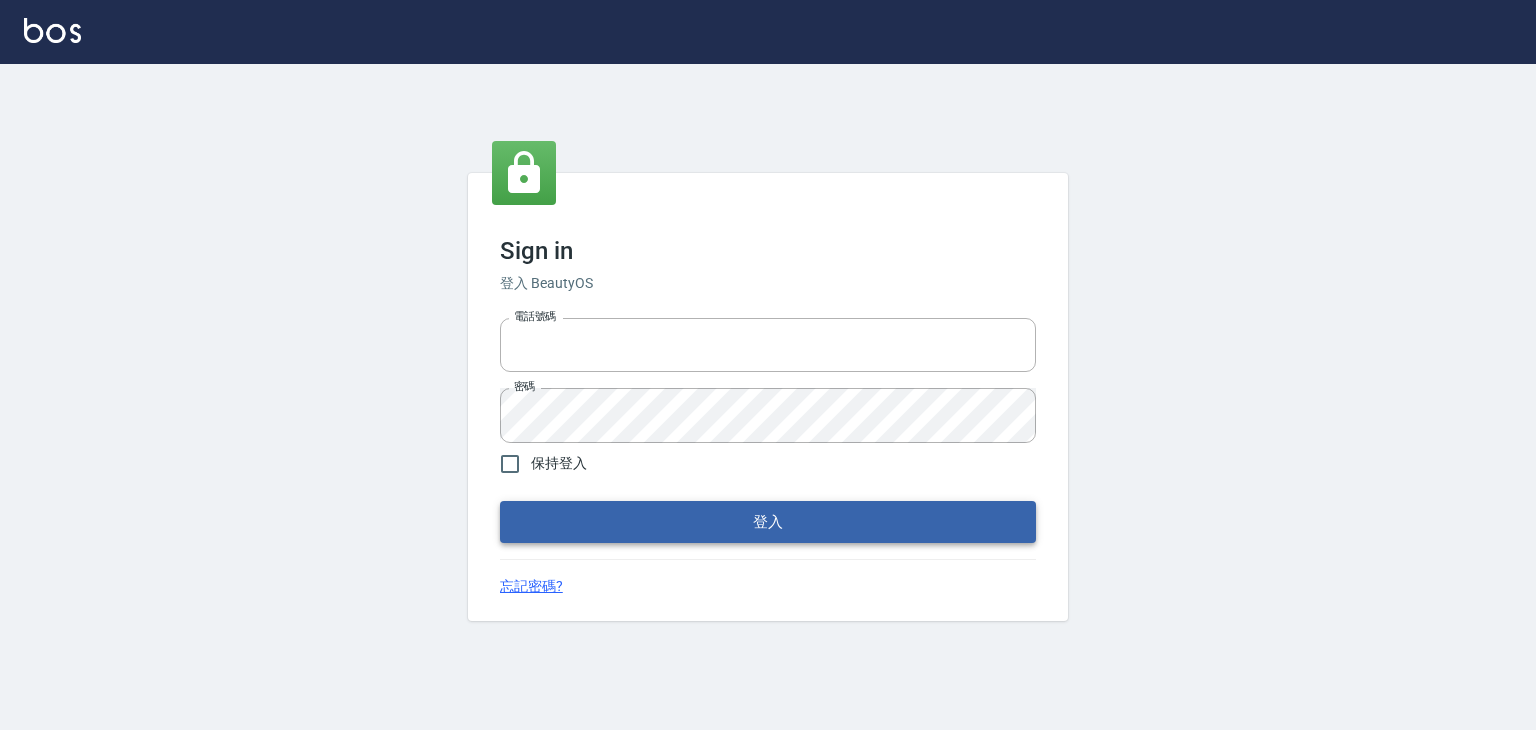 type on "6430581" 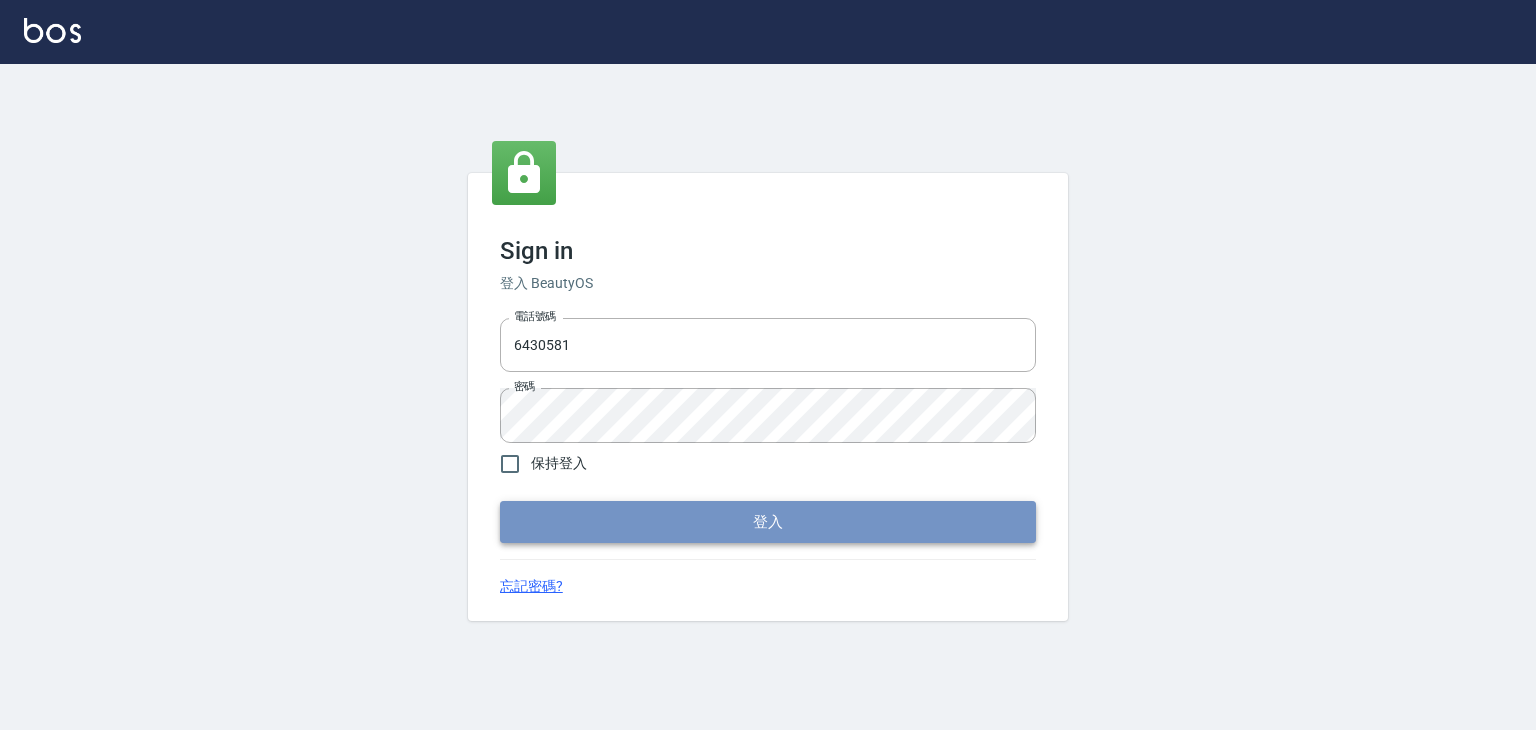 click on "登入" at bounding box center (768, 522) 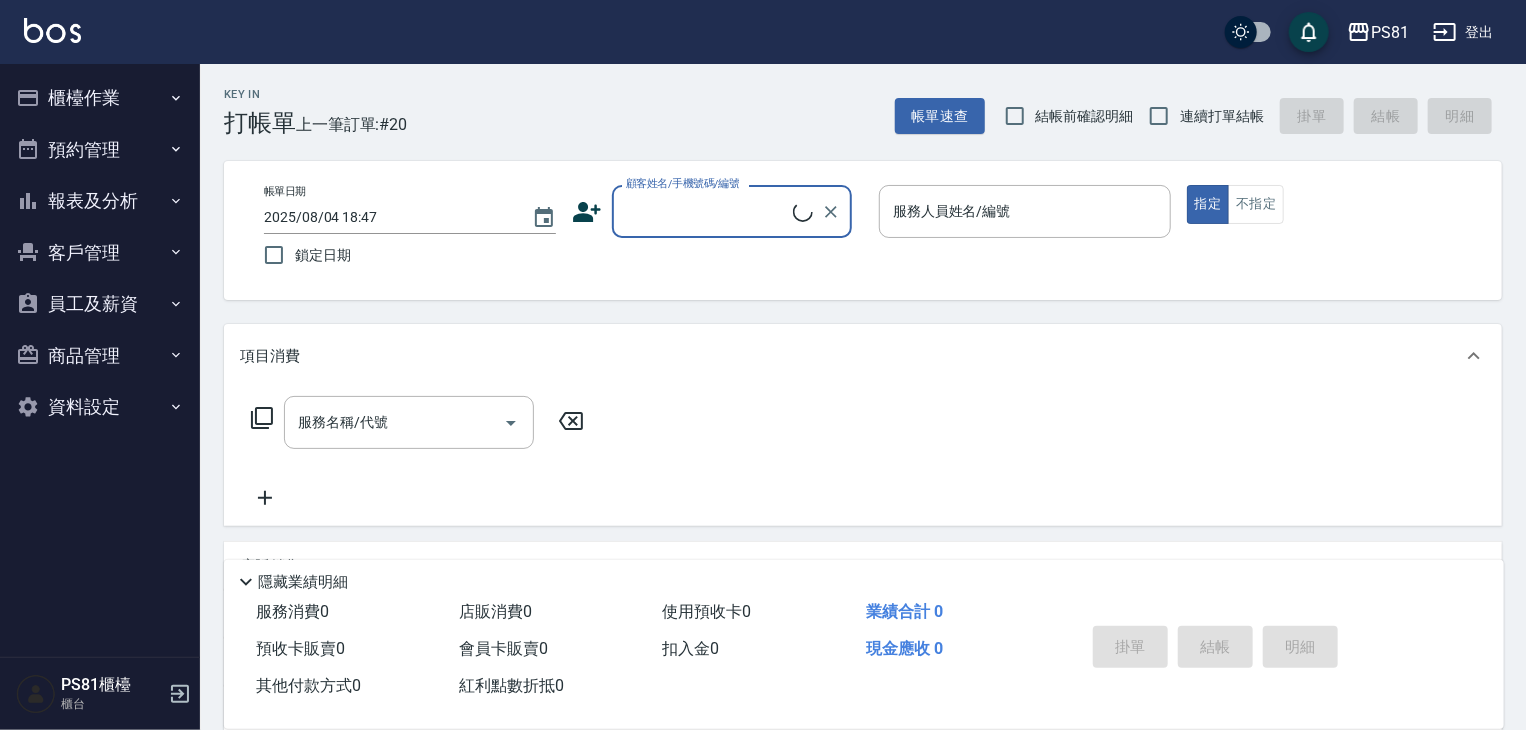 click on "櫃檯作業" at bounding box center [100, 98] 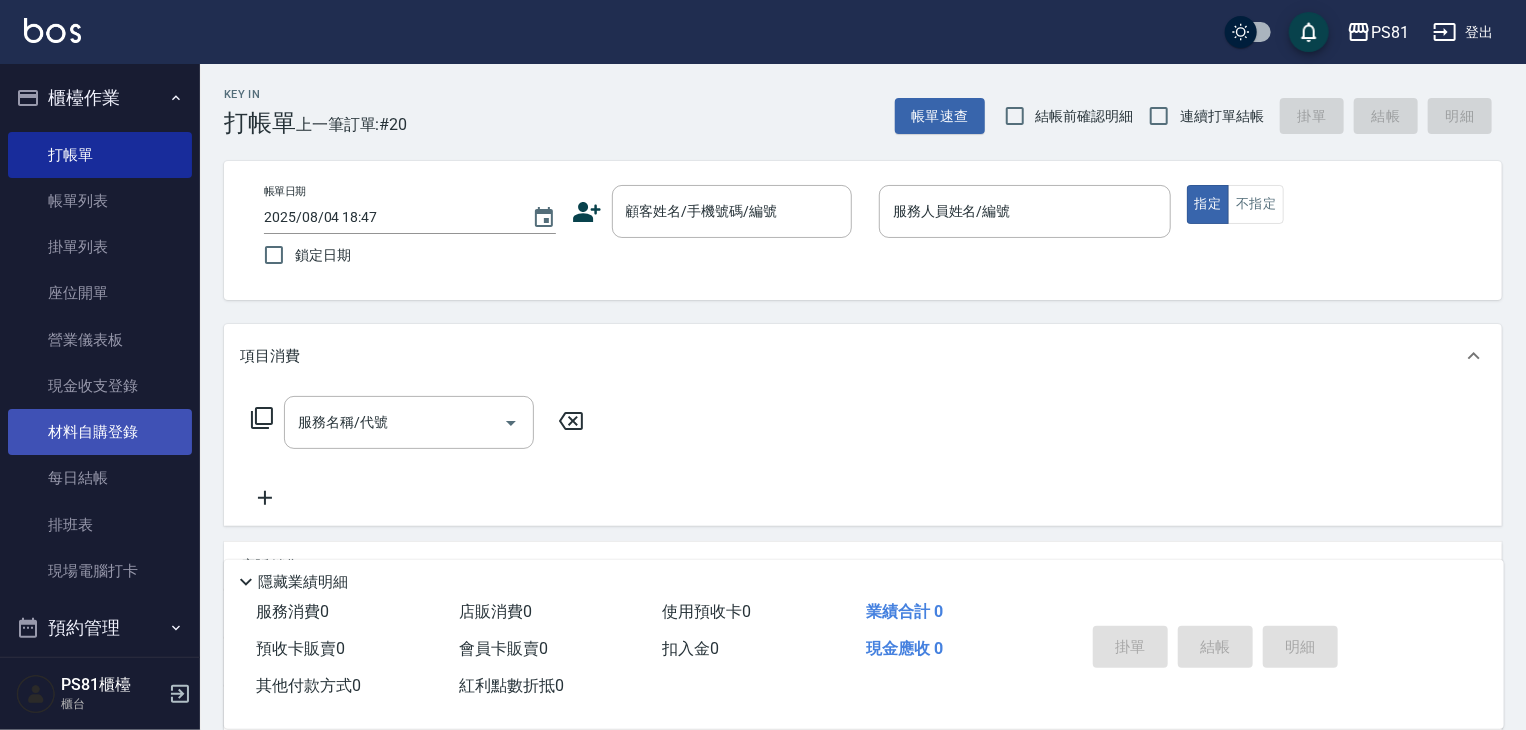 click on "材料自購登錄" at bounding box center (100, 432) 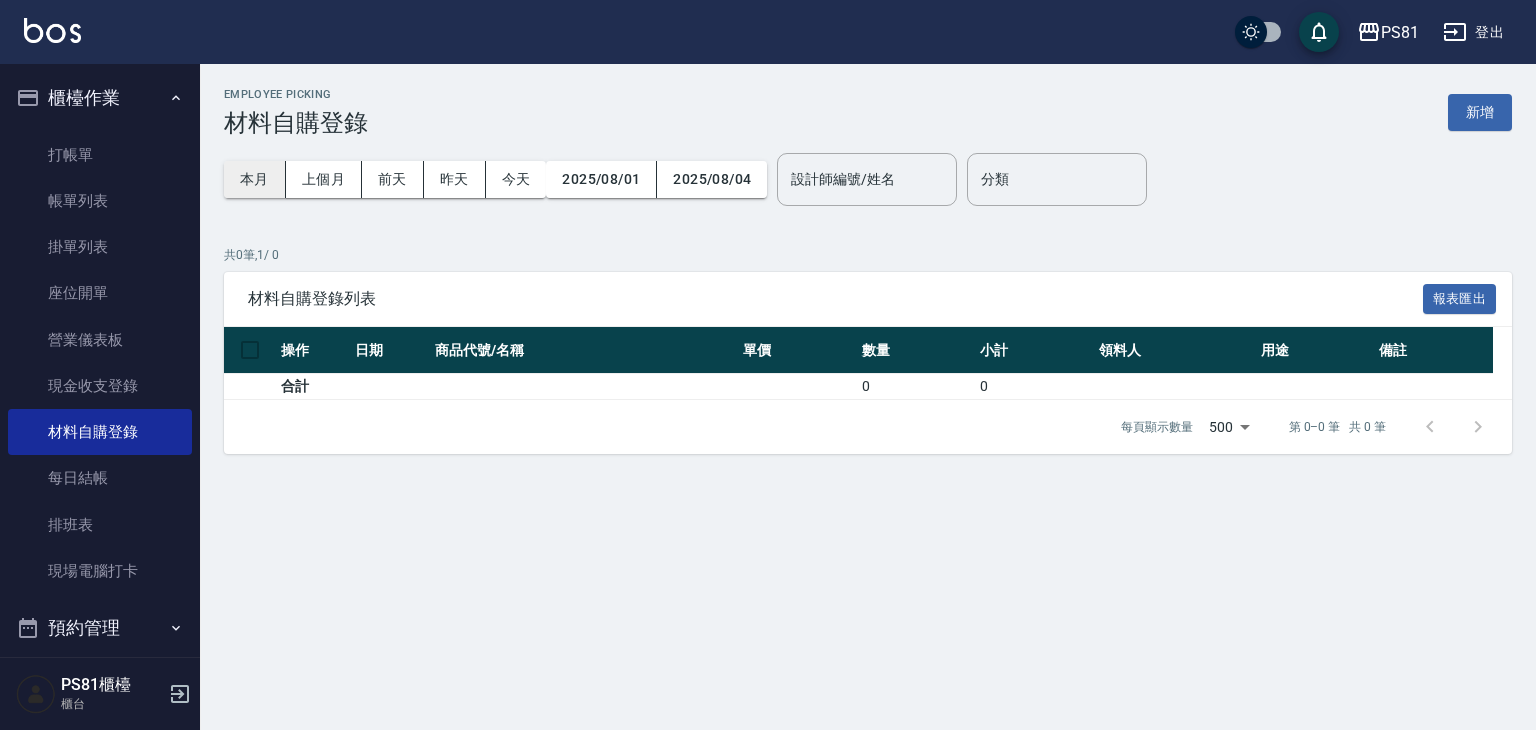 click on "本月" at bounding box center [255, 179] 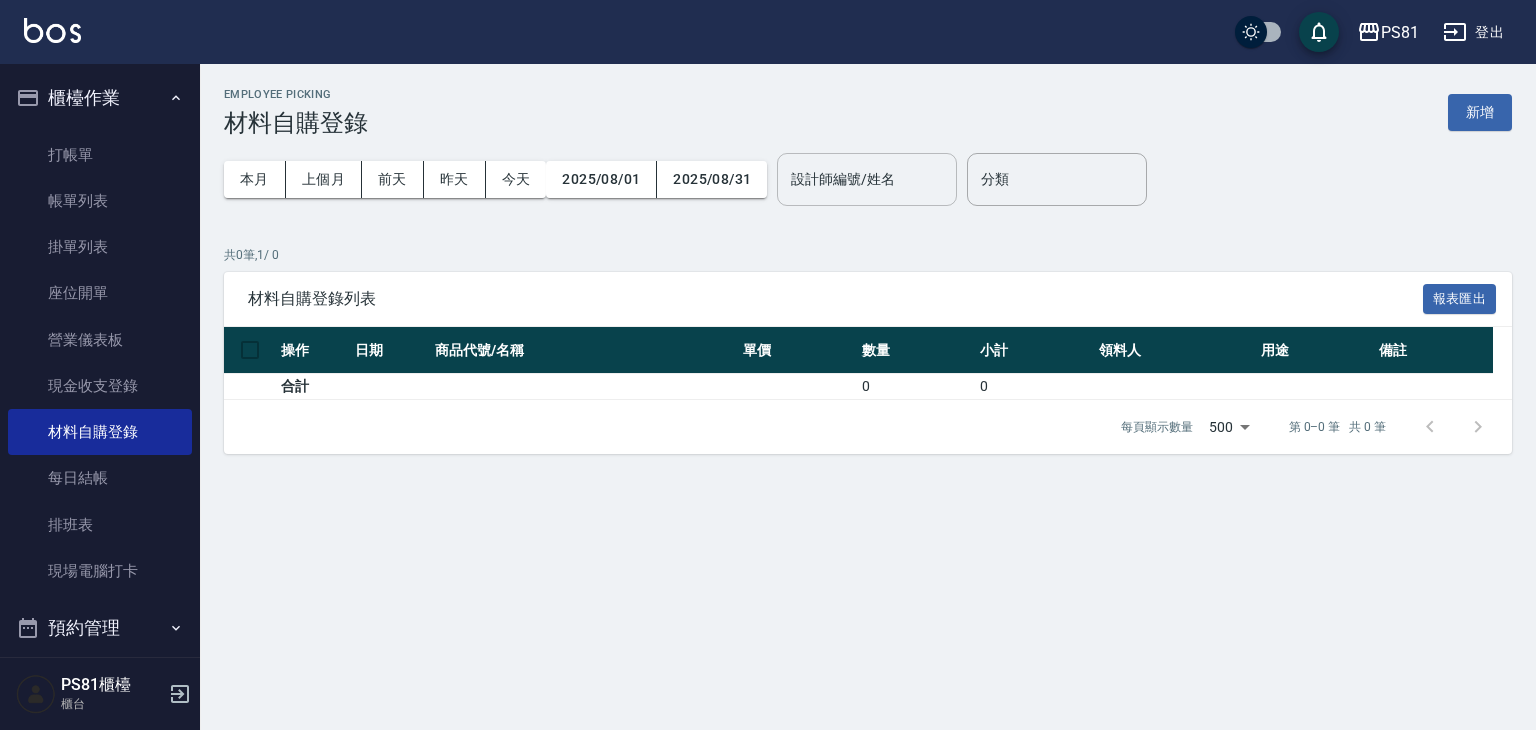 click on "設計師編號/姓名" at bounding box center [867, 179] 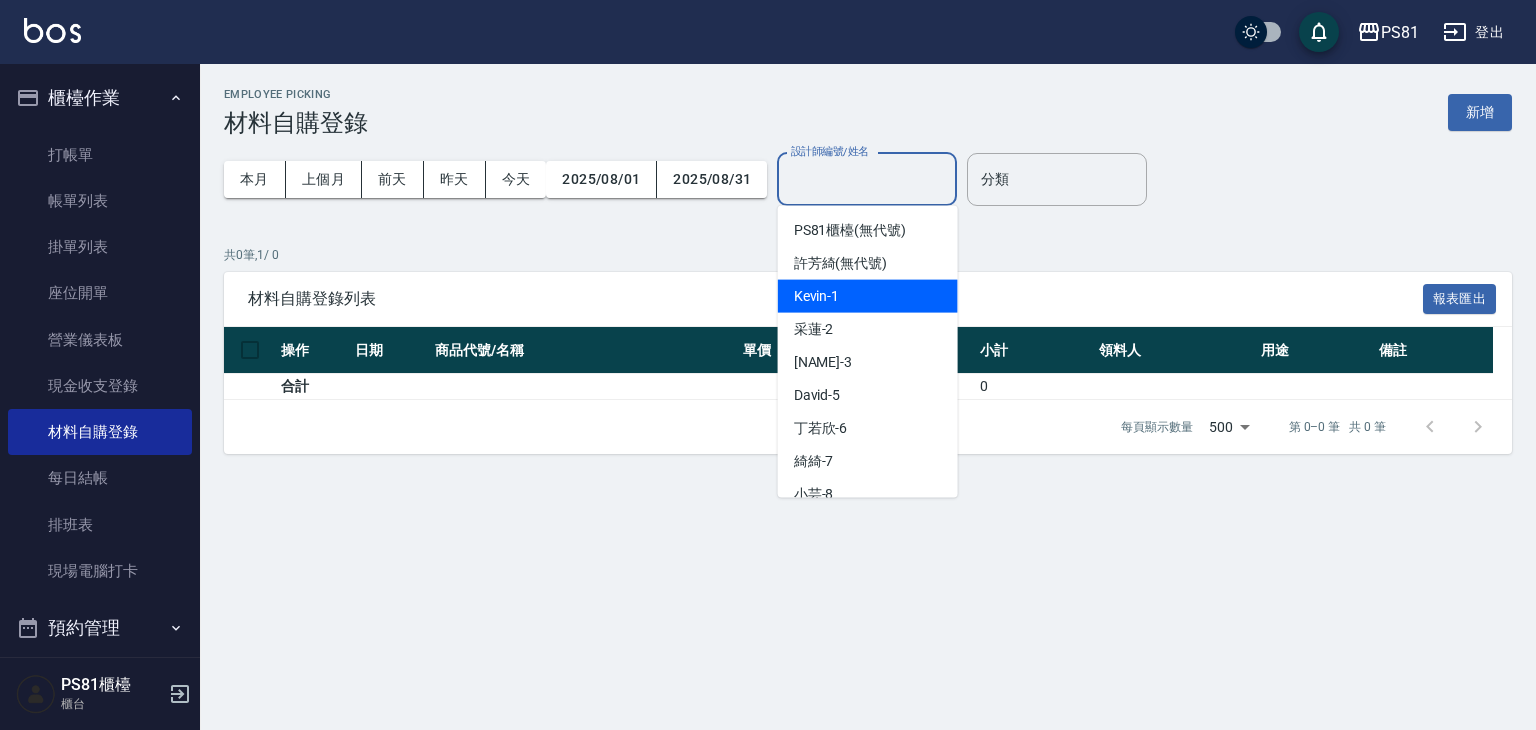 click on "Kevin -1" at bounding box center (868, 296) 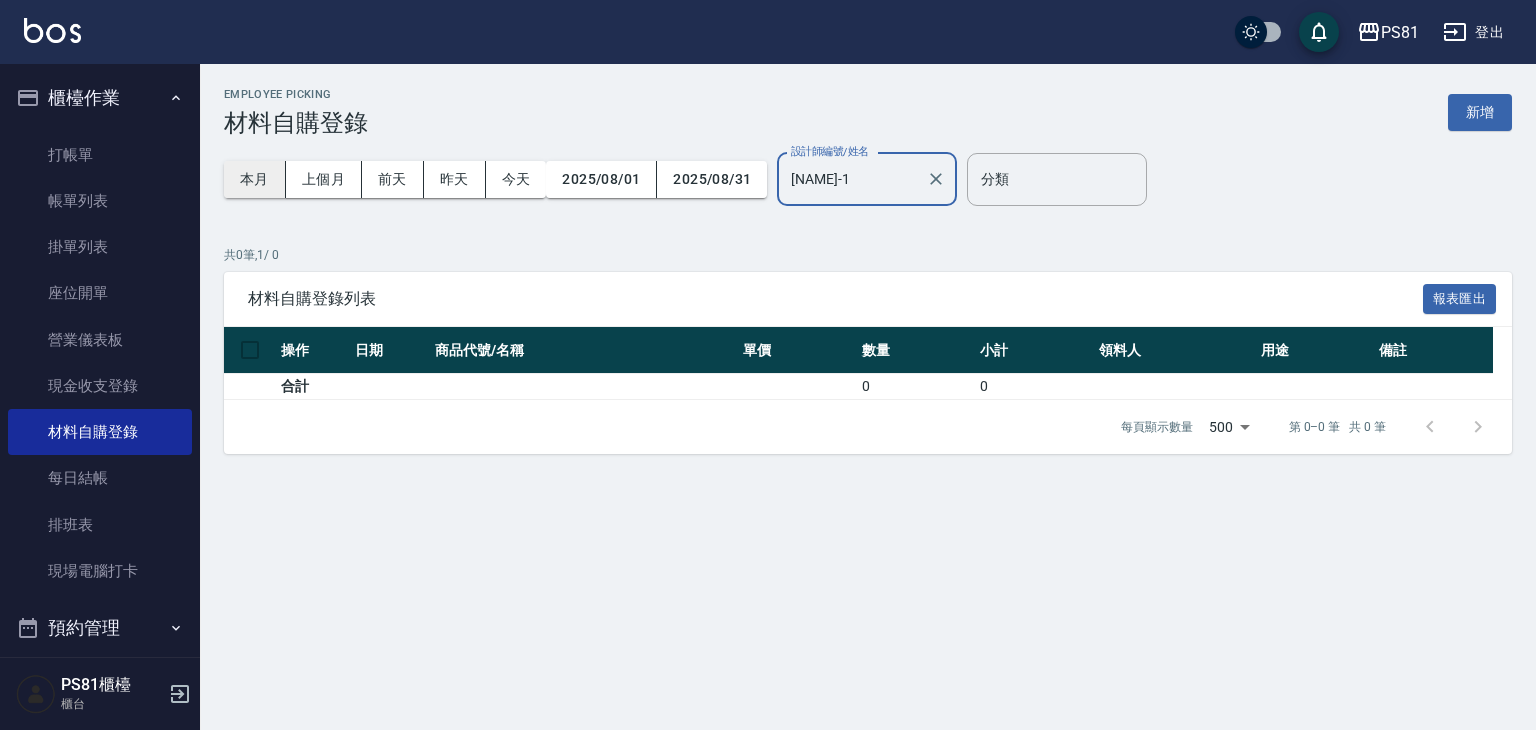 click on "本月" at bounding box center [255, 179] 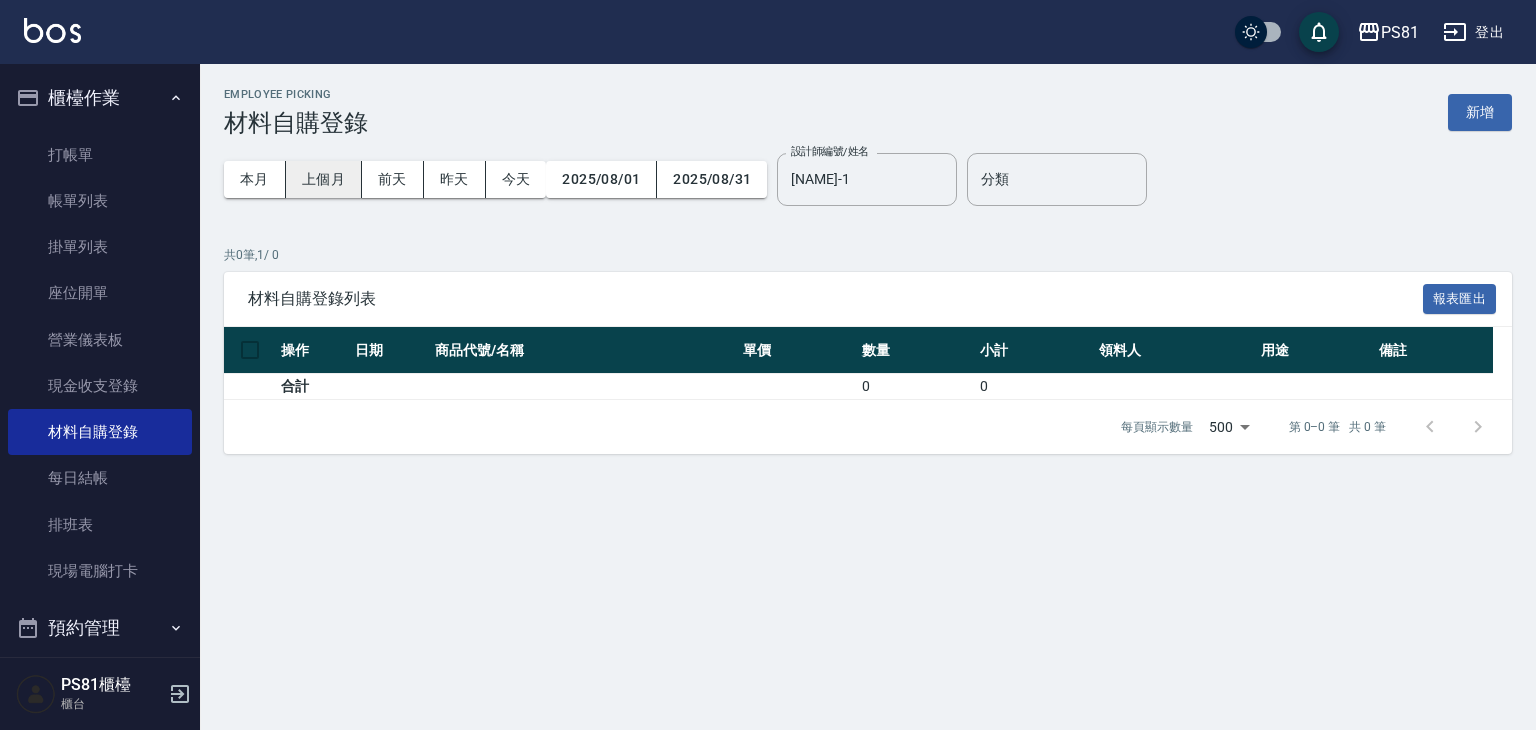 click on "上個月" at bounding box center [324, 179] 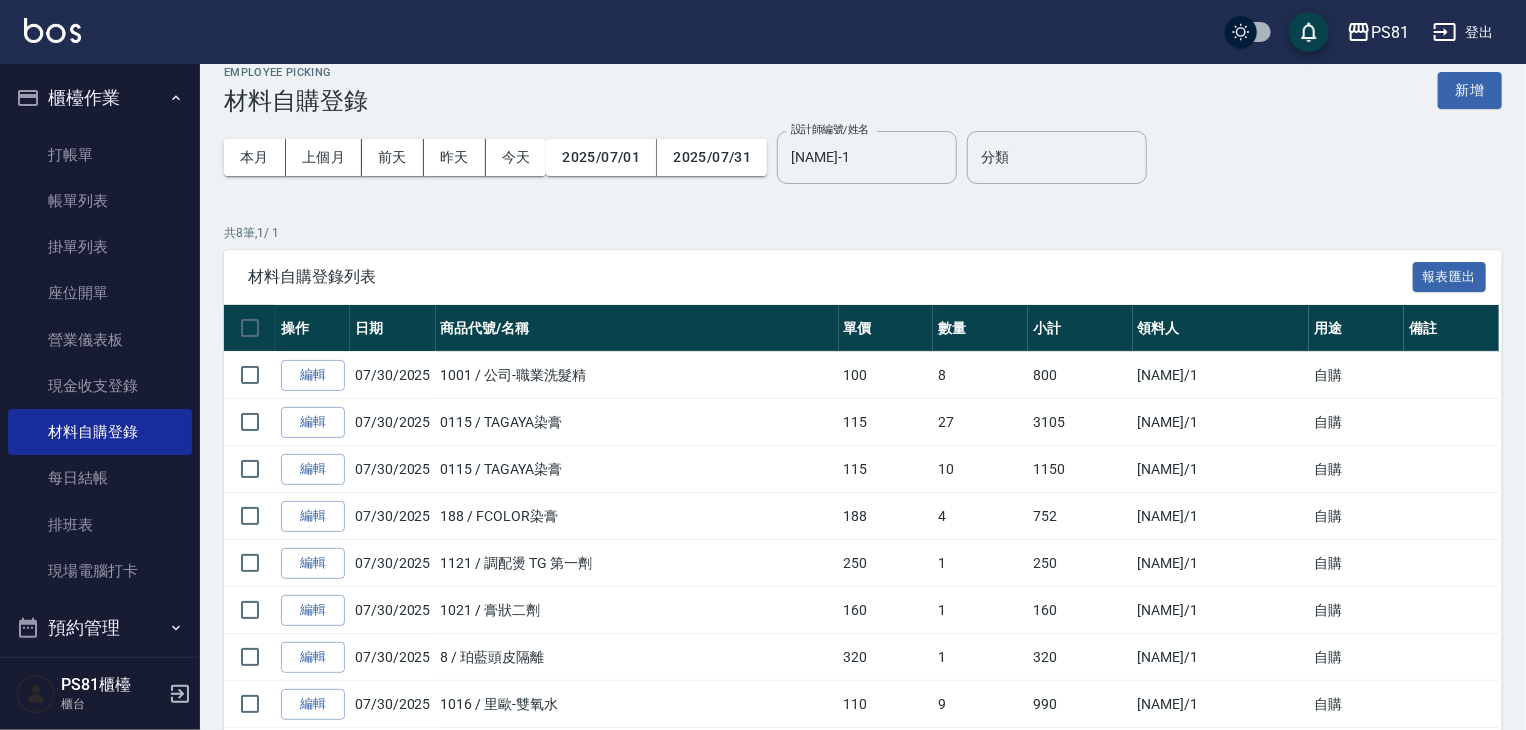scroll, scrollTop: 122, scrollLeft: 0, axis: vertical 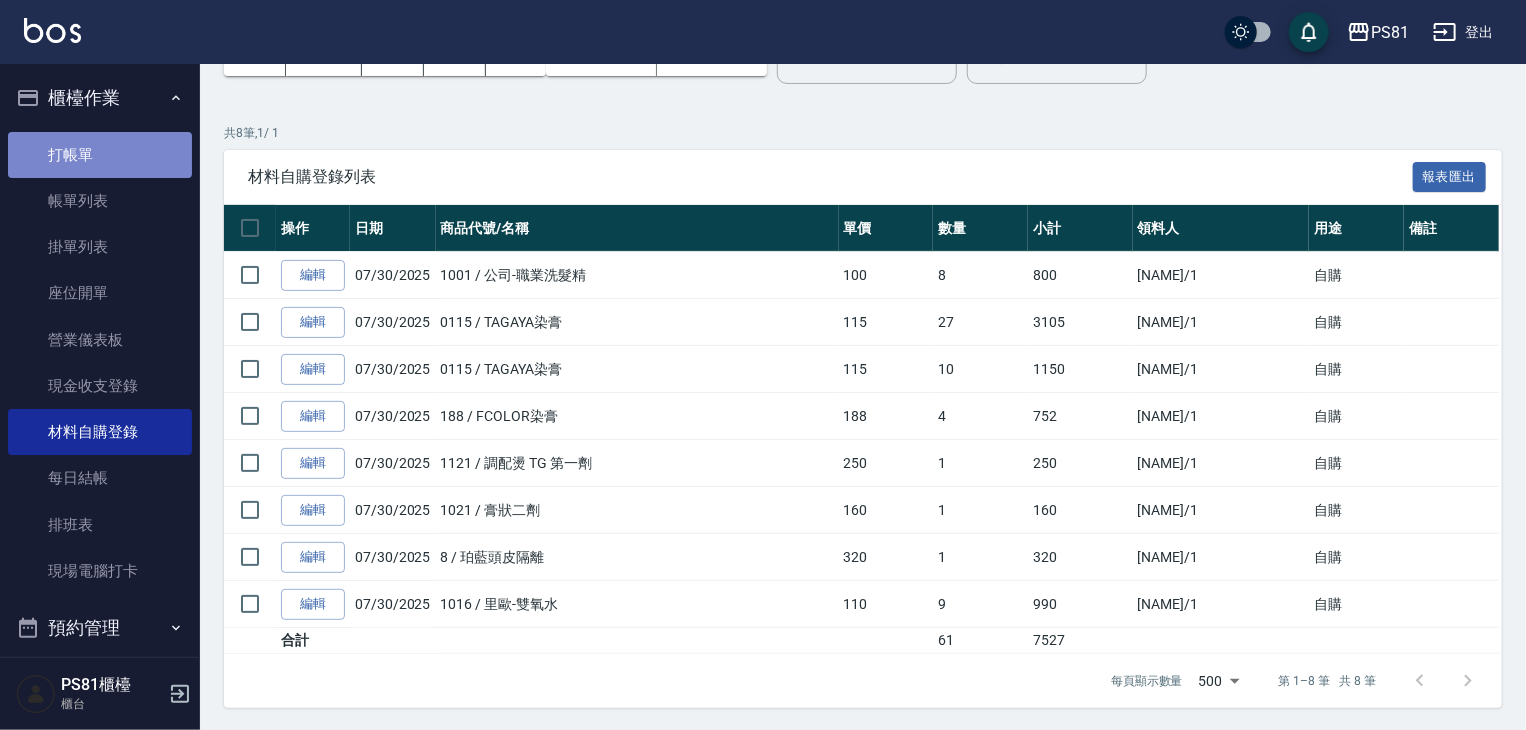 click on "打帳單" at bounding box center (100, 155) 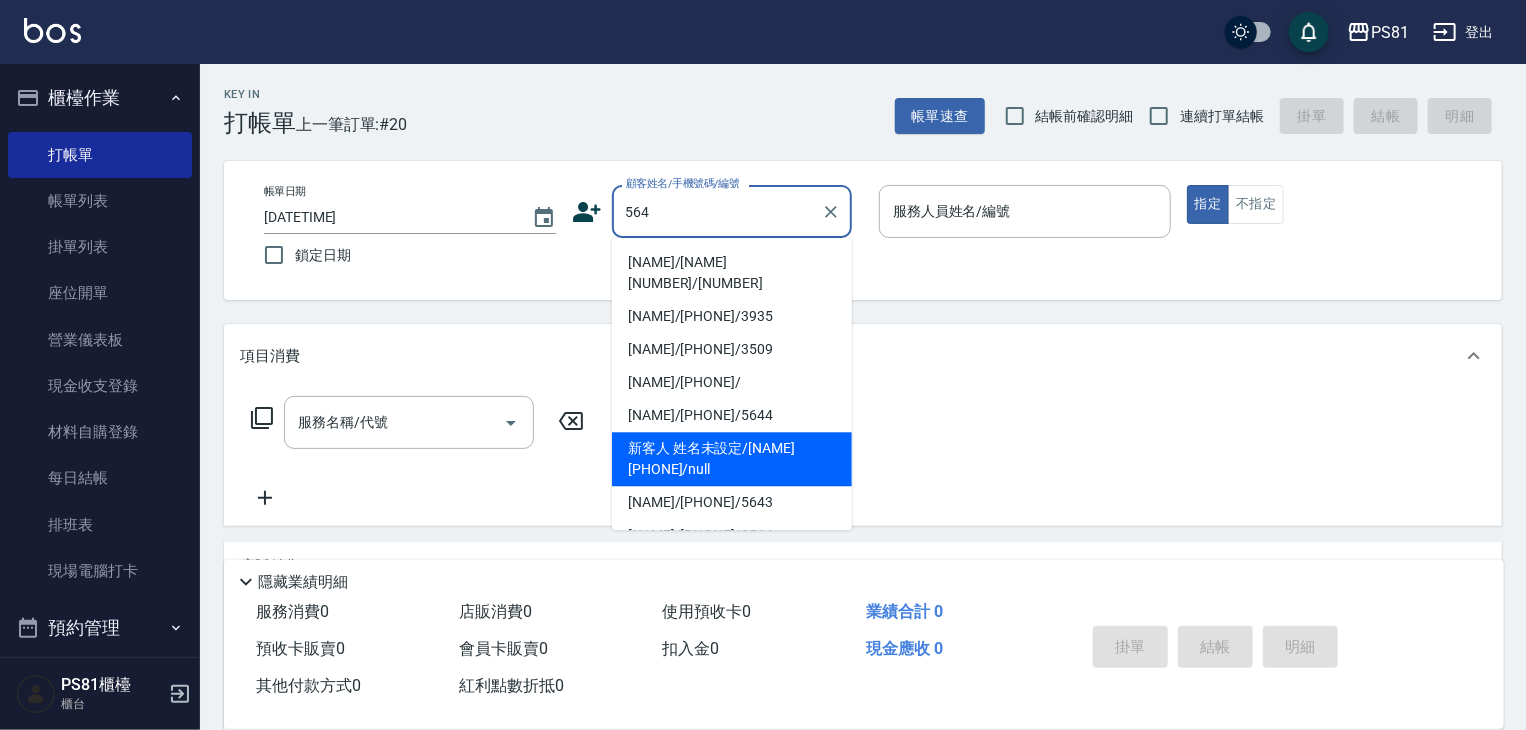 click on "[NAME]/[PHONE]/5643" at bounding box center (732, 502) 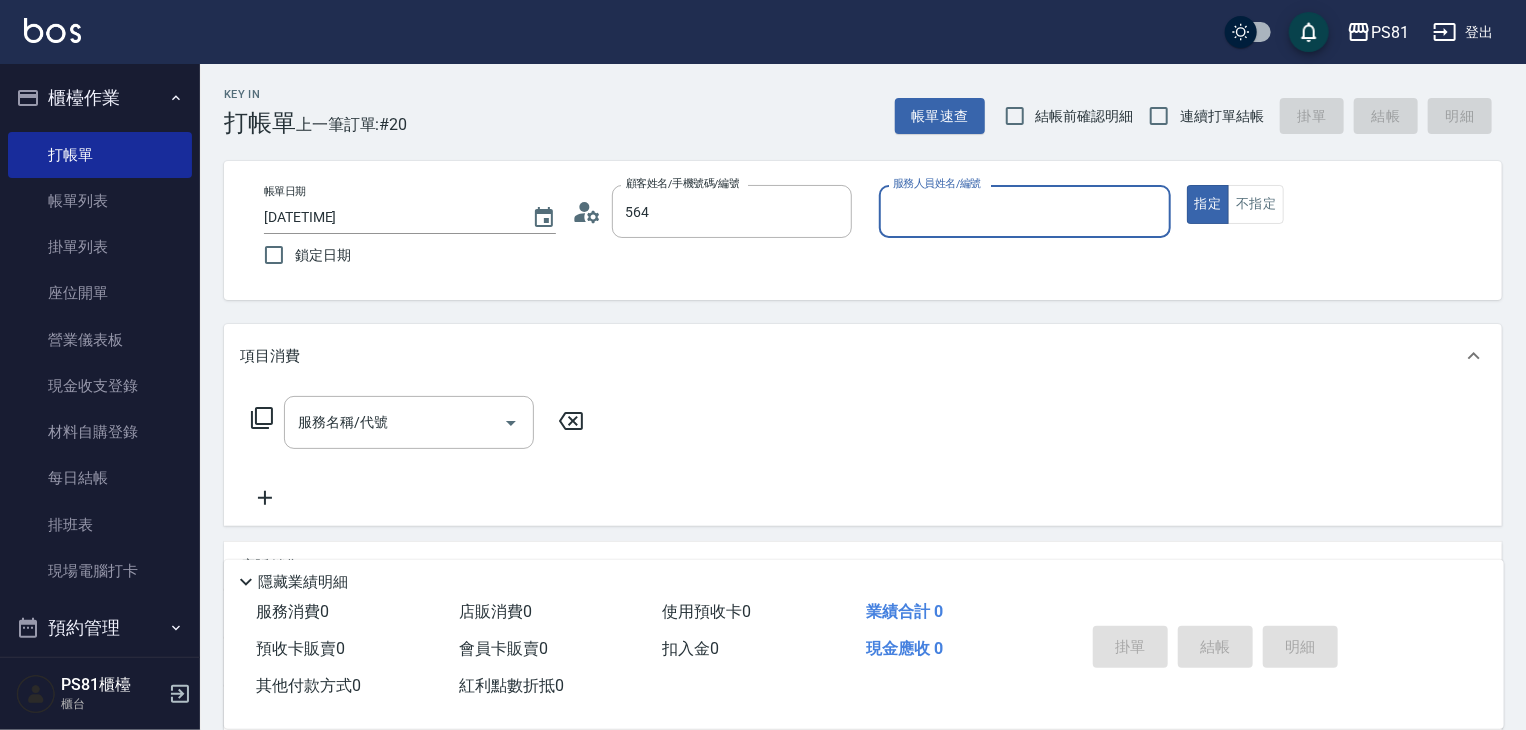 type on "[NAME]/[PHONE]/5643" 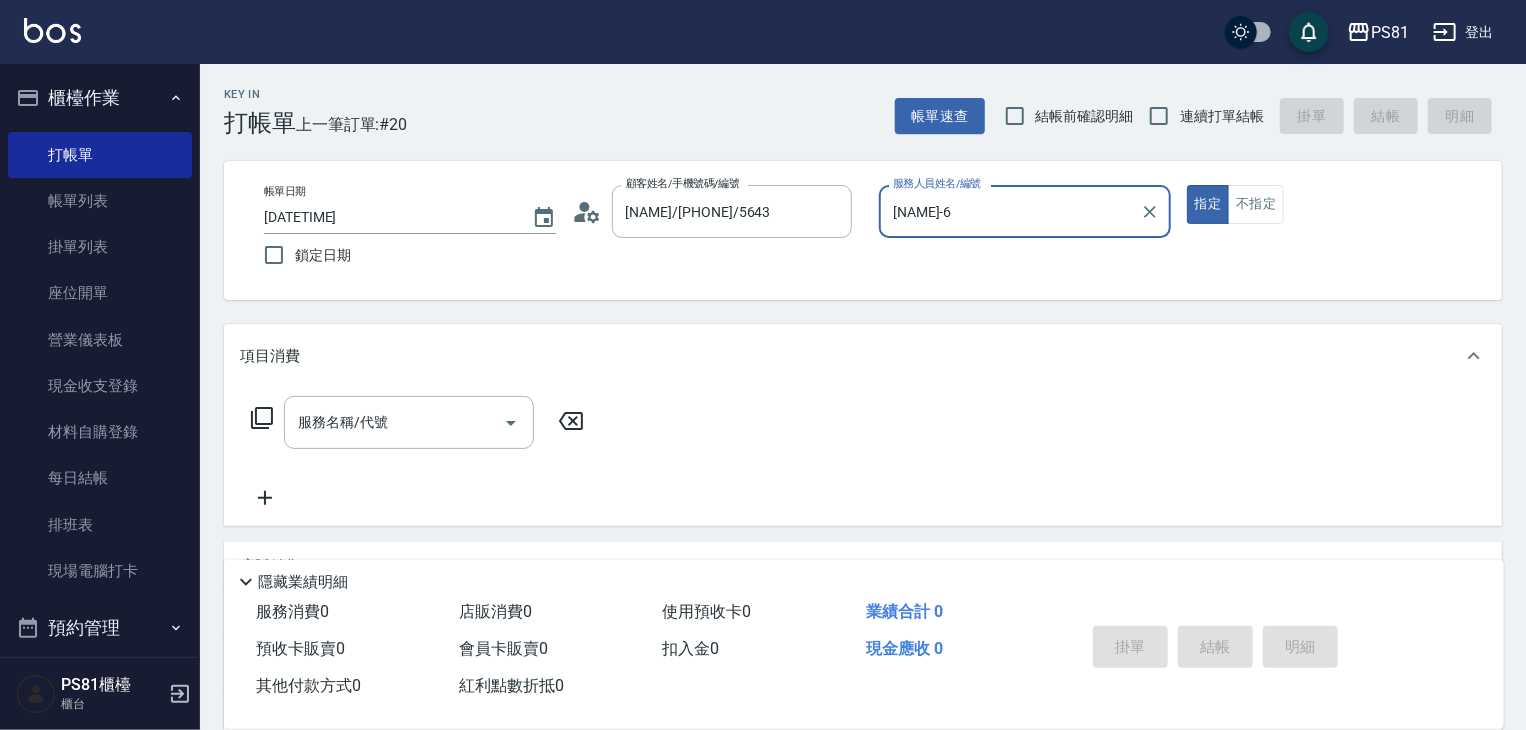 click on "[NAME]-6" at bounding box center [1010, 211] 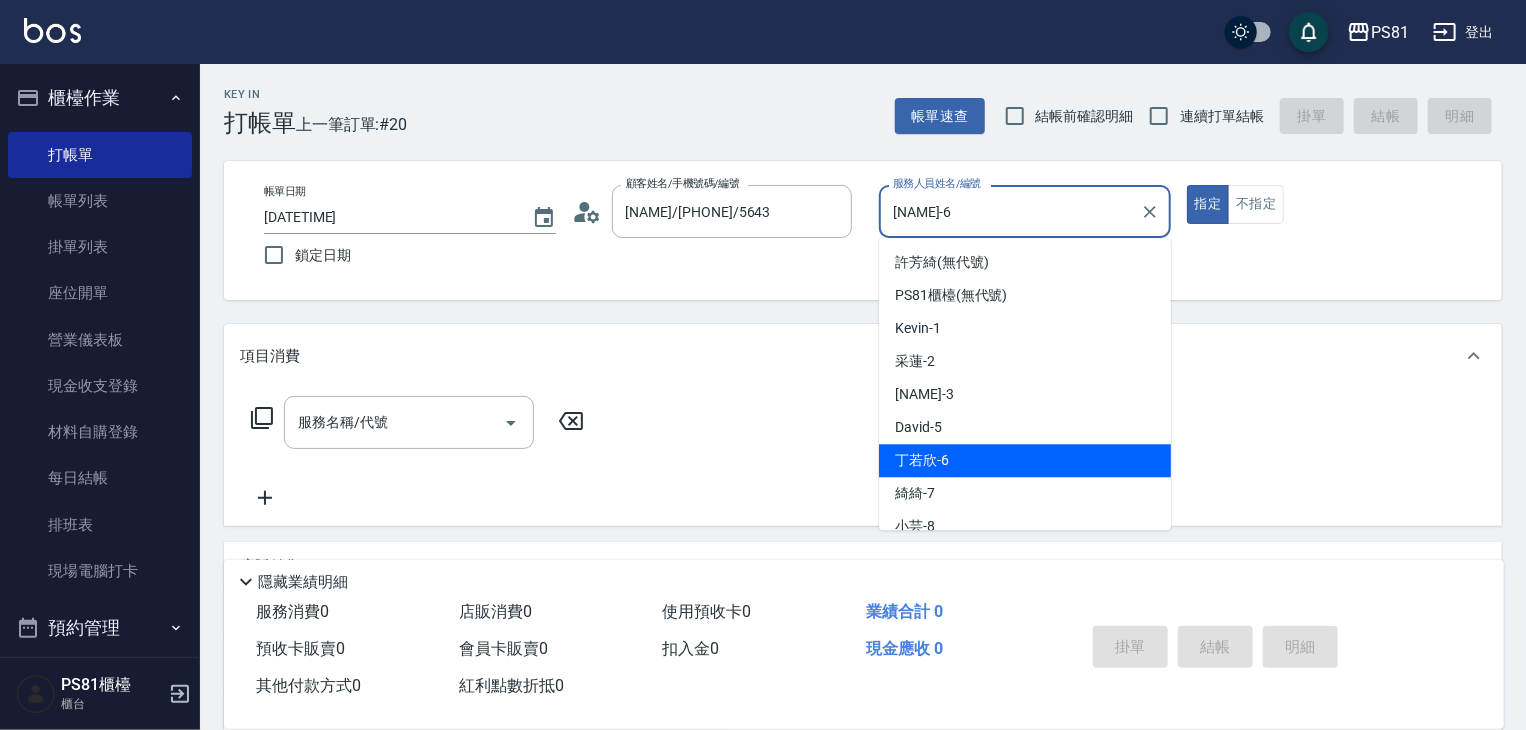 click on "[NAME]-6" at bounding box center (1010, 211) 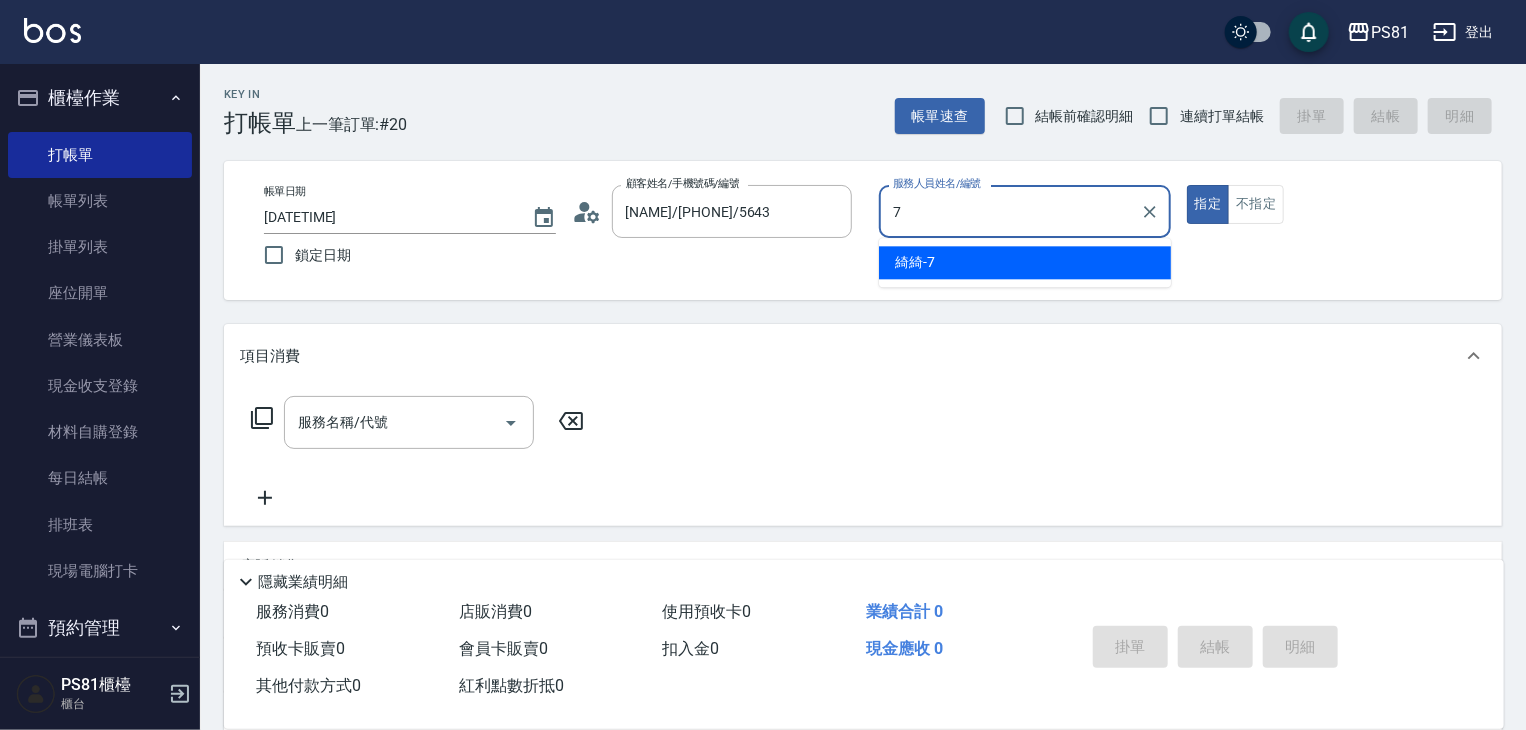 type on "綺綺-7" 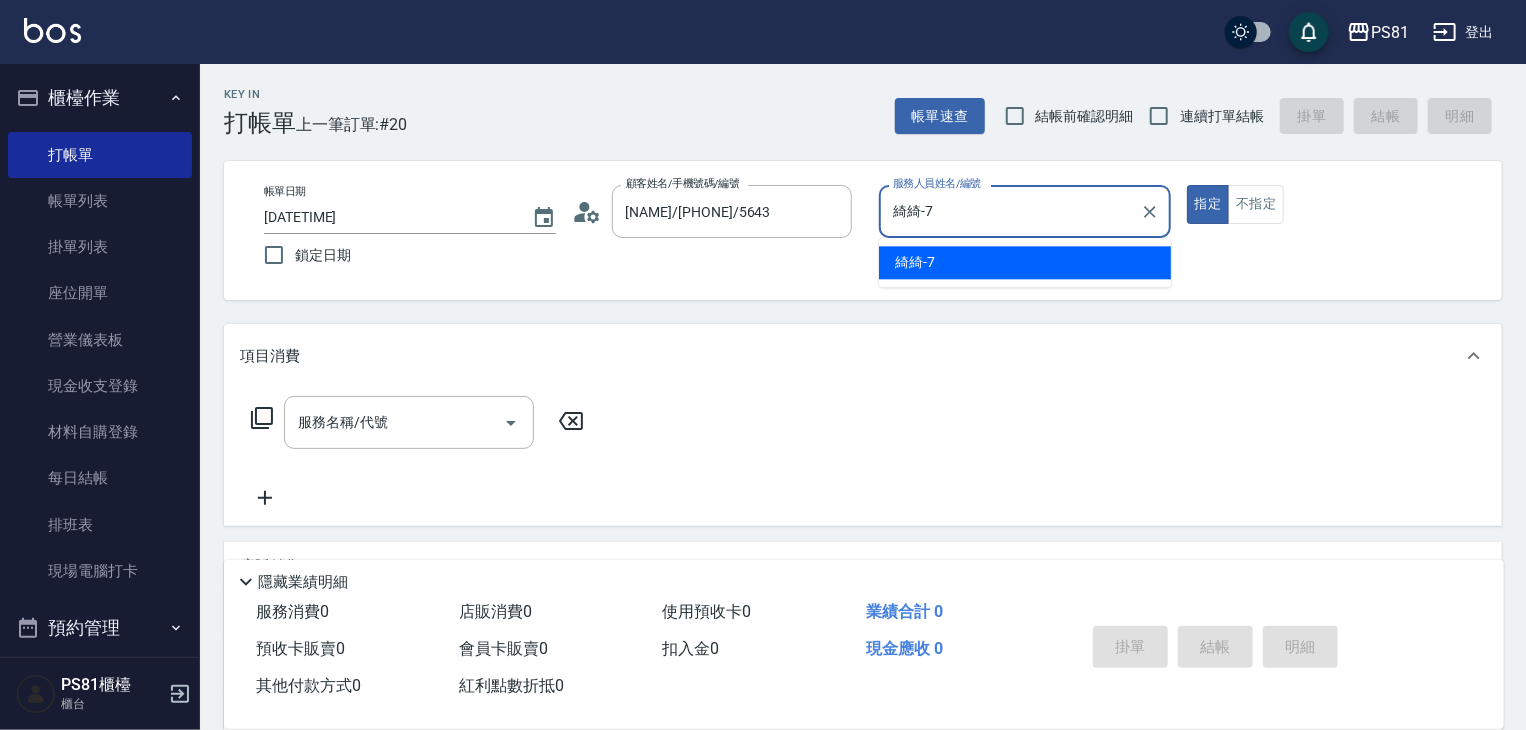 type on "true" 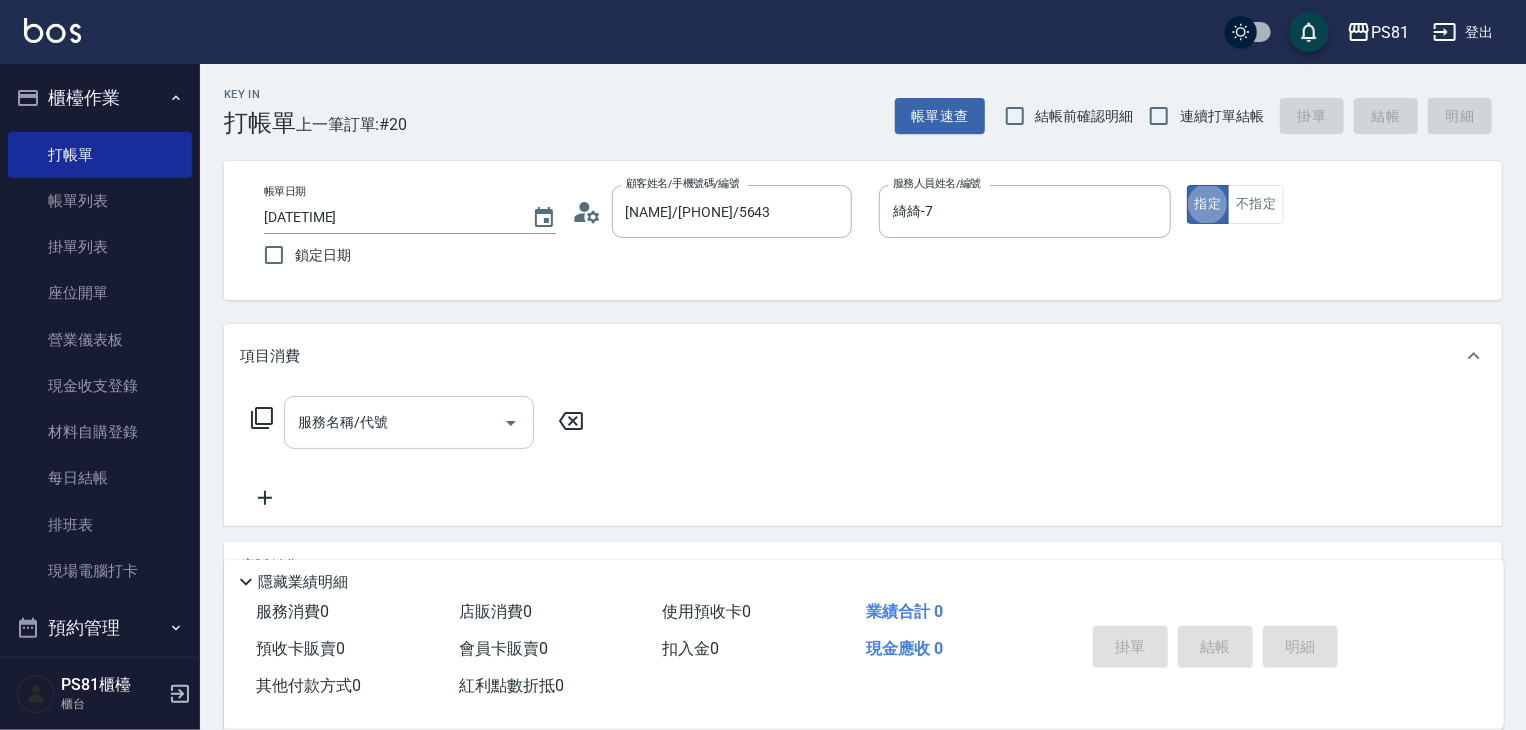 drag, startPoint x: 460, startPoint y: 412, endPoint x: 476, endPoint y: 414, distance: 16.124516 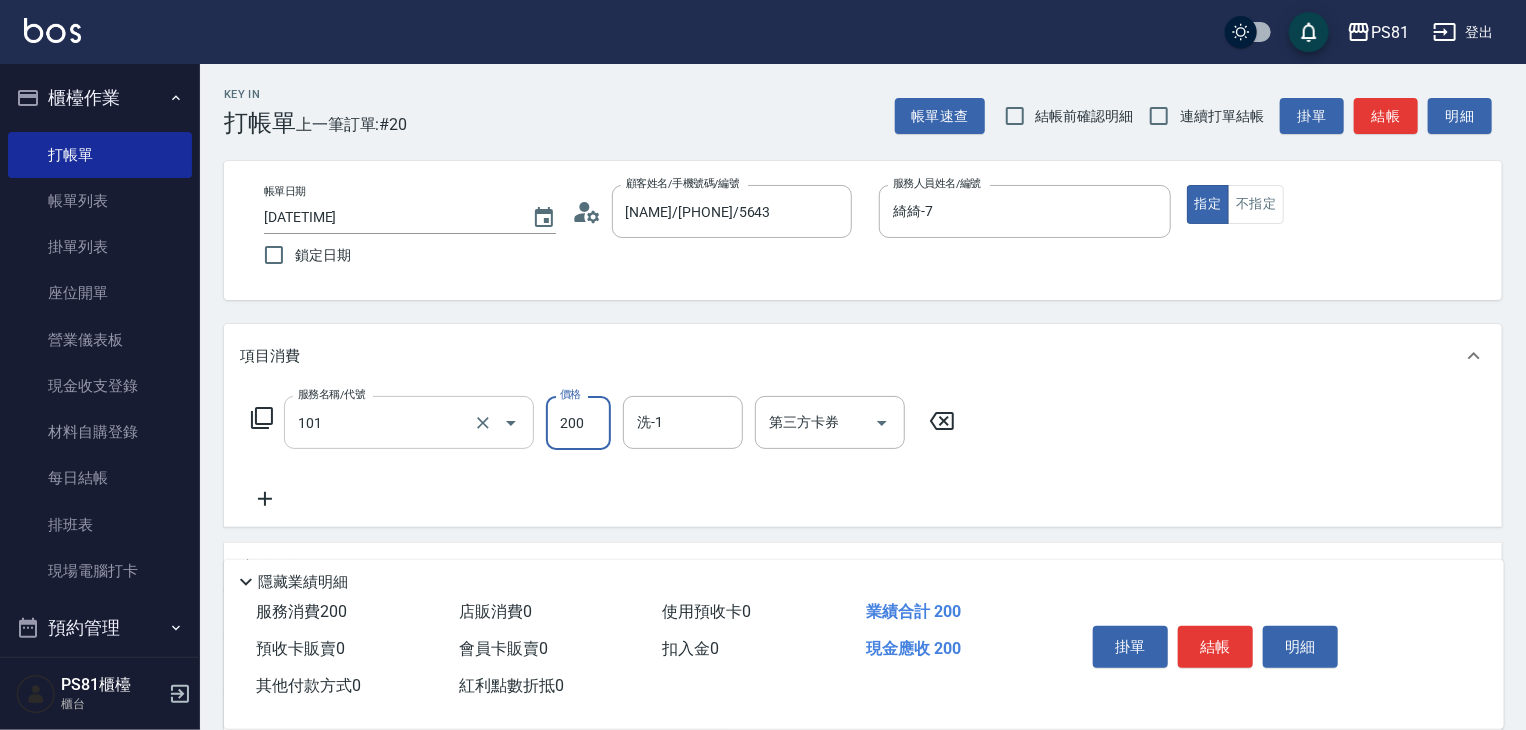 type on "一般洗髮(101)" 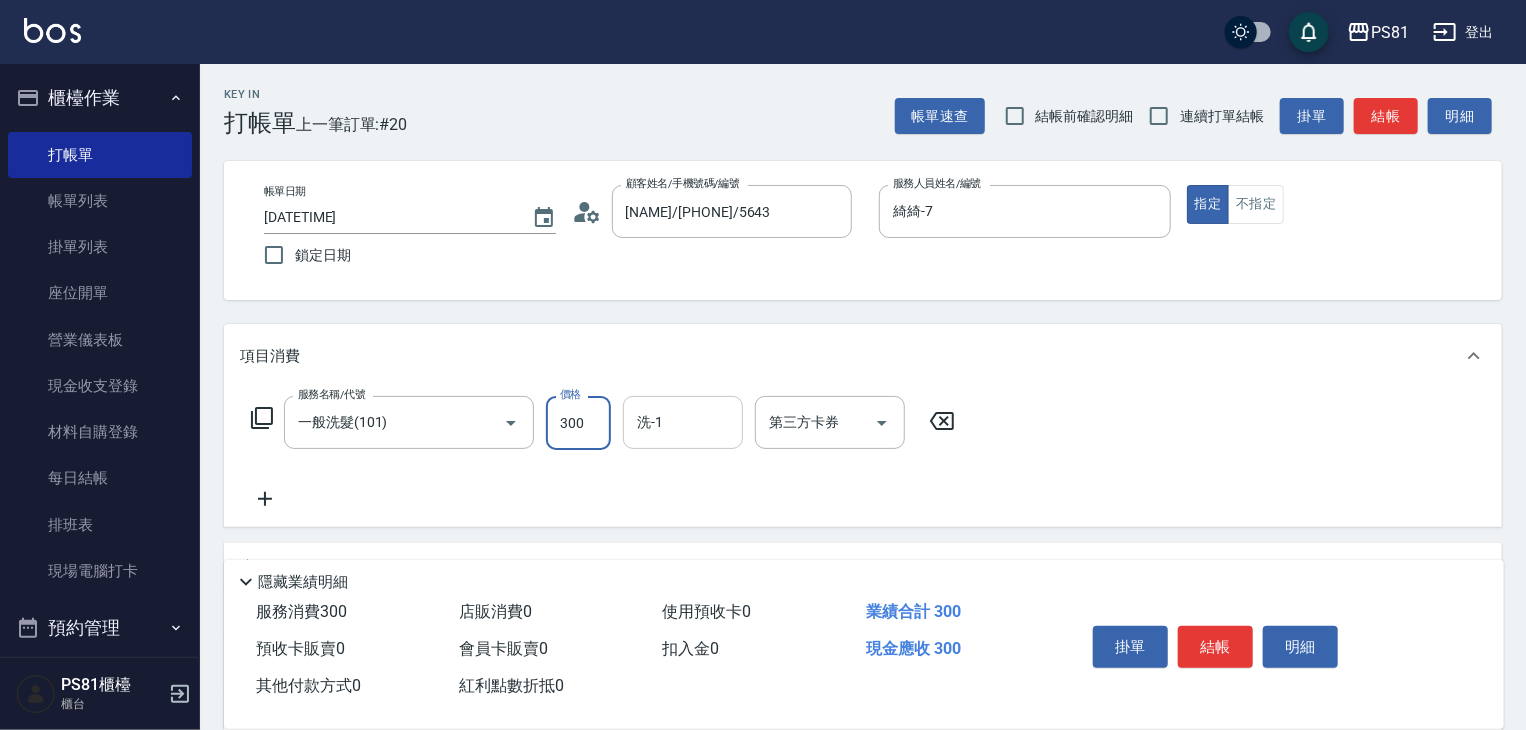 type on "300" 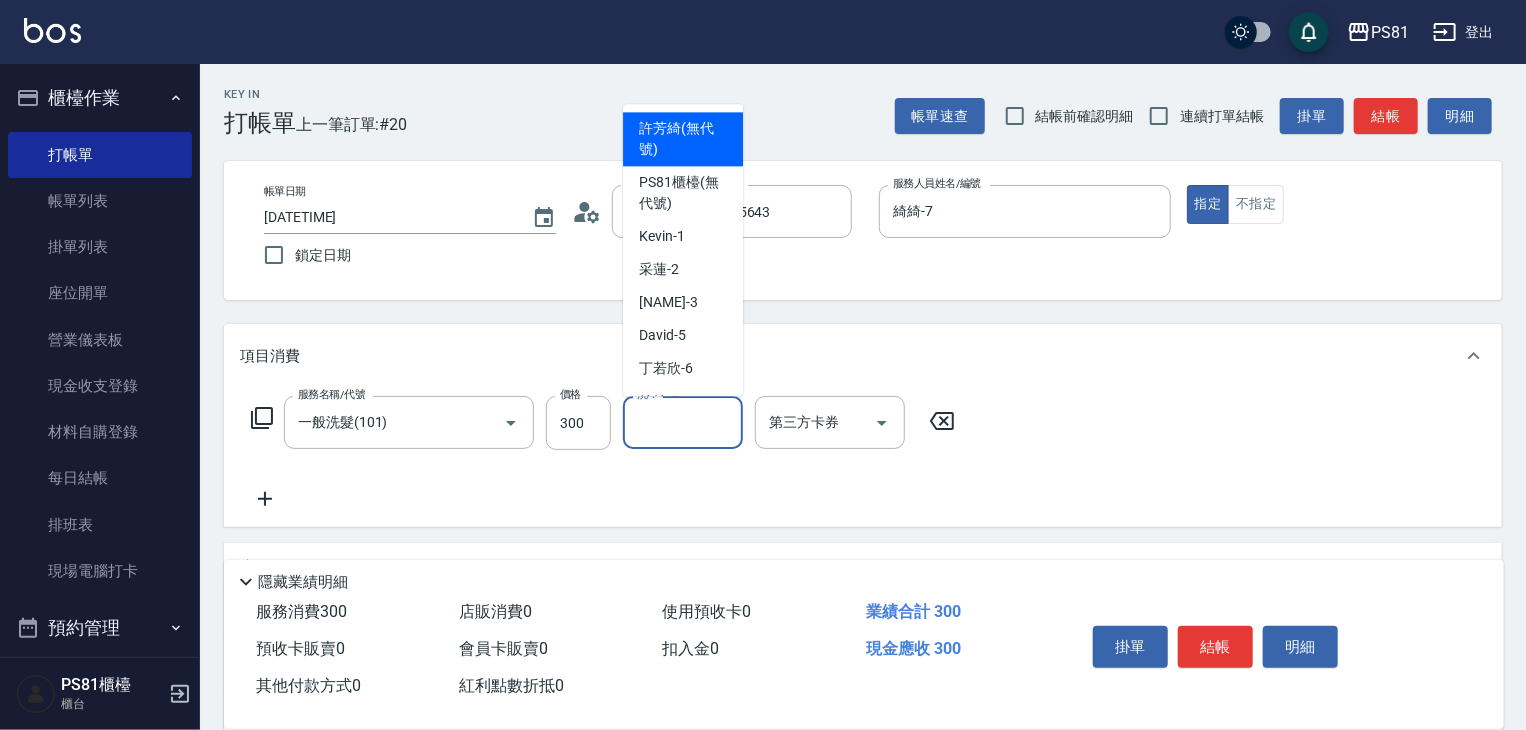 drag, startPoint x: 695, startPoint y: 434, endPoint x: 1006, endPoint y: 435, distance: 311.00162 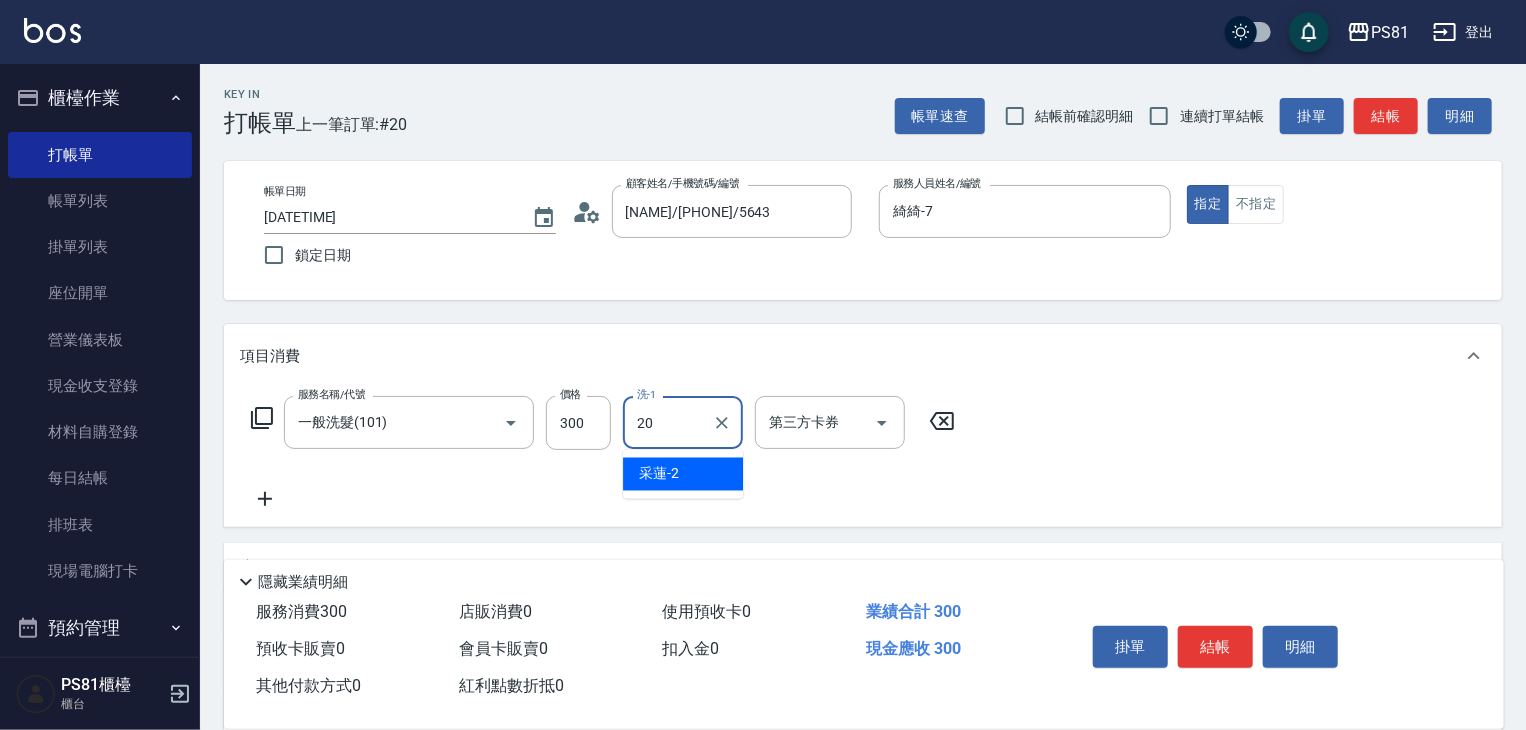 type on "妍妍-20" 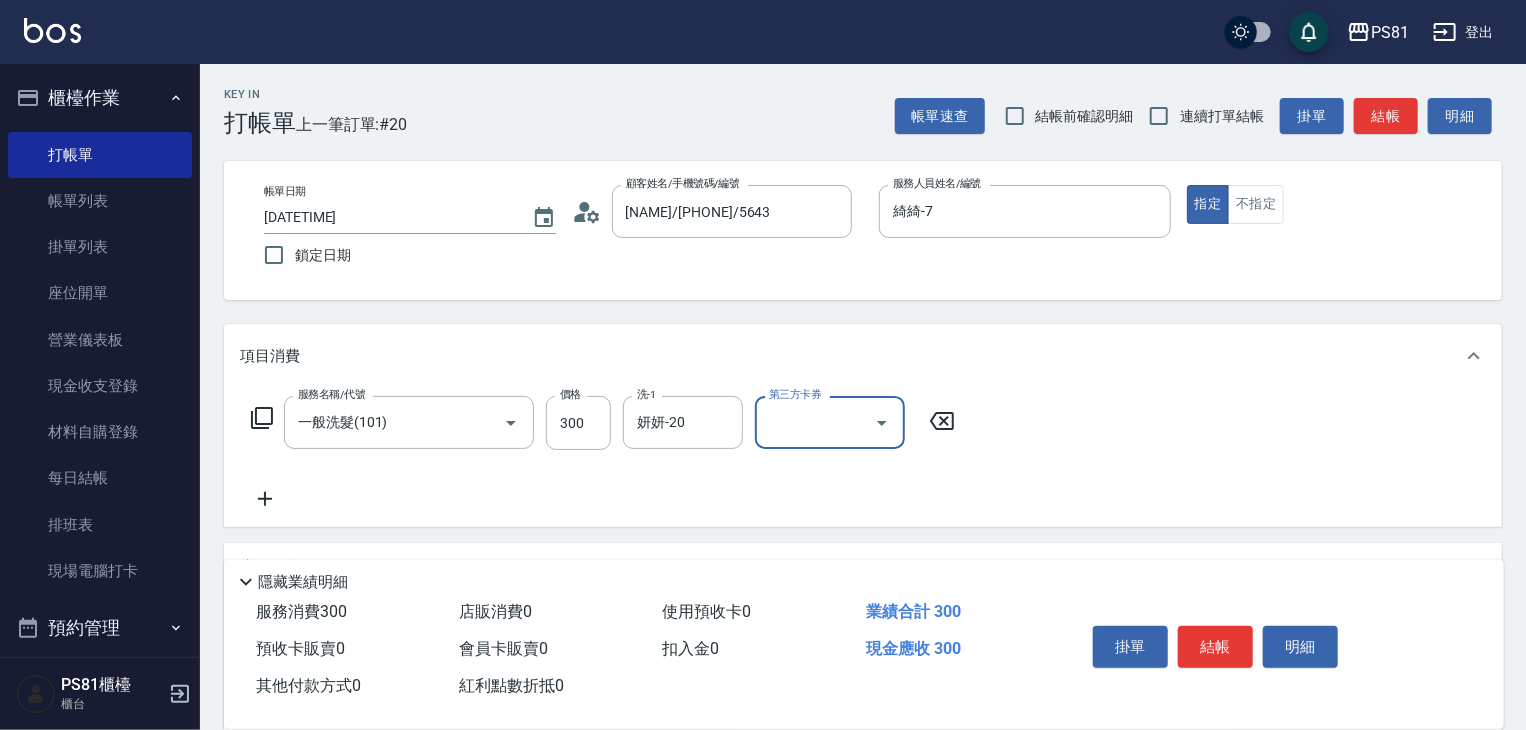 drag, startPoint x: 1209, startPoint y: 644, endPoint x: 1198, endPoint y: 642, distance: 11.18034 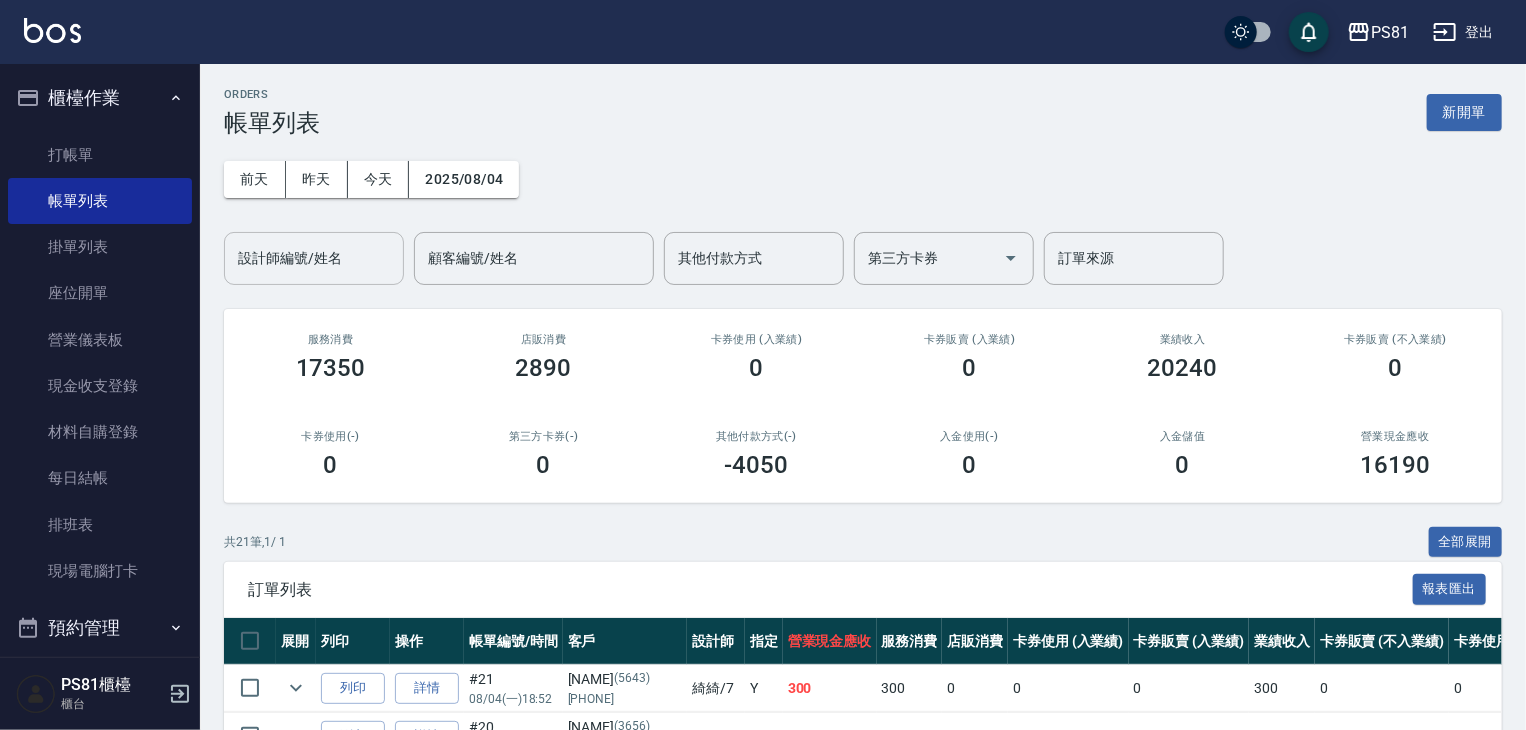 drag, startPoint x: 271, startPoint y: 262, endPoint x: 320, endPoint y: 282, distance: 52.924473 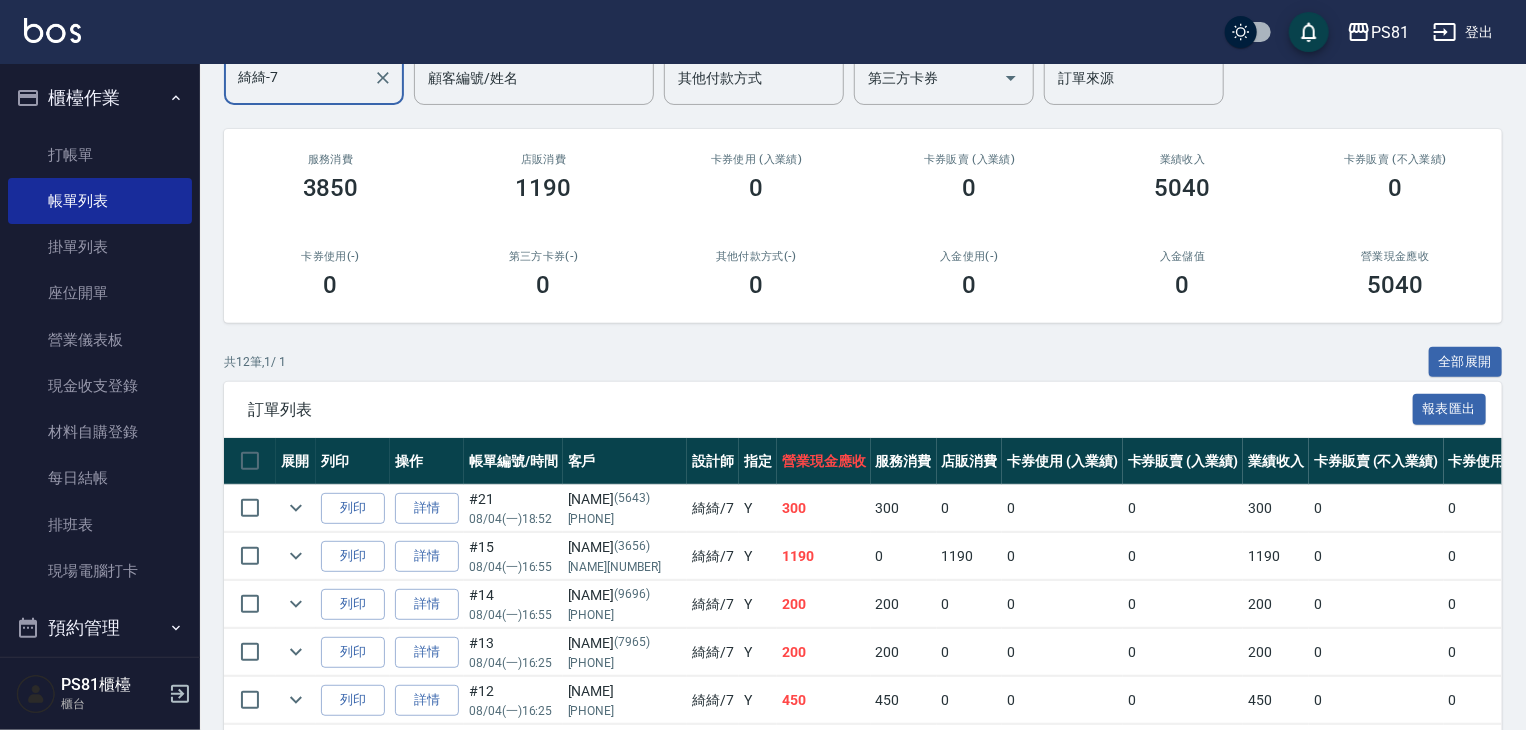 scroll, scrollTop: 0, scrollLeft: 0, axis: both 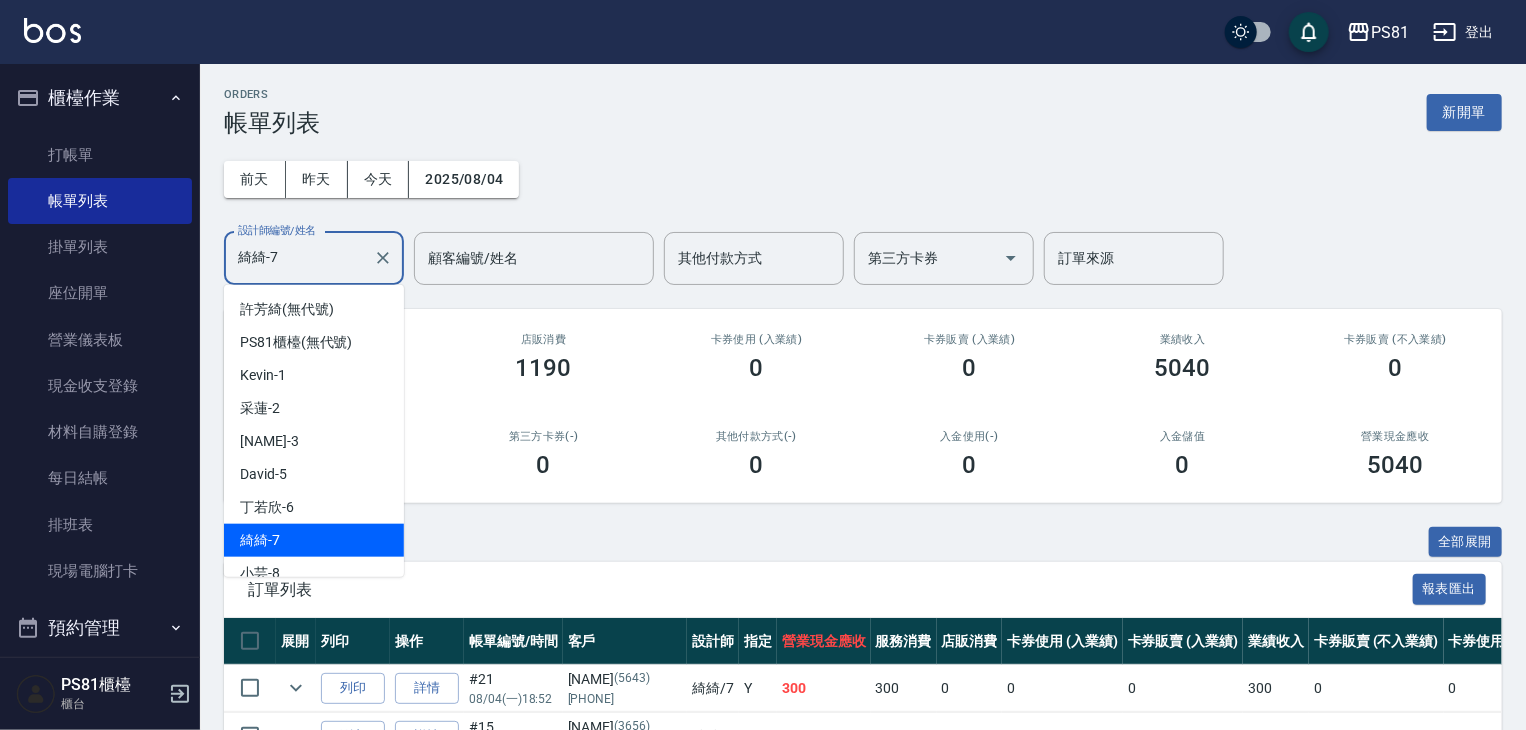 click on "綺綺-7" at bounding box center (299, 258) 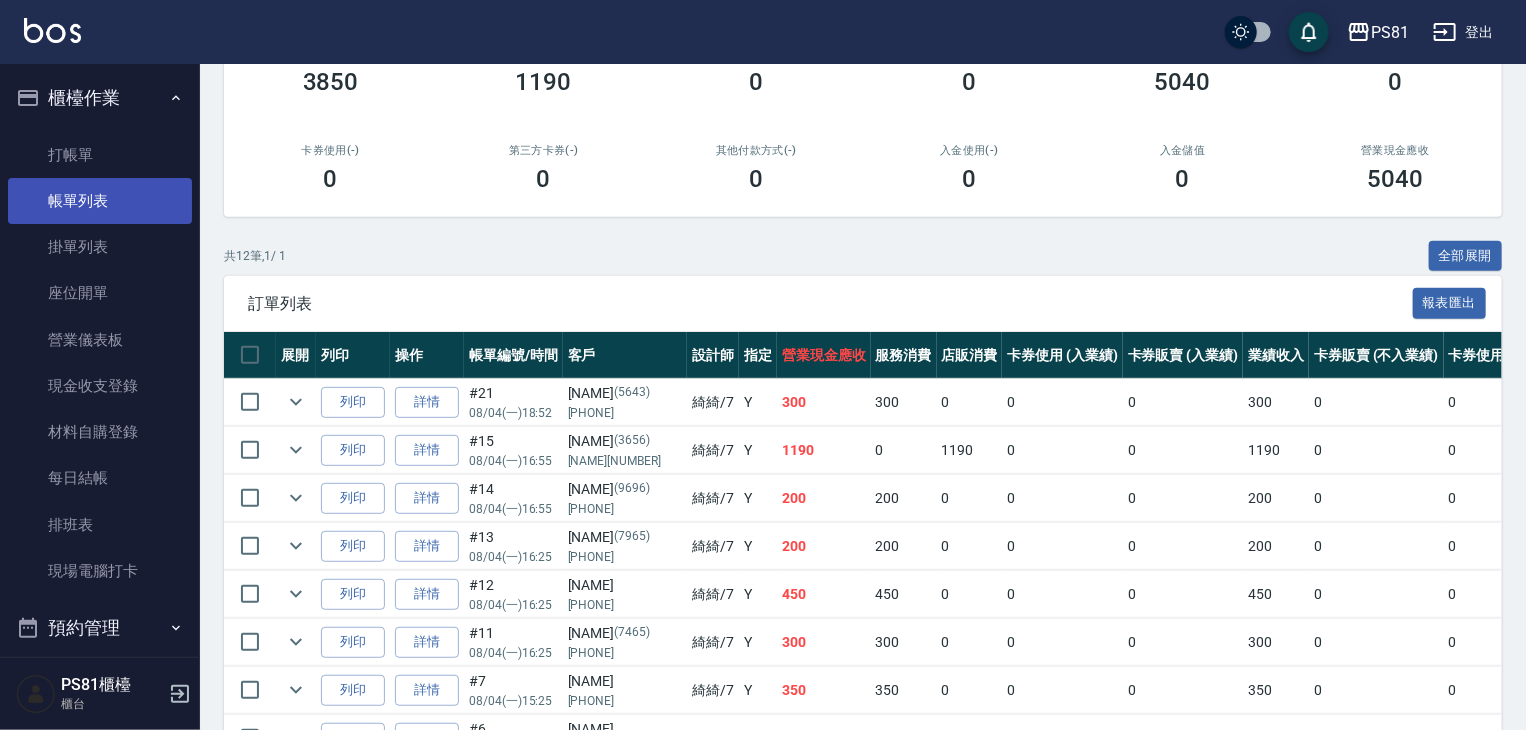 scroll, scrollTop: 200, scrollLeft: 0, axis: vertical 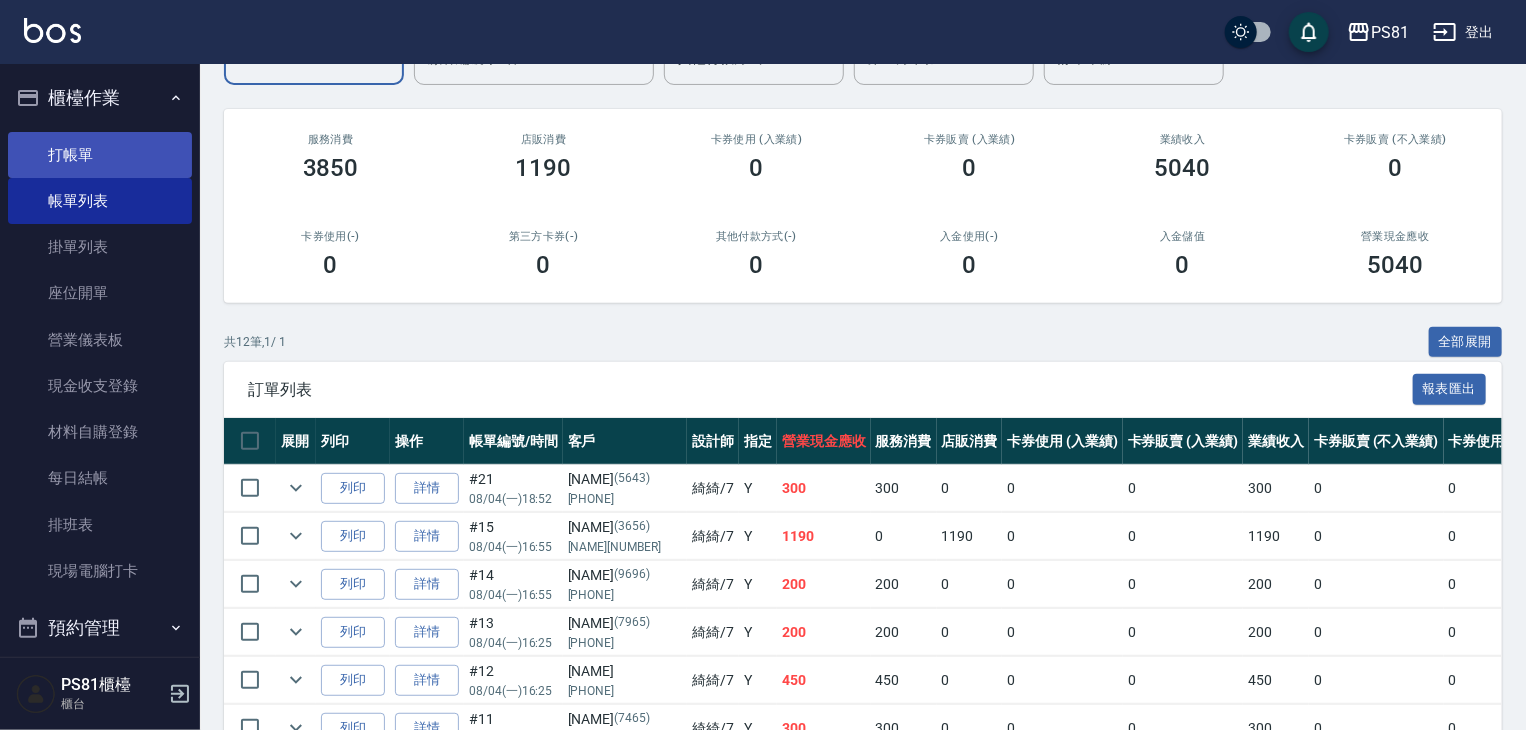 type on "綺綺-7" 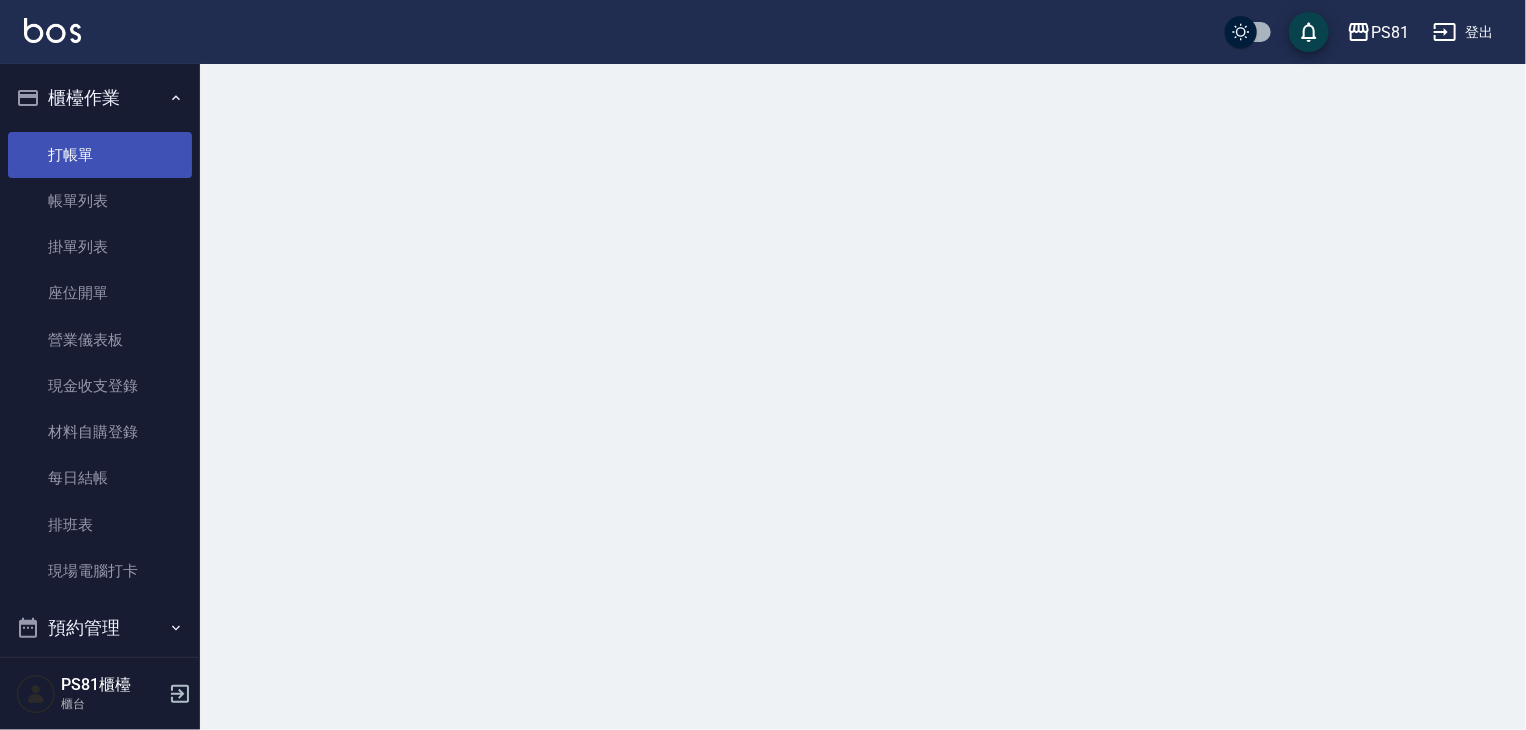 scroll, scrollTop: 0, scrollLeft: 0, axis: both 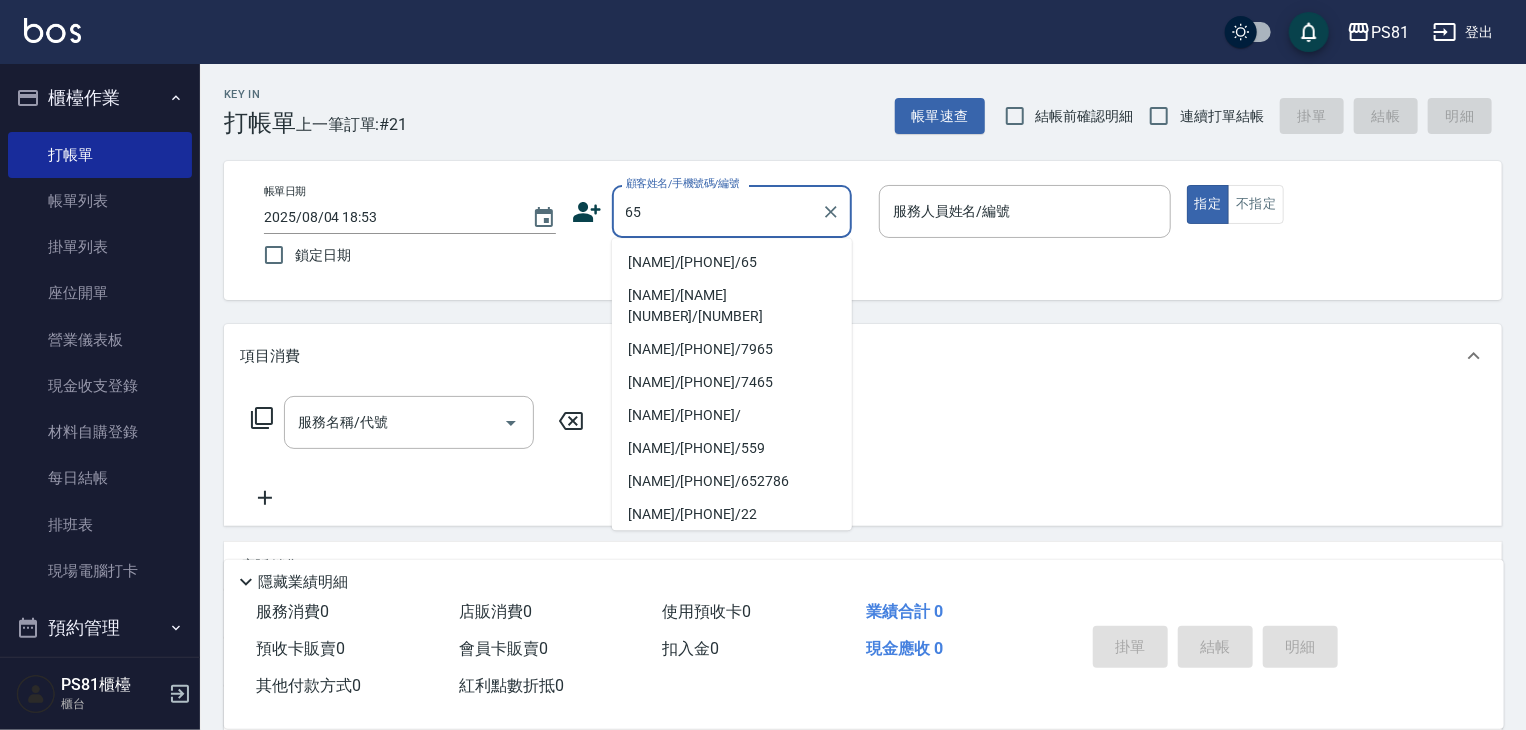 click on "65" at bounding box center [717, 211] 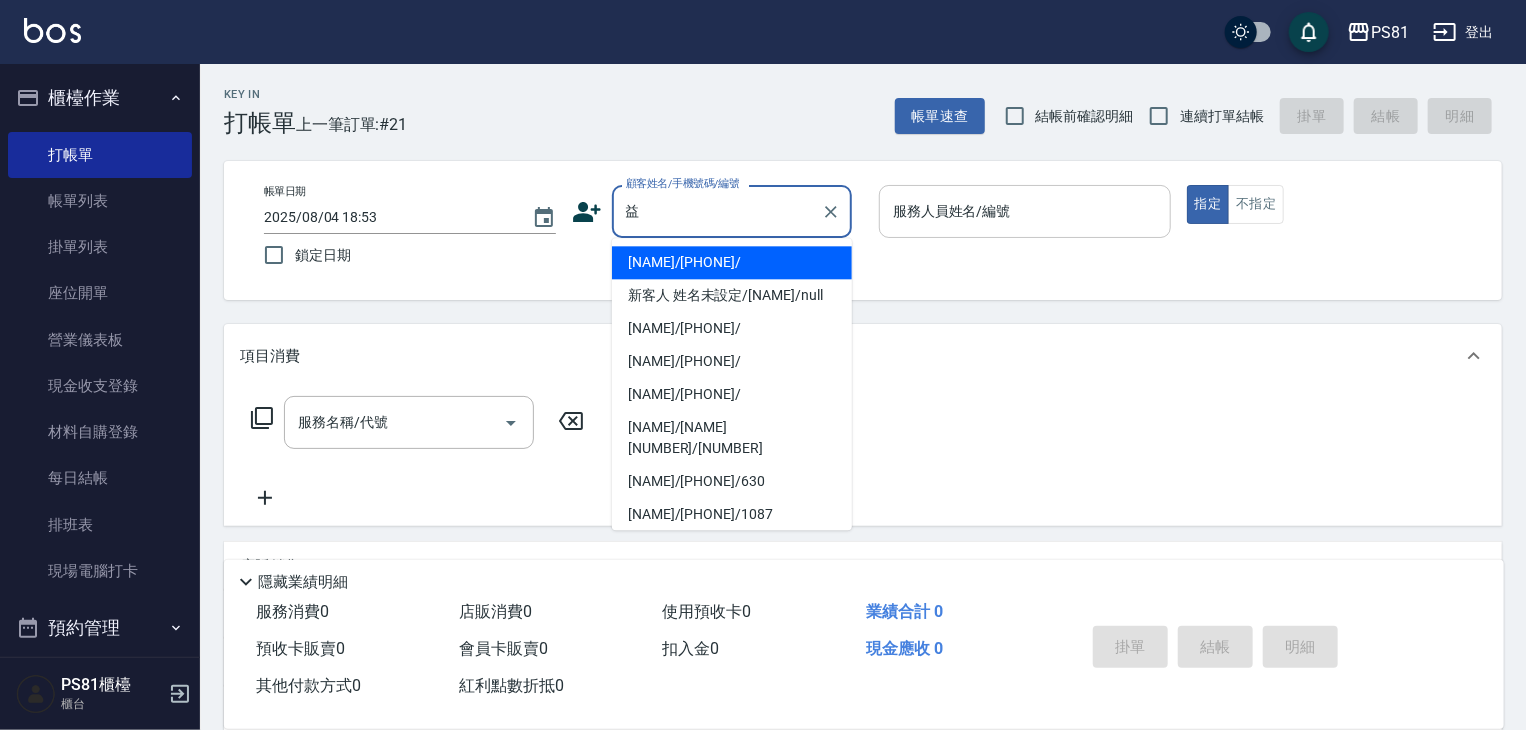 scroll, scrollTop: 0, scrollLeft: 0, axis: both 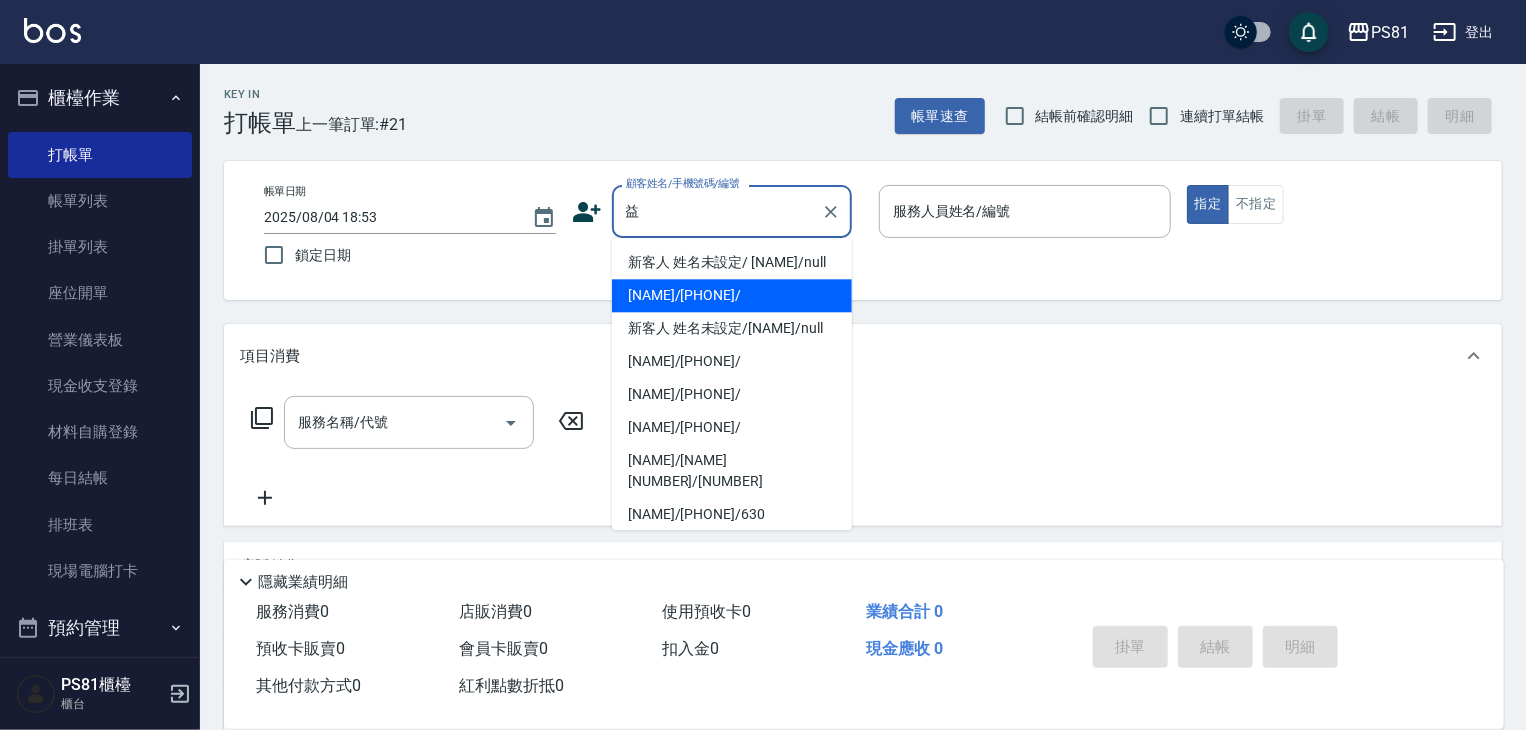 type on "益" 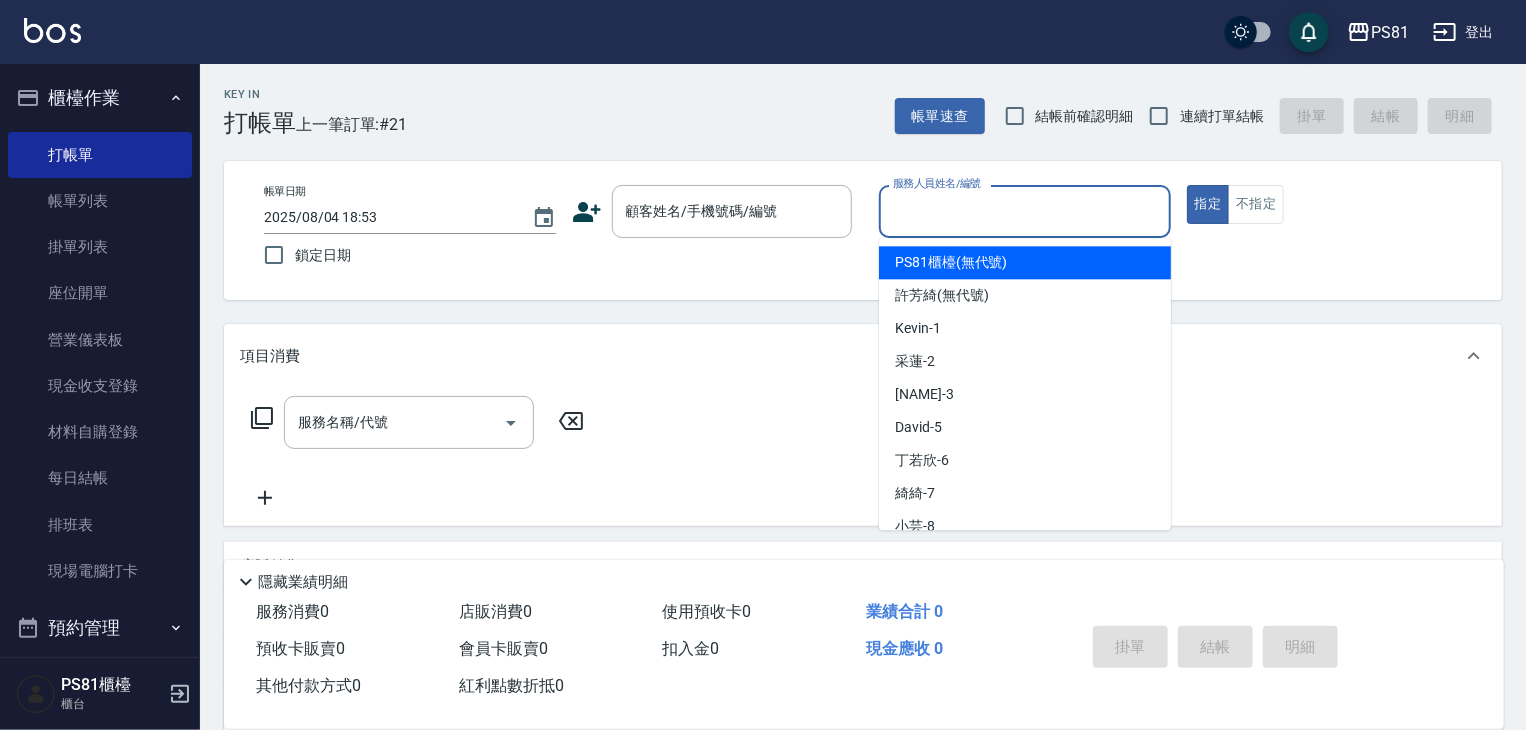 click on "服務人員姓名/編號" at bounding box center [1025, 211] 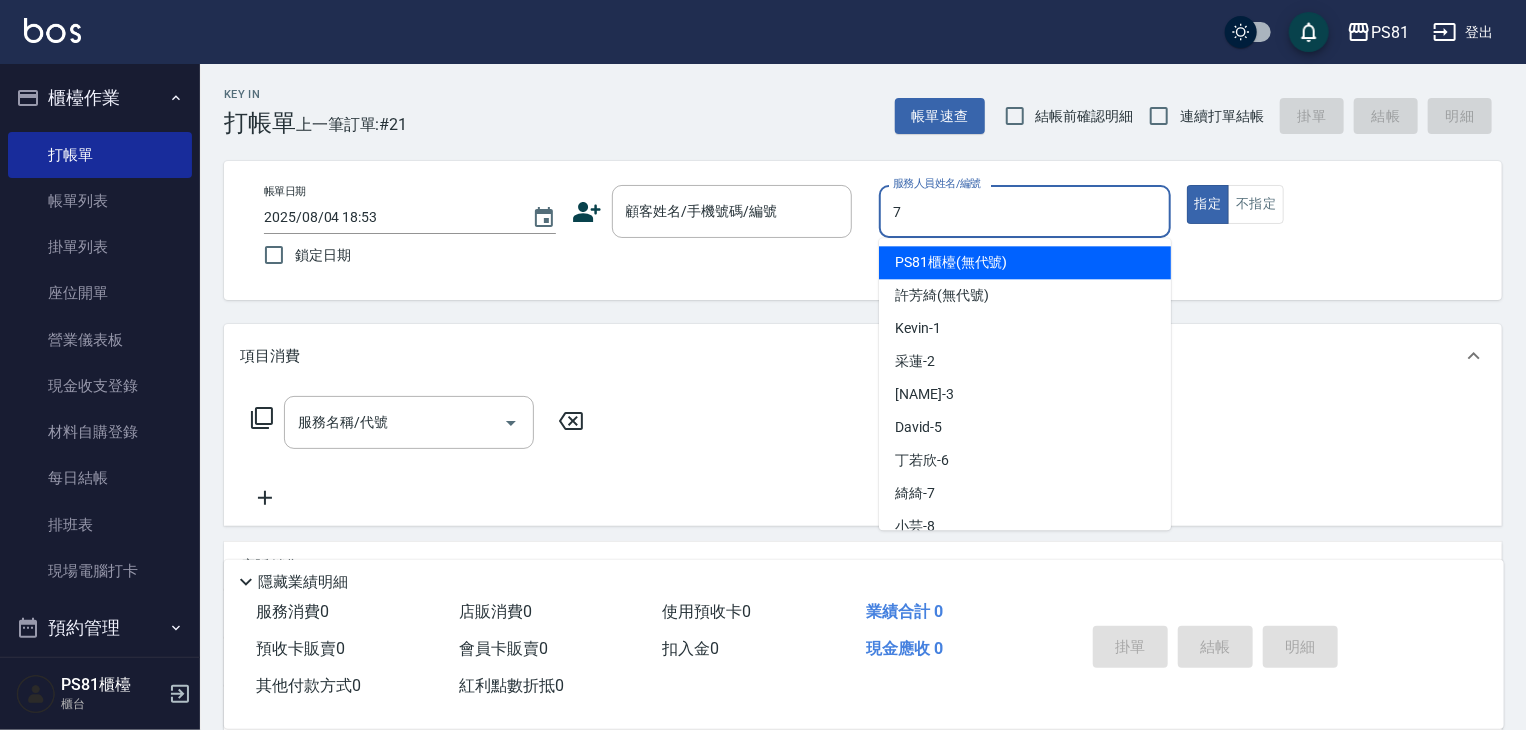 type on "綺綺-7" 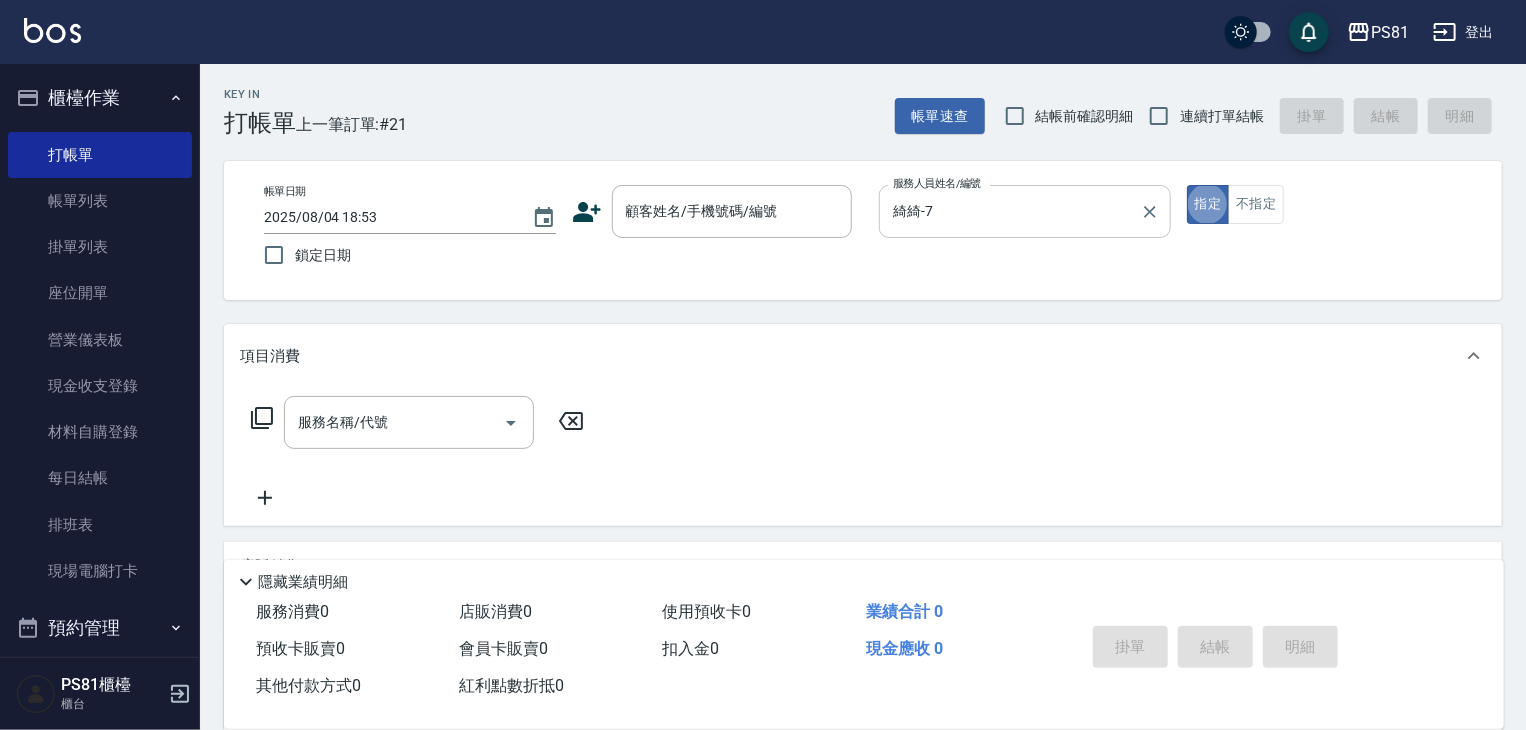 type on "true" 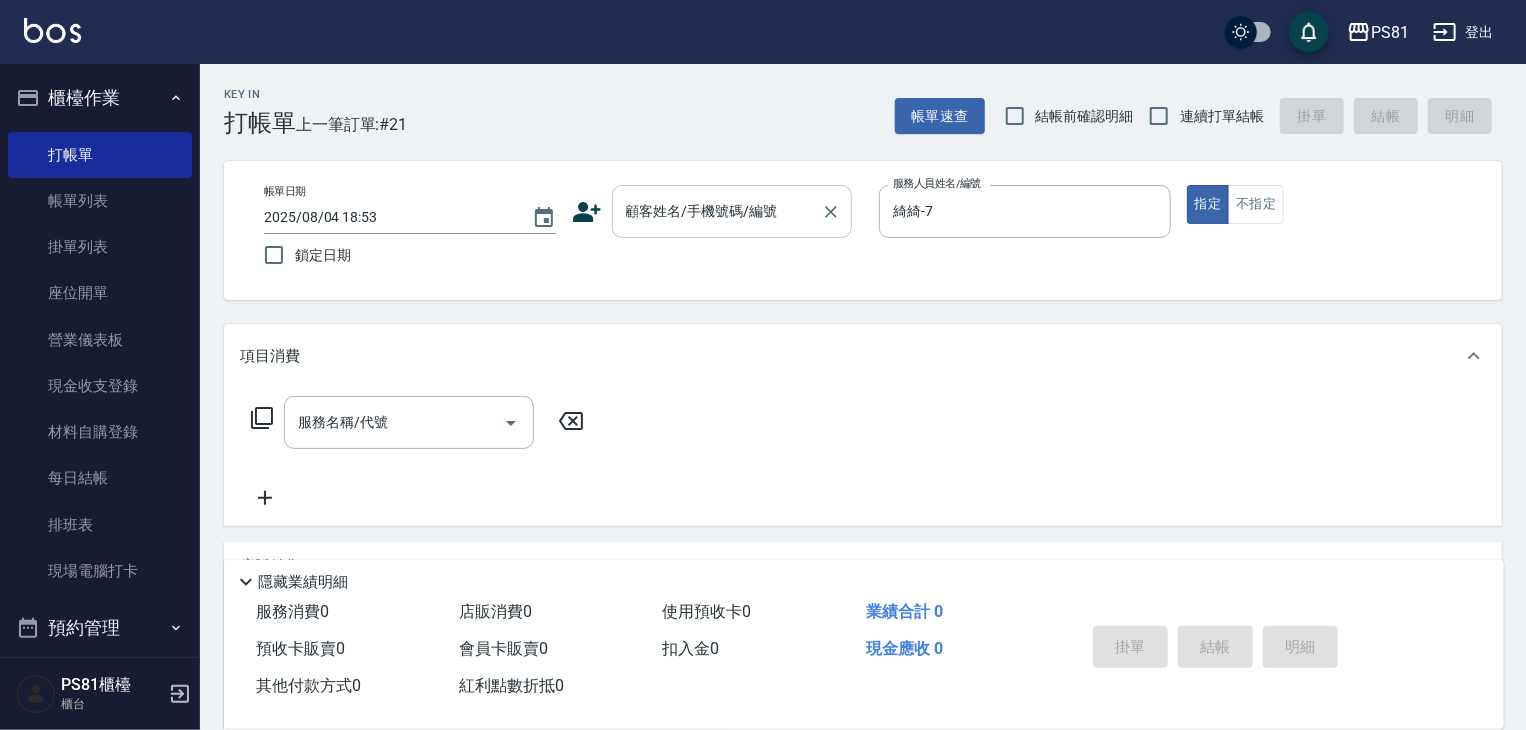 drag, startPoint x: 693, startPoint y: 239, endPoint x: 700, endPoint y: 227, distance: 13.892444 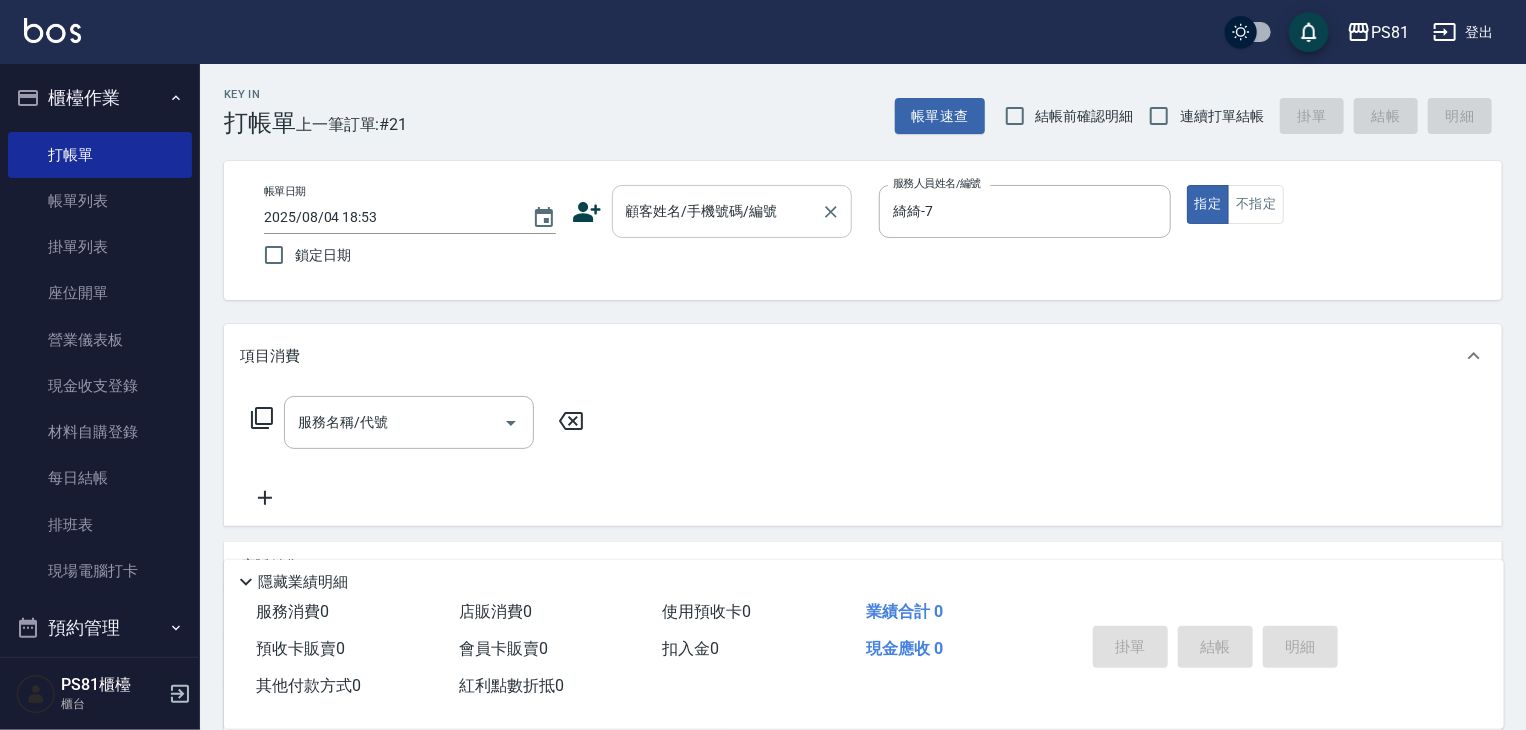 click on "帳單日期 2025/08/04 18:53 鎖定日期 顧客姓名/手機號碼/編號 顧客姓名/手機號碼/編號 服務人員姓名/編號 綺綺-7 服務人員姓名/編號 指定 不指定" at bounding box center (863, 230) 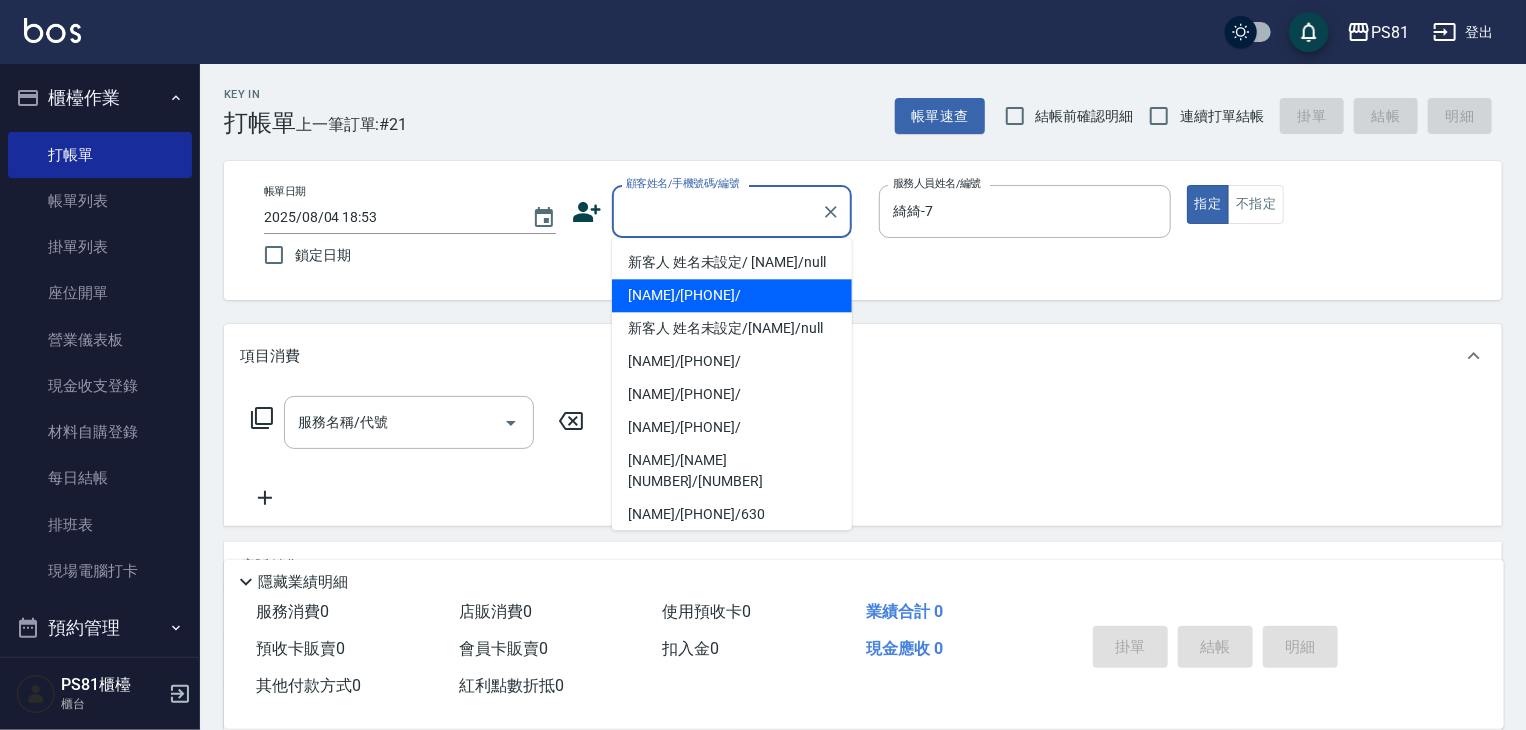 click on "[NAME]/[PHONE]/" at bounding box center [732, 295] 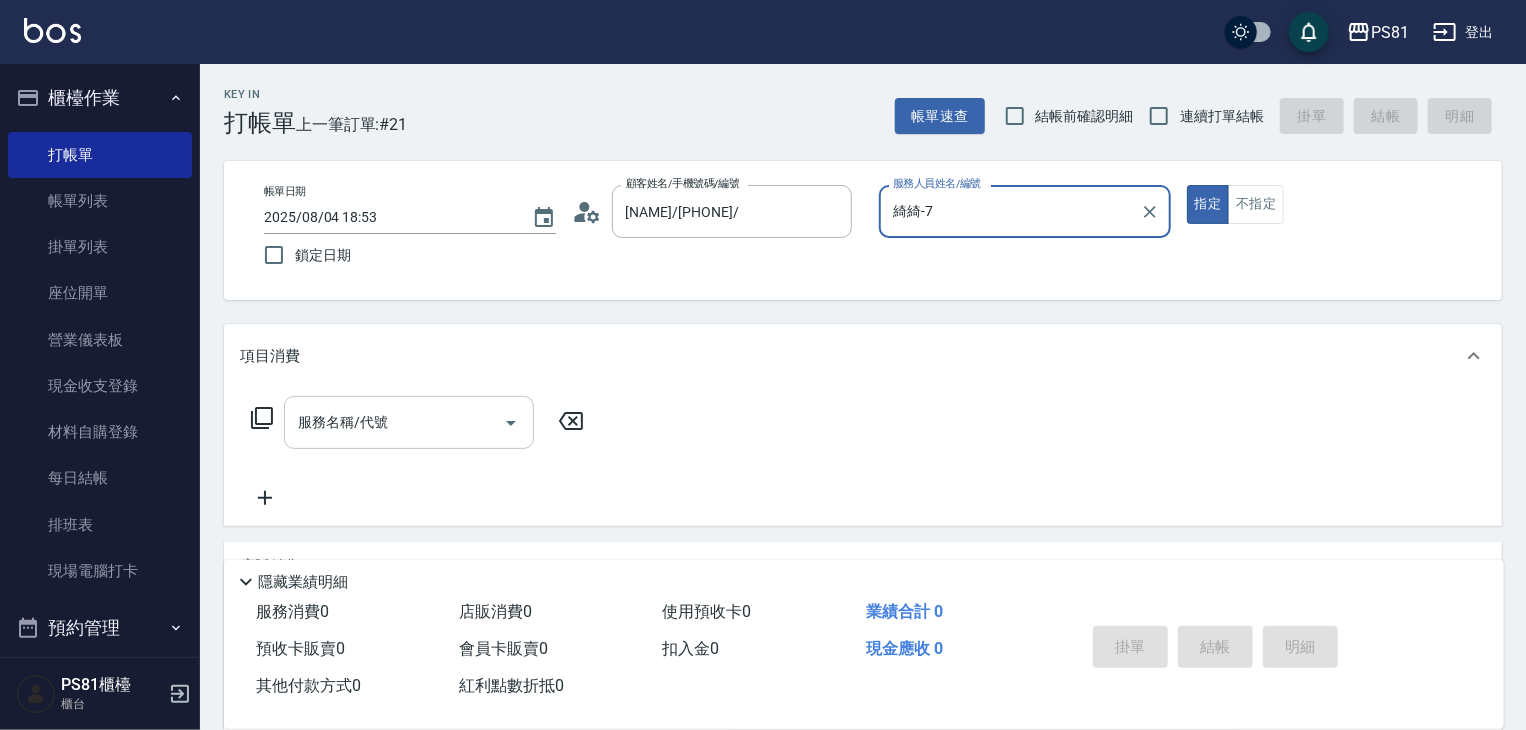 click on "服務名稱/代號" at bounding box center [394, 422] 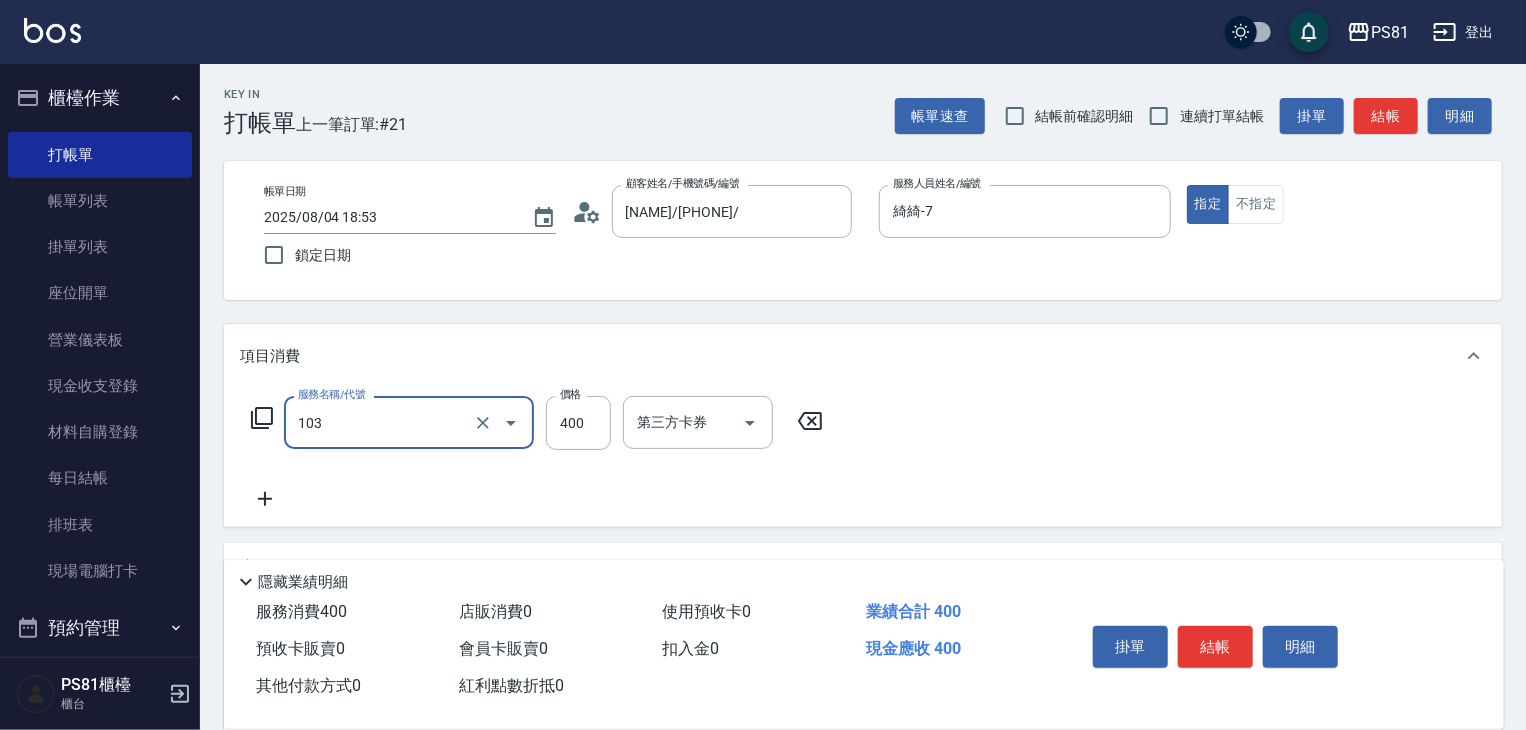 type on "C級洗剪400(103)" 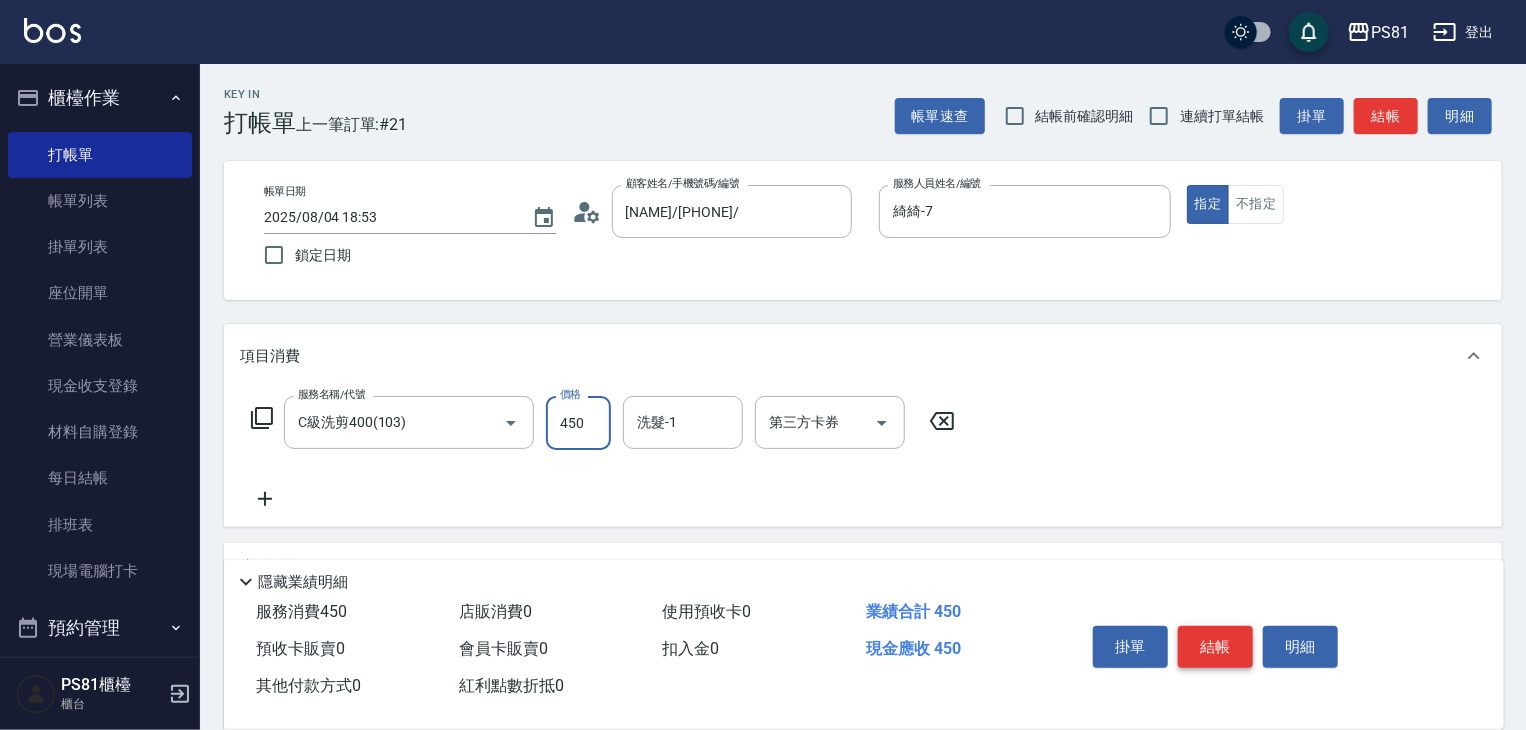 type on "450" 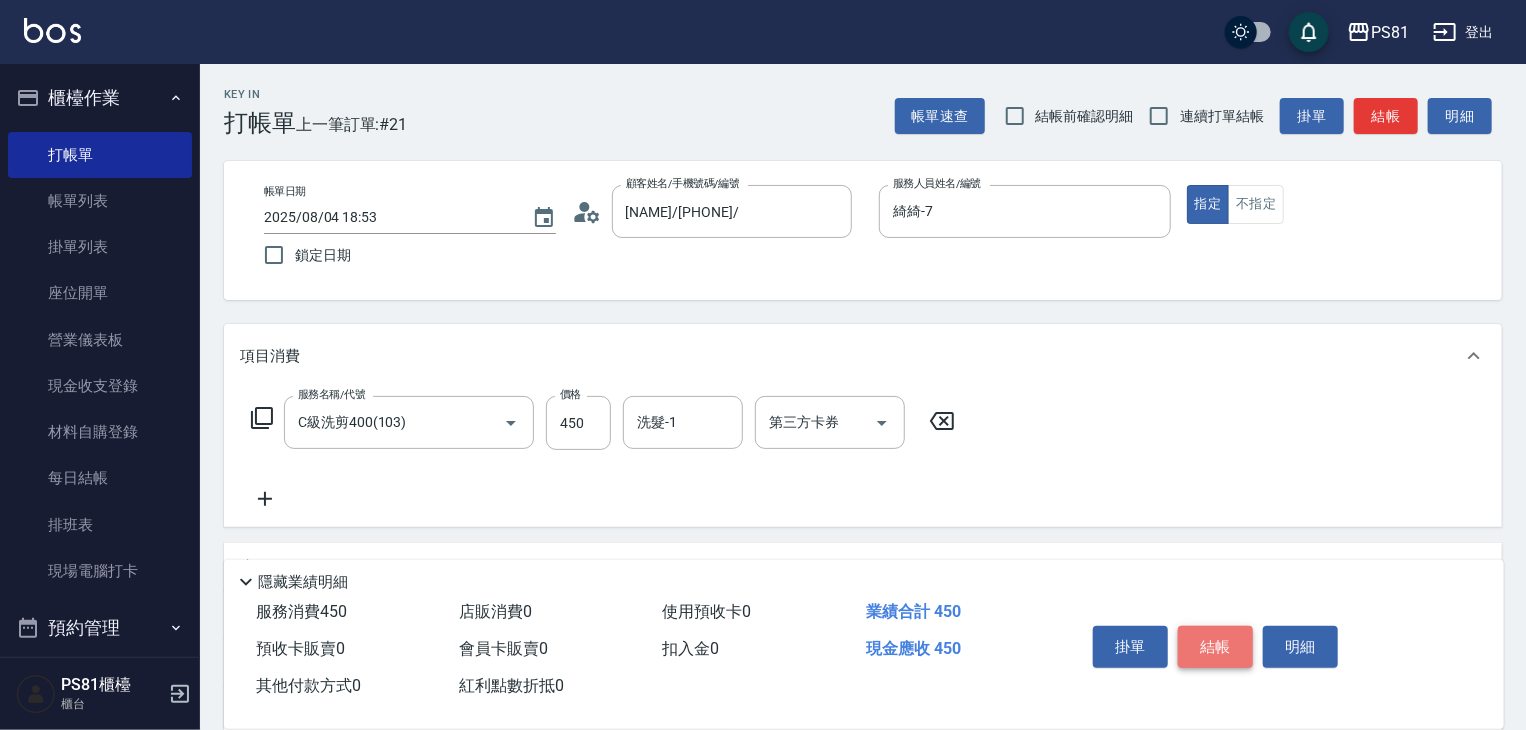 click on "結帳" at bounding box center (1215, 647) 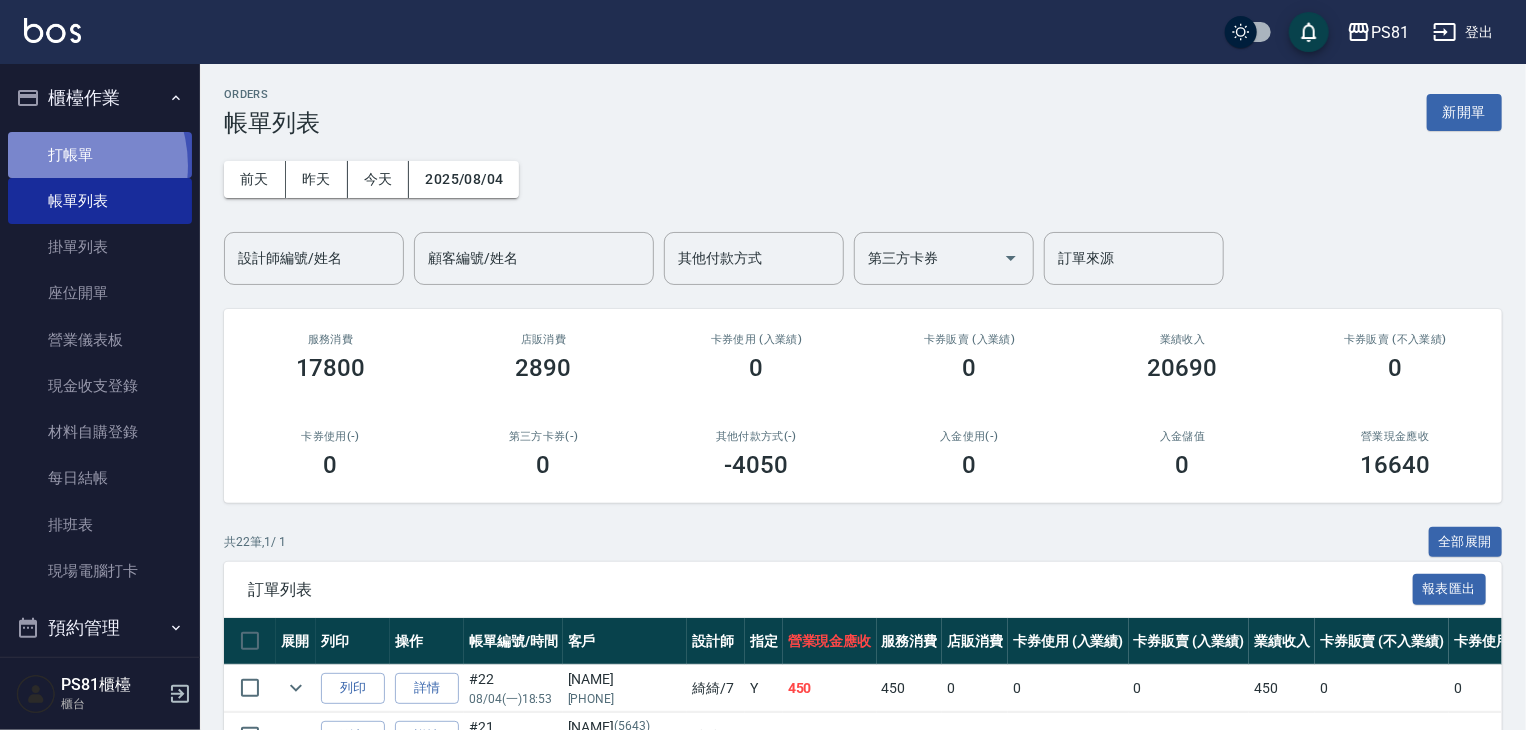 click on "打帳單" at bounding box center [100, 155] 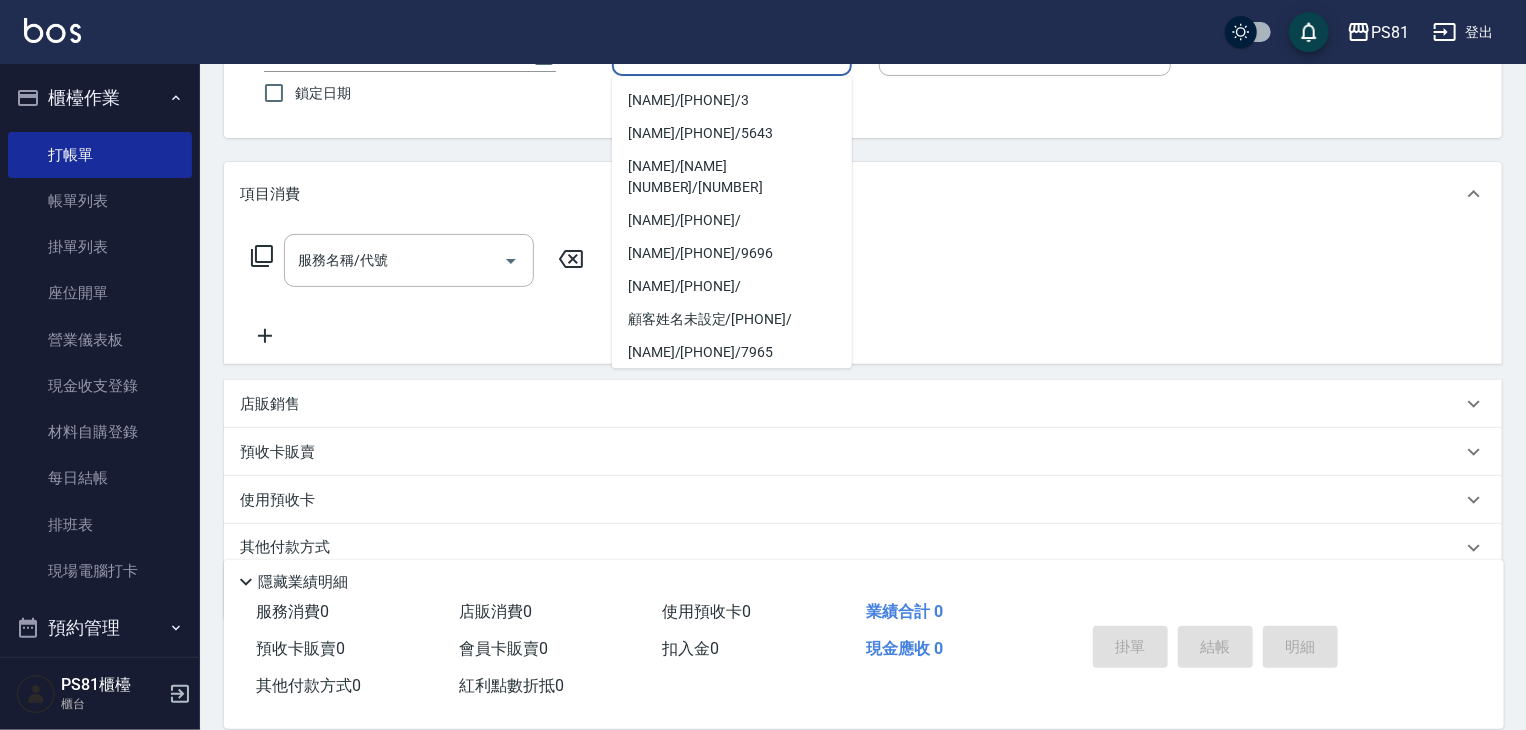 scroll, scrollTop: 242, scrollLeft: 0, axis: vertical 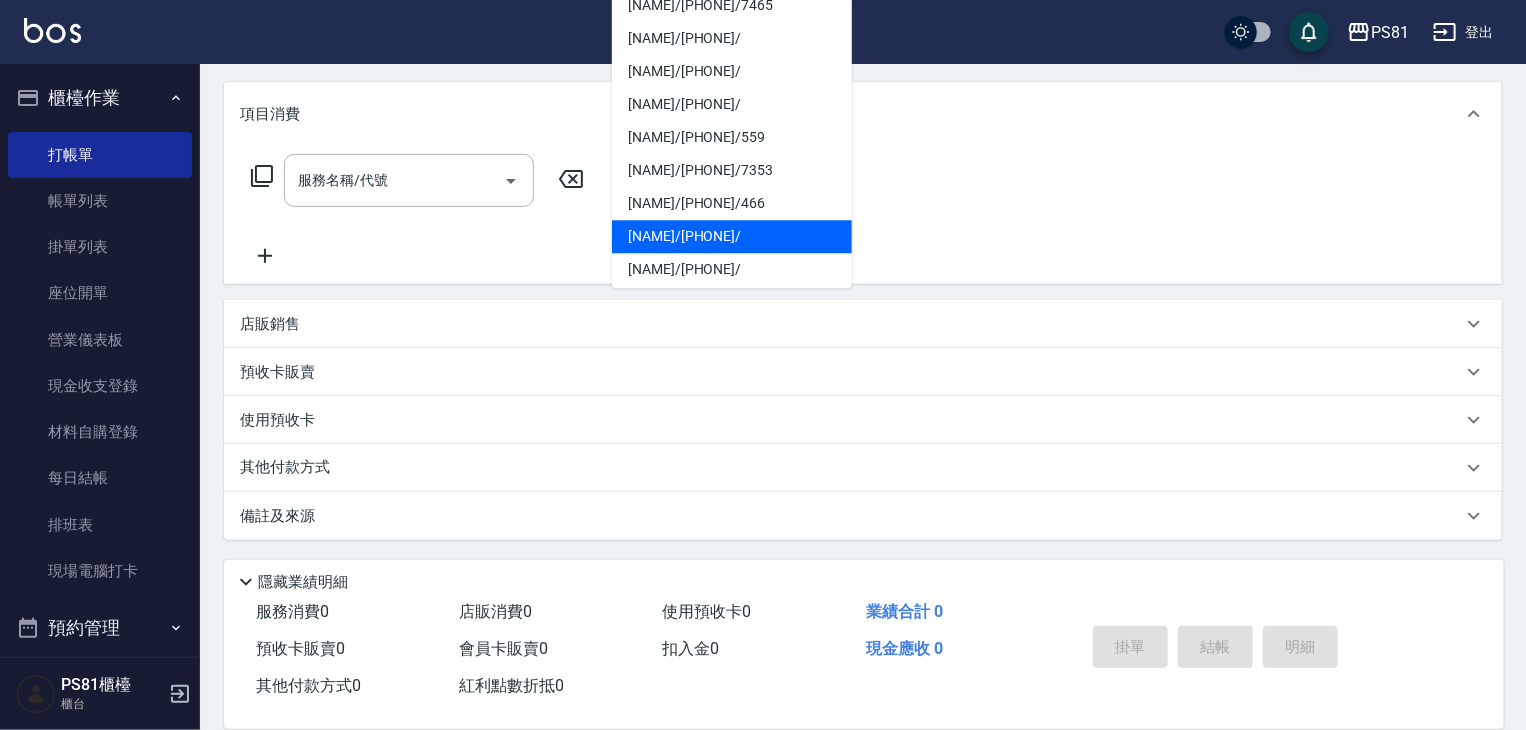 click on "[NAME]/[PHONE]/" at bounding box center [732, 236] 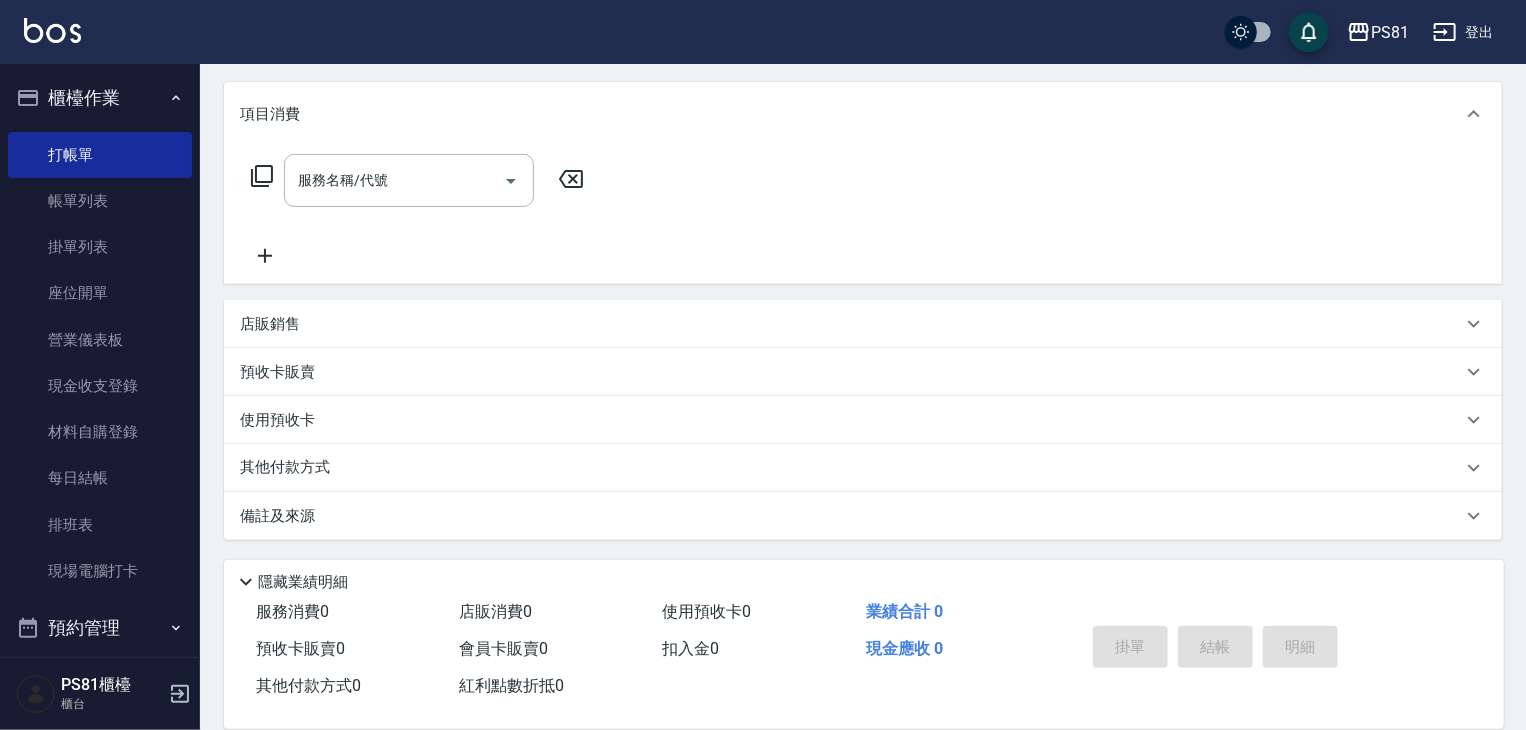 scroll, scrollTop: 0, scrollLeft: 0, axis: both 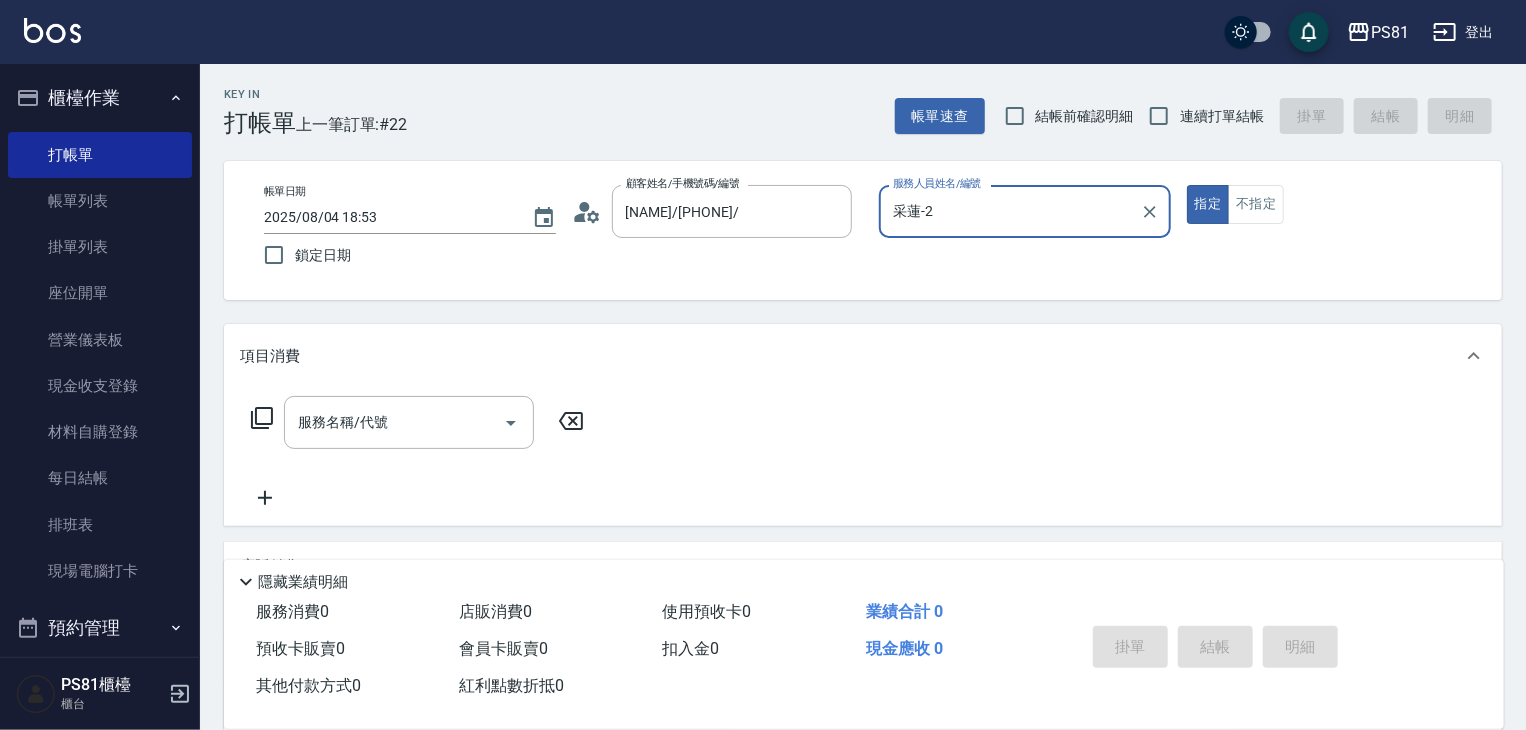 click on "采蓮-2" at bounding box center (1010, 211) 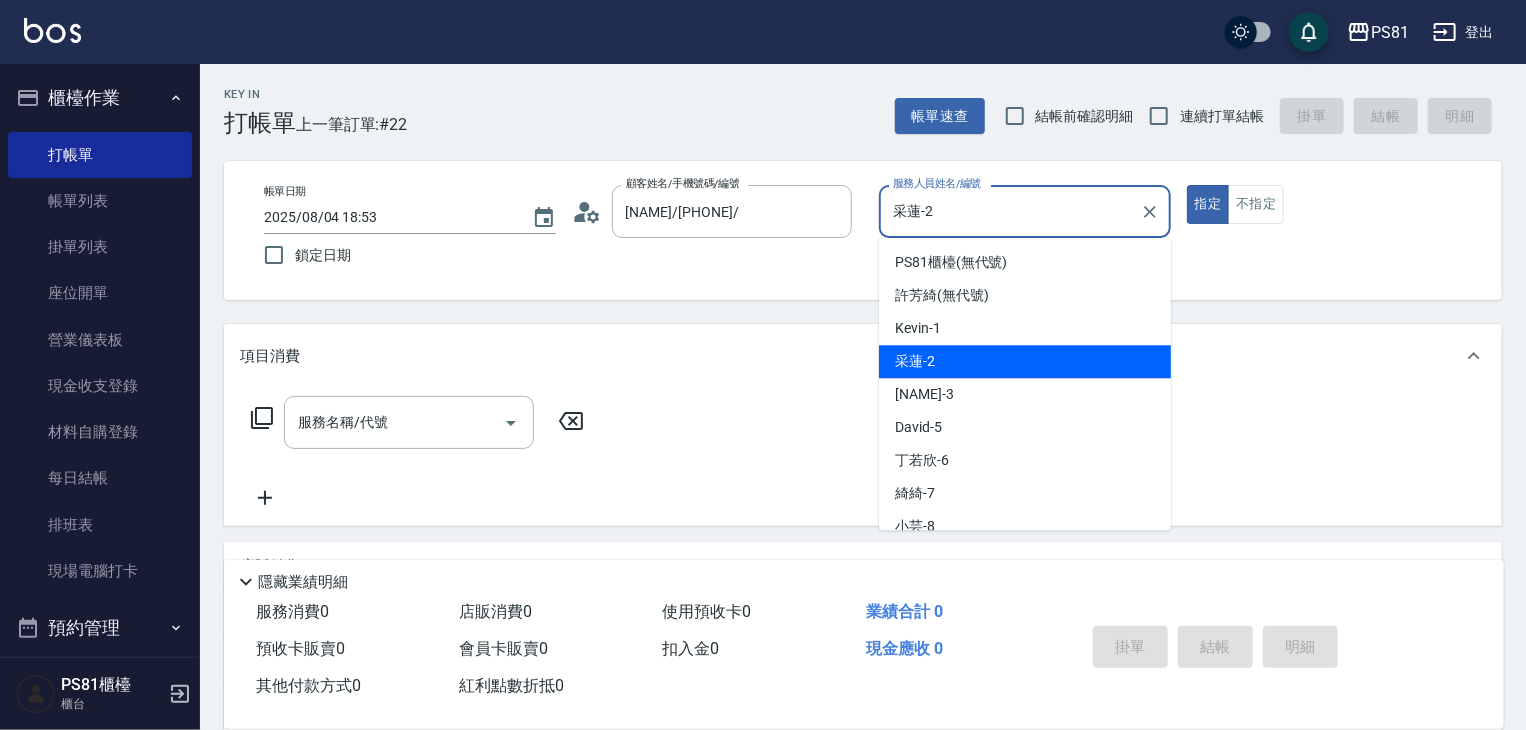 click on "采蓮-2" at bounding box center [1010, 211] 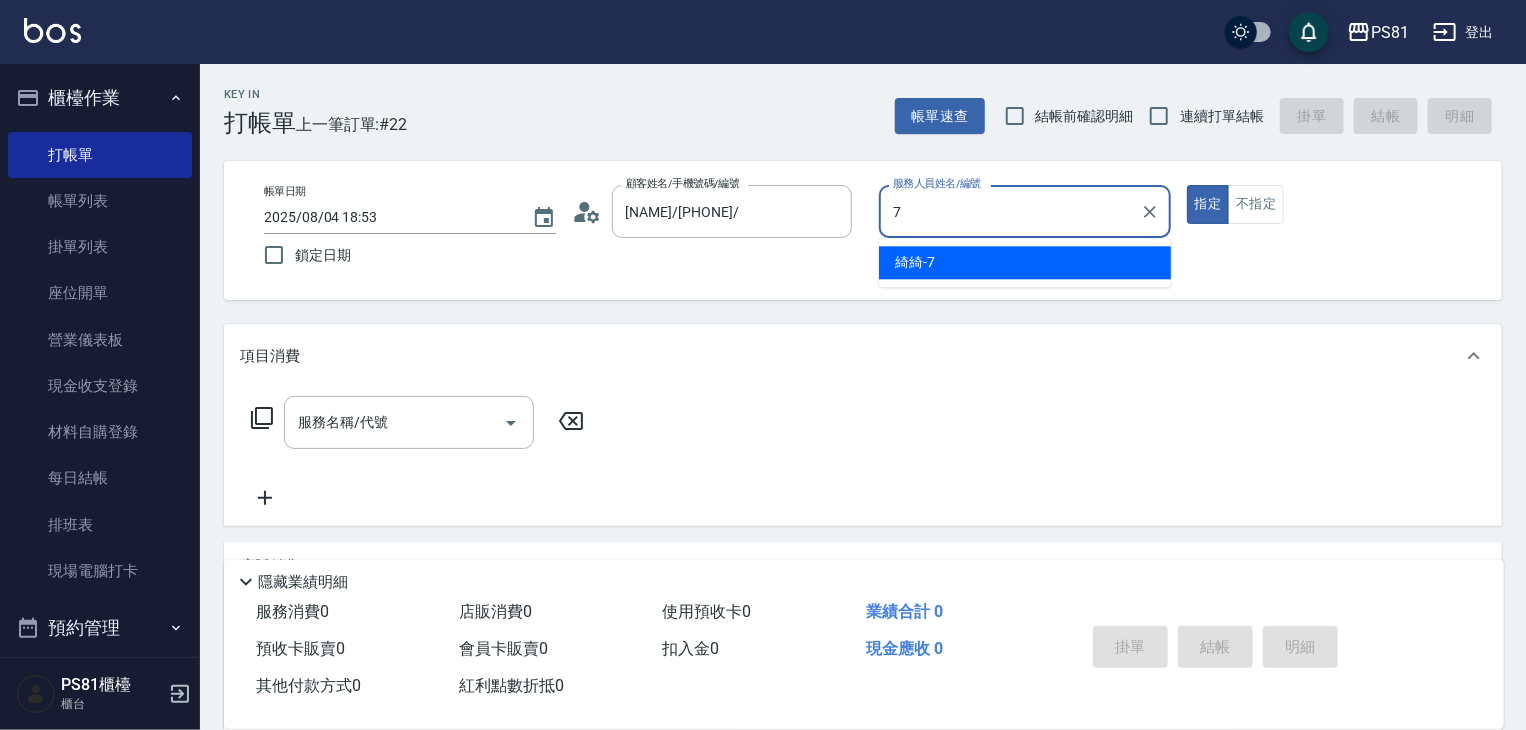 type on "綺綺-7" 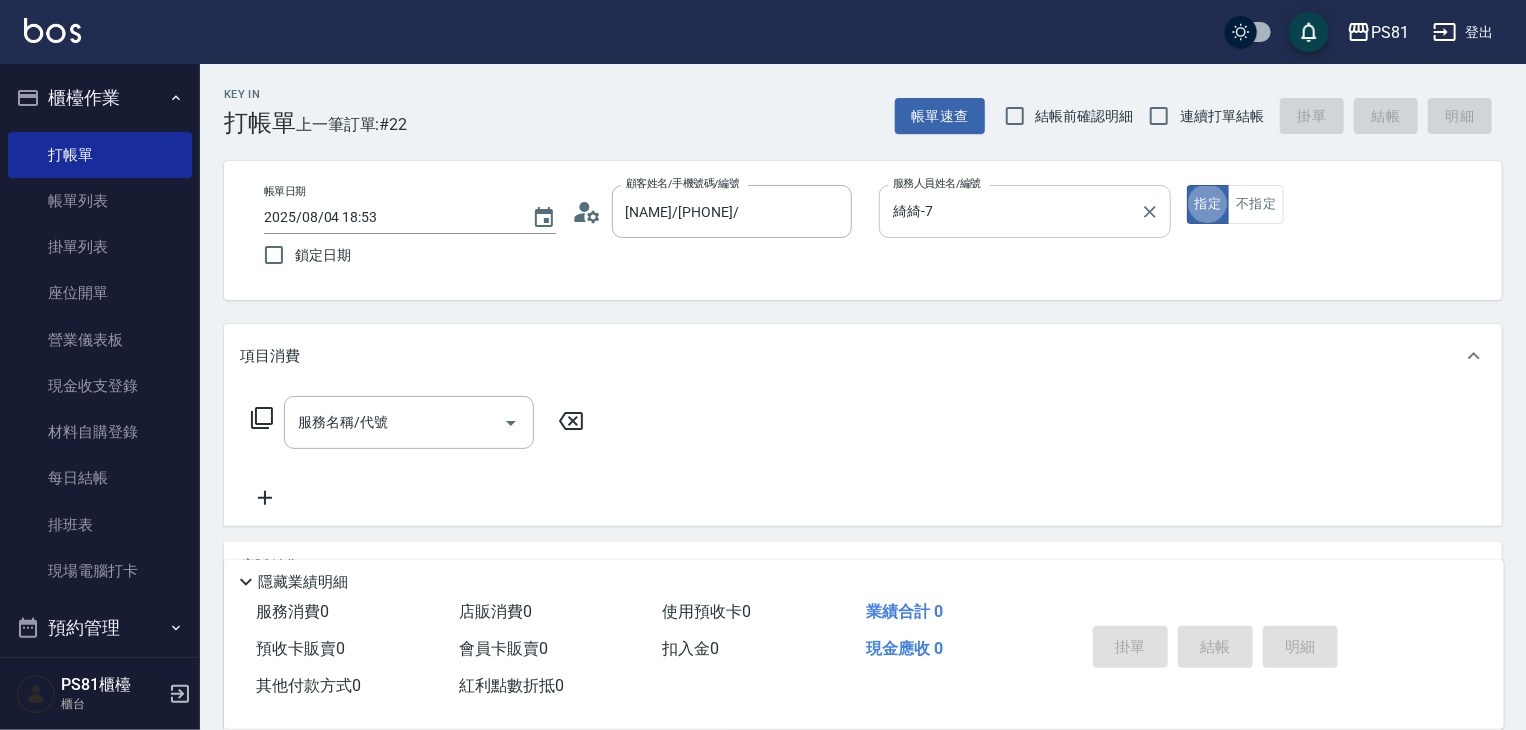 type on "true" 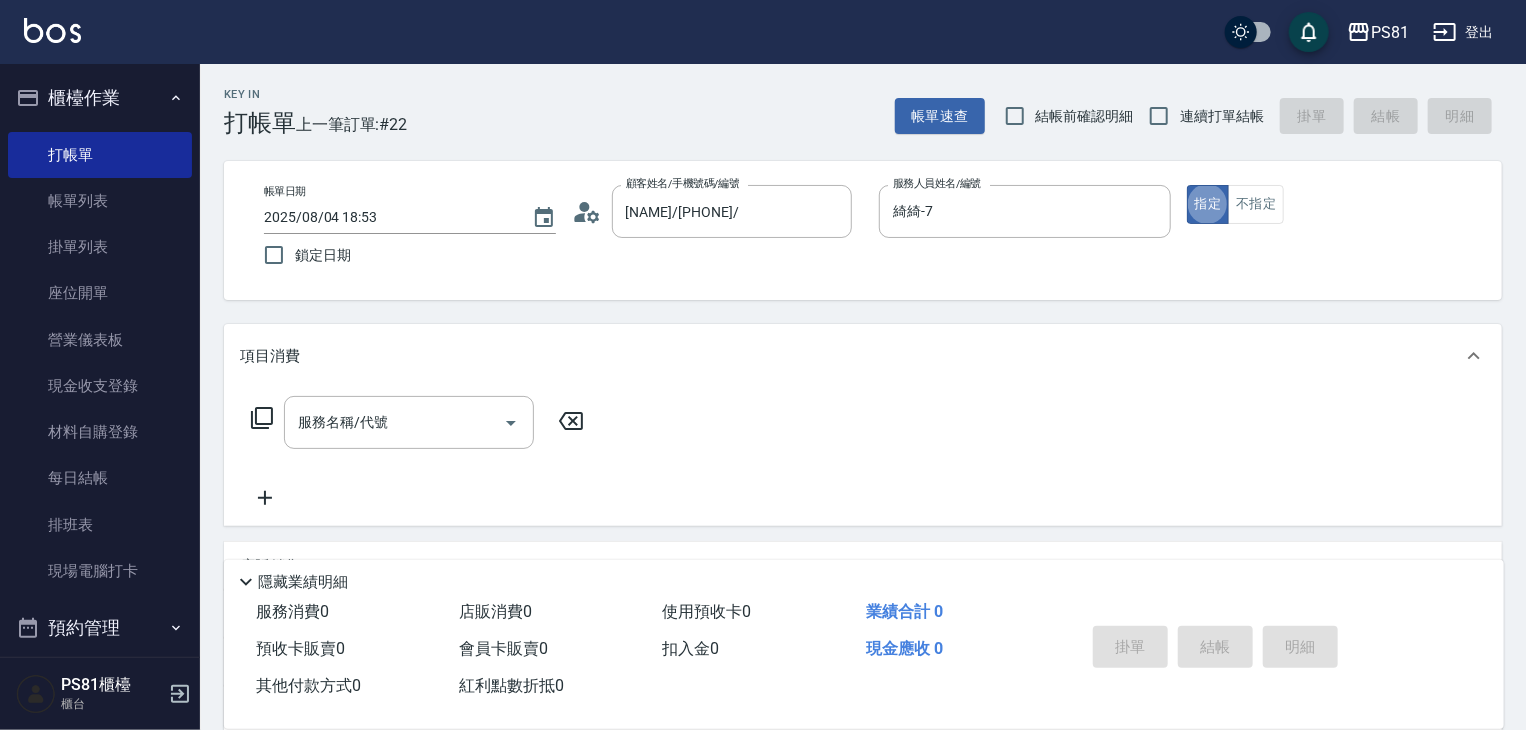 click on "不指定" at bounding box center (1256, 204) 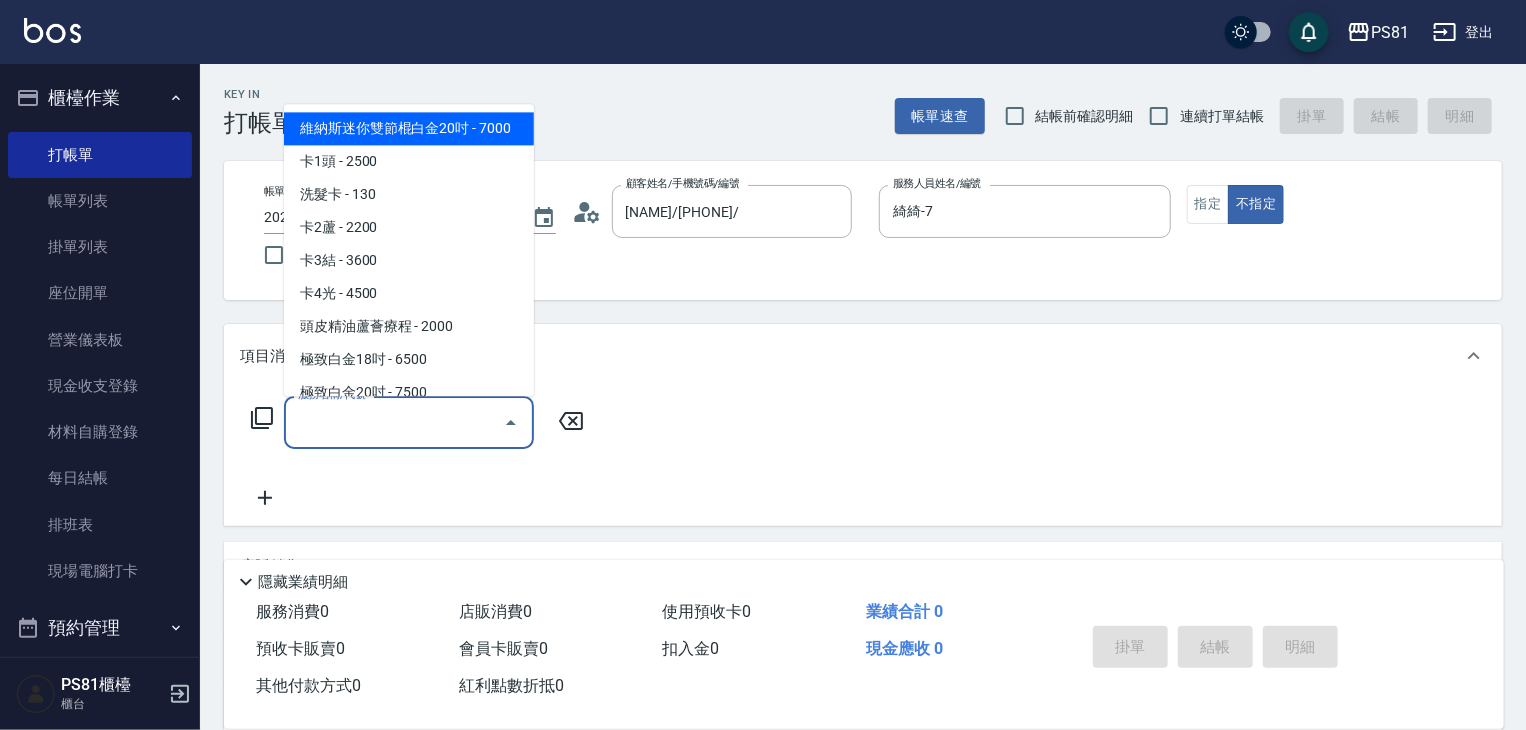 click on "服務名稱/代號" at bounding box center [394, 422] 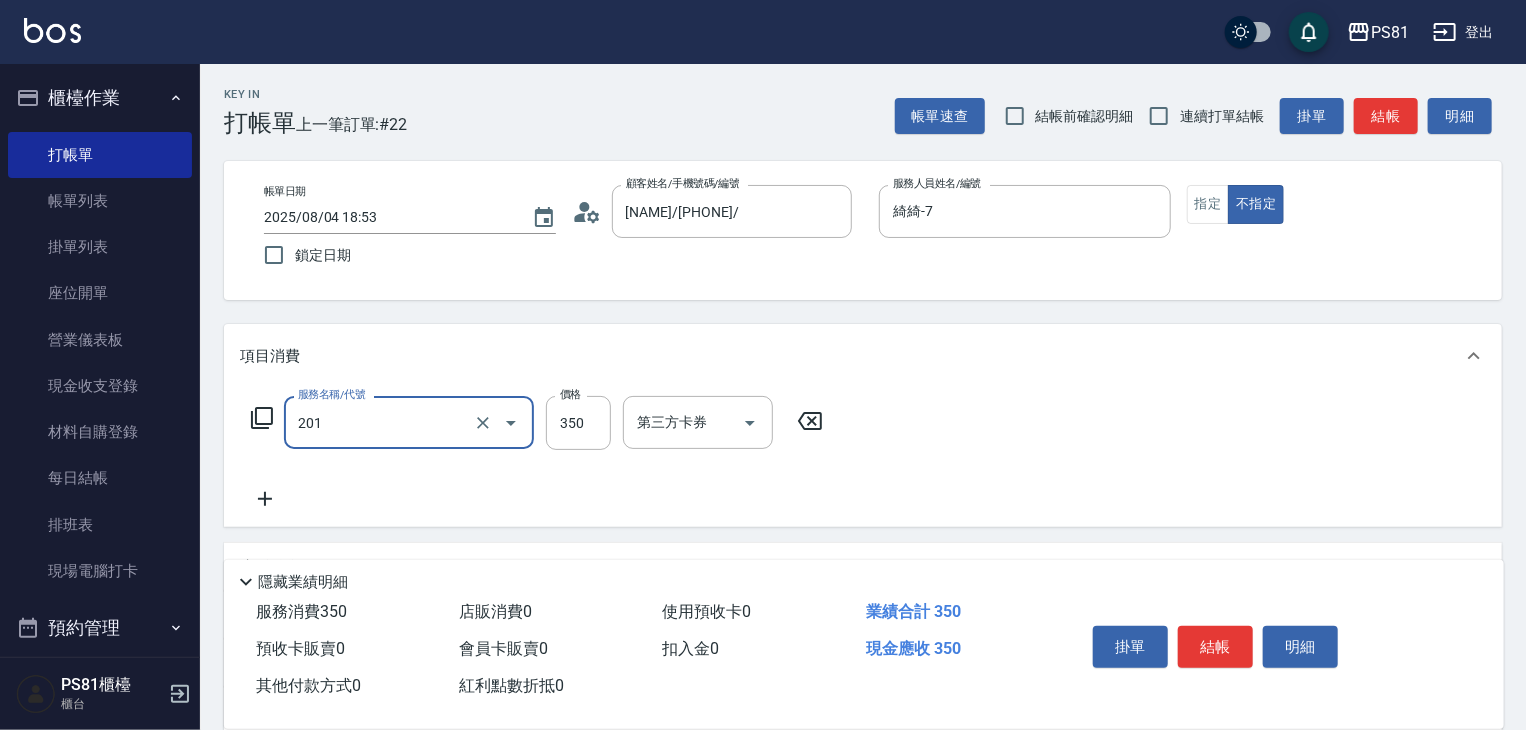 type on "洗剪350(201)" 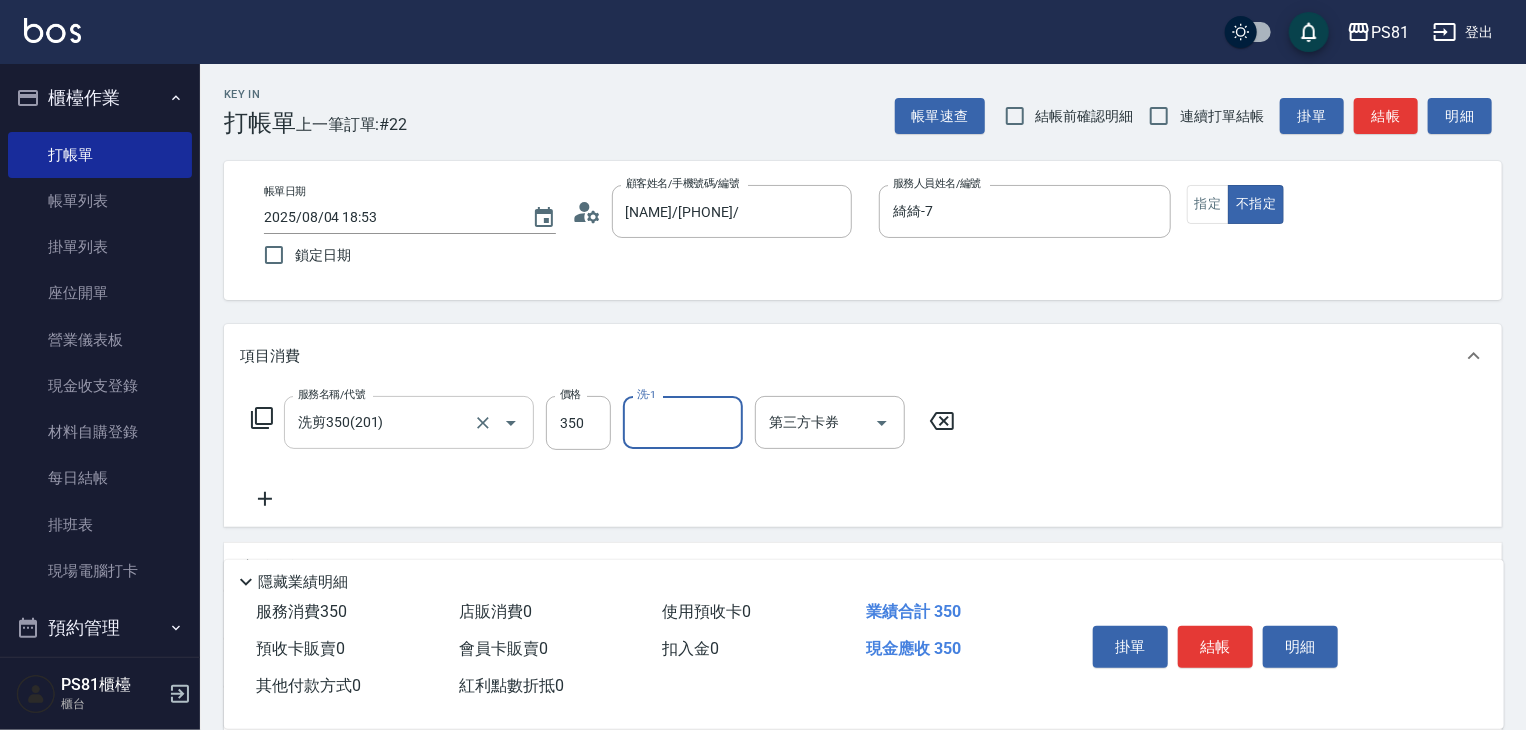 type on "3" 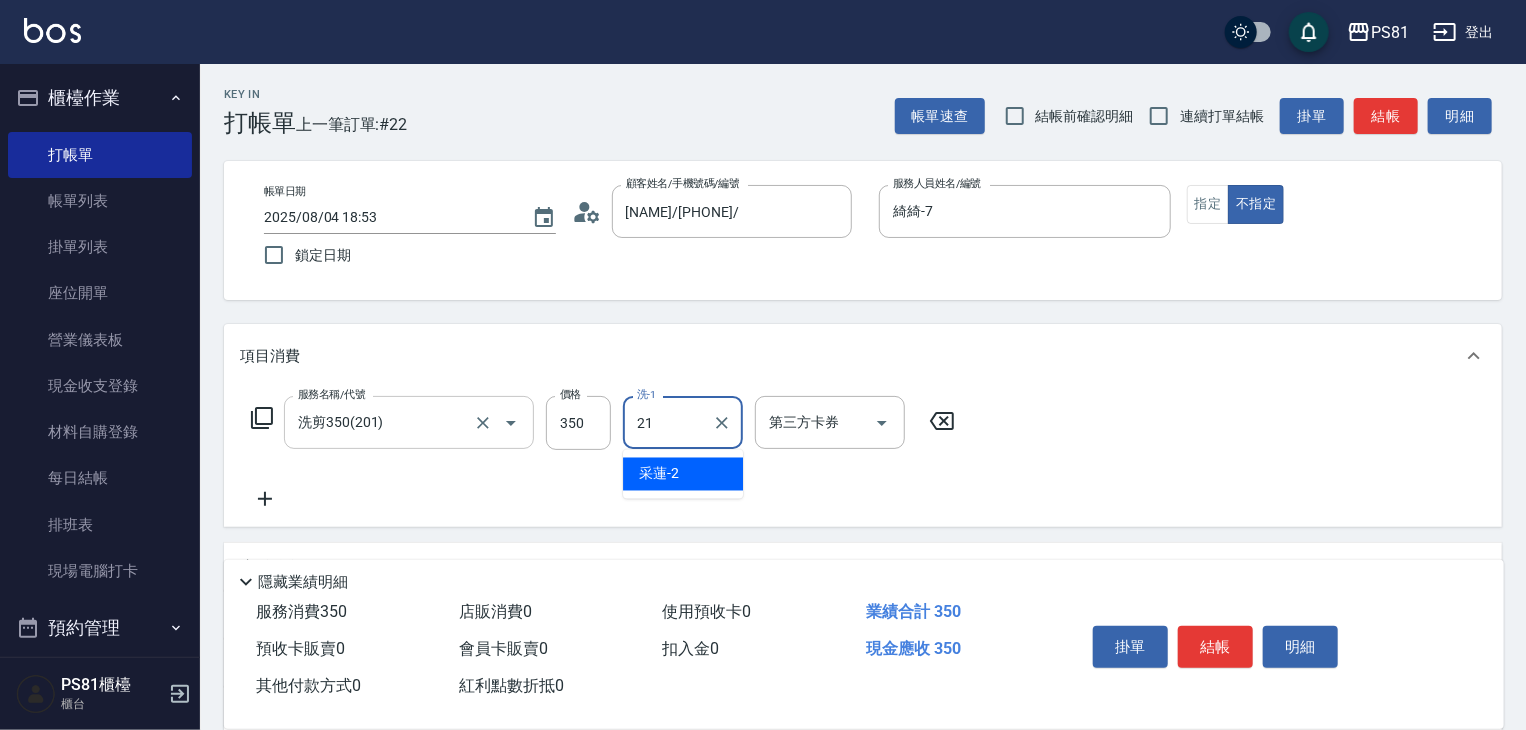 type on "Q比-21" 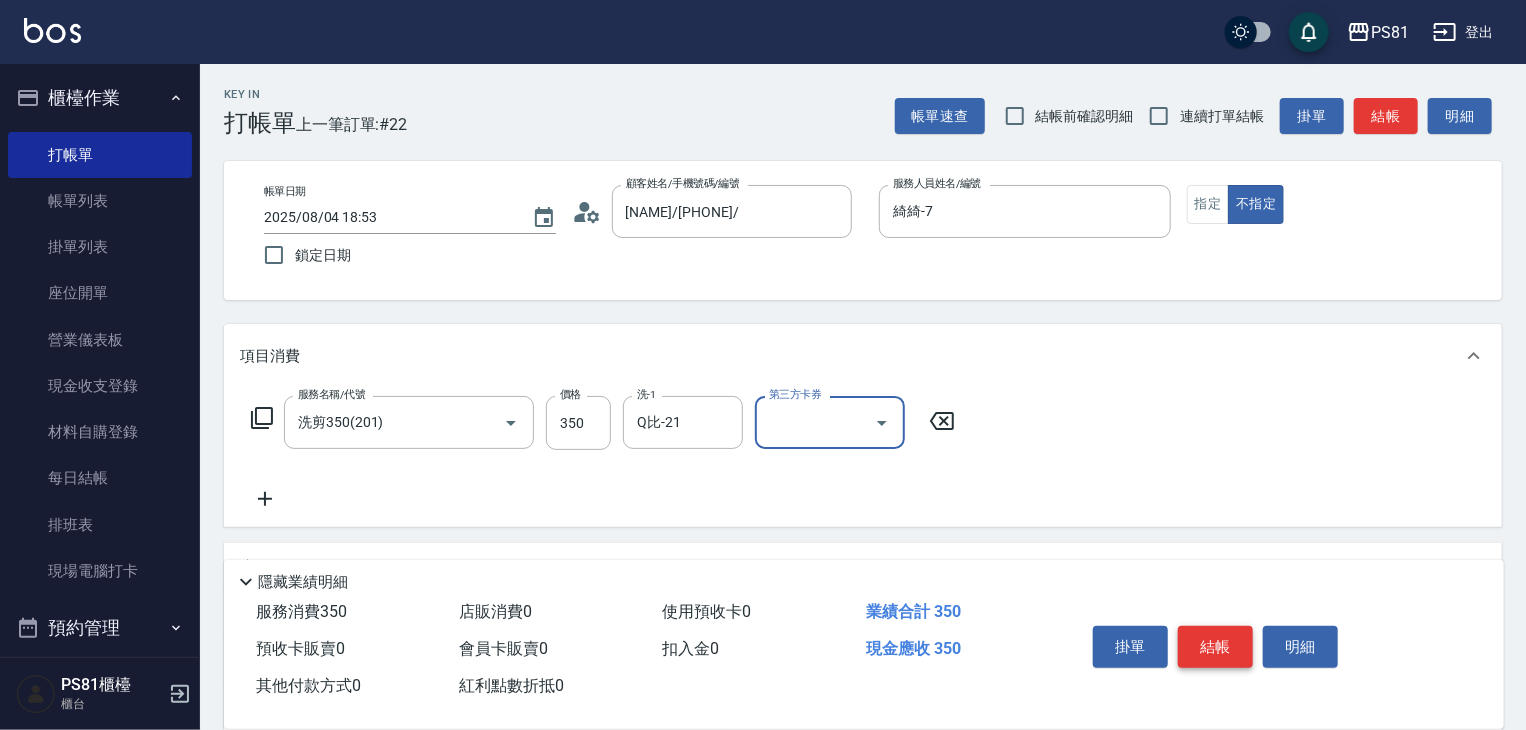 click on "結帳" at bounding box center [1215, 647] 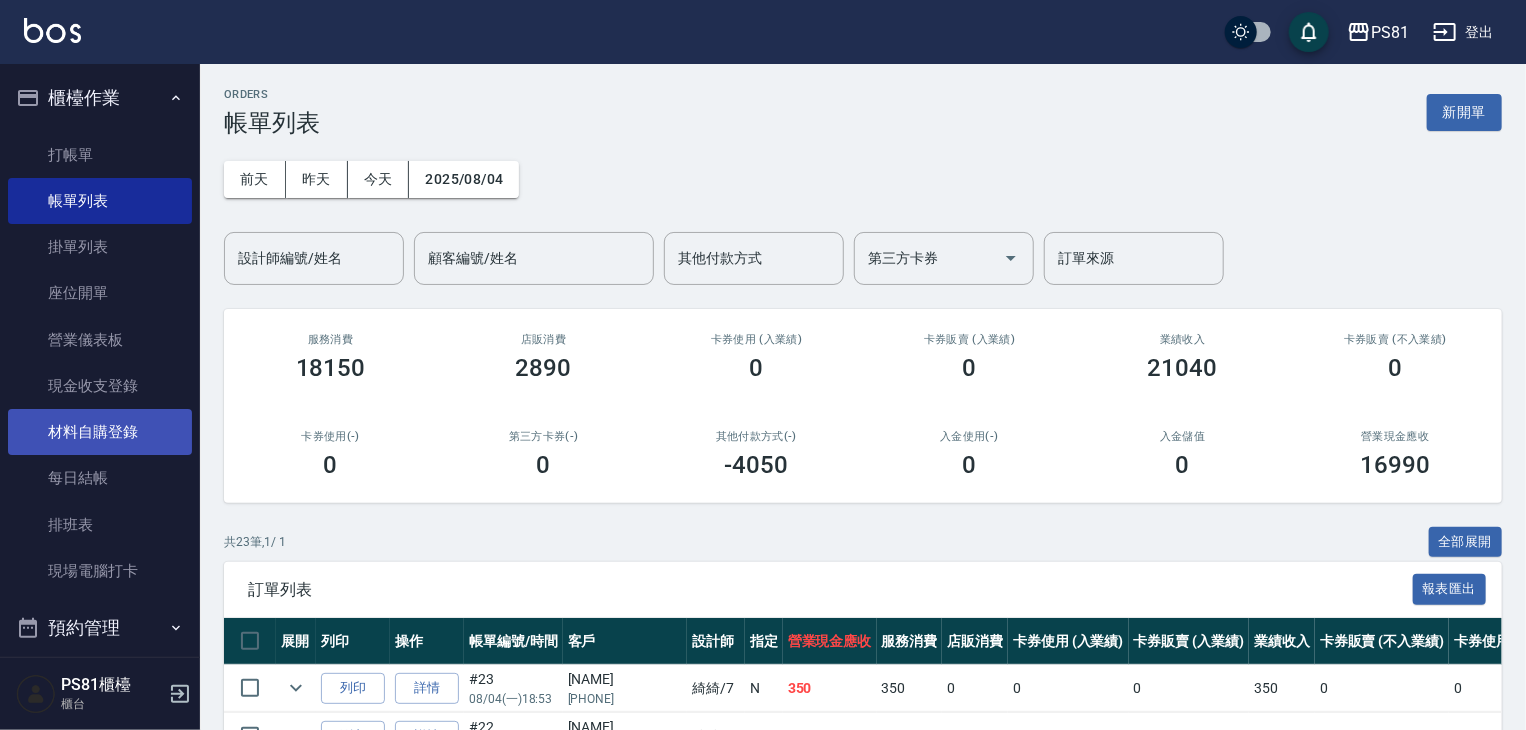 click on "材料自購登錄" at bounding box center [100, 432] 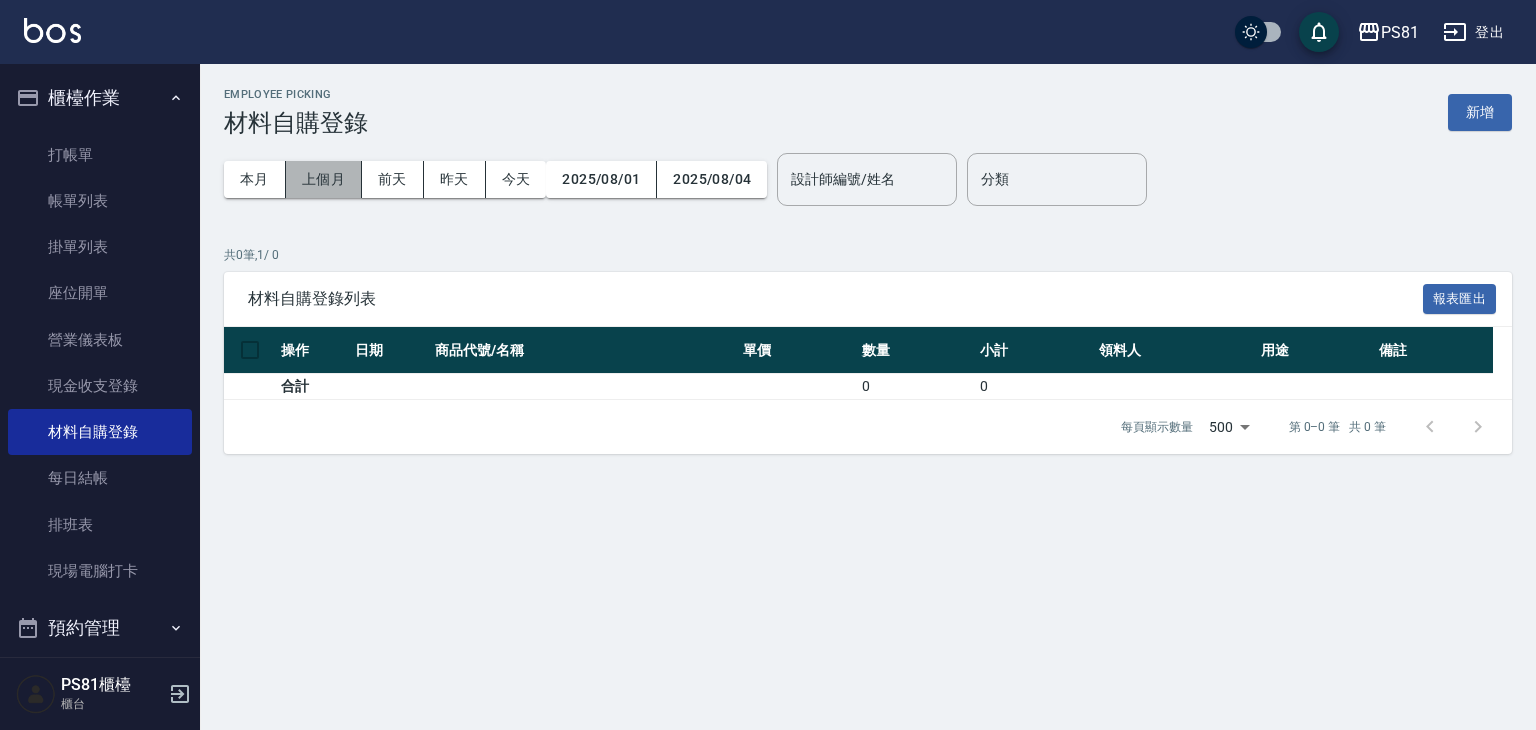 click on "上個月" at bounding box center (324, 179) 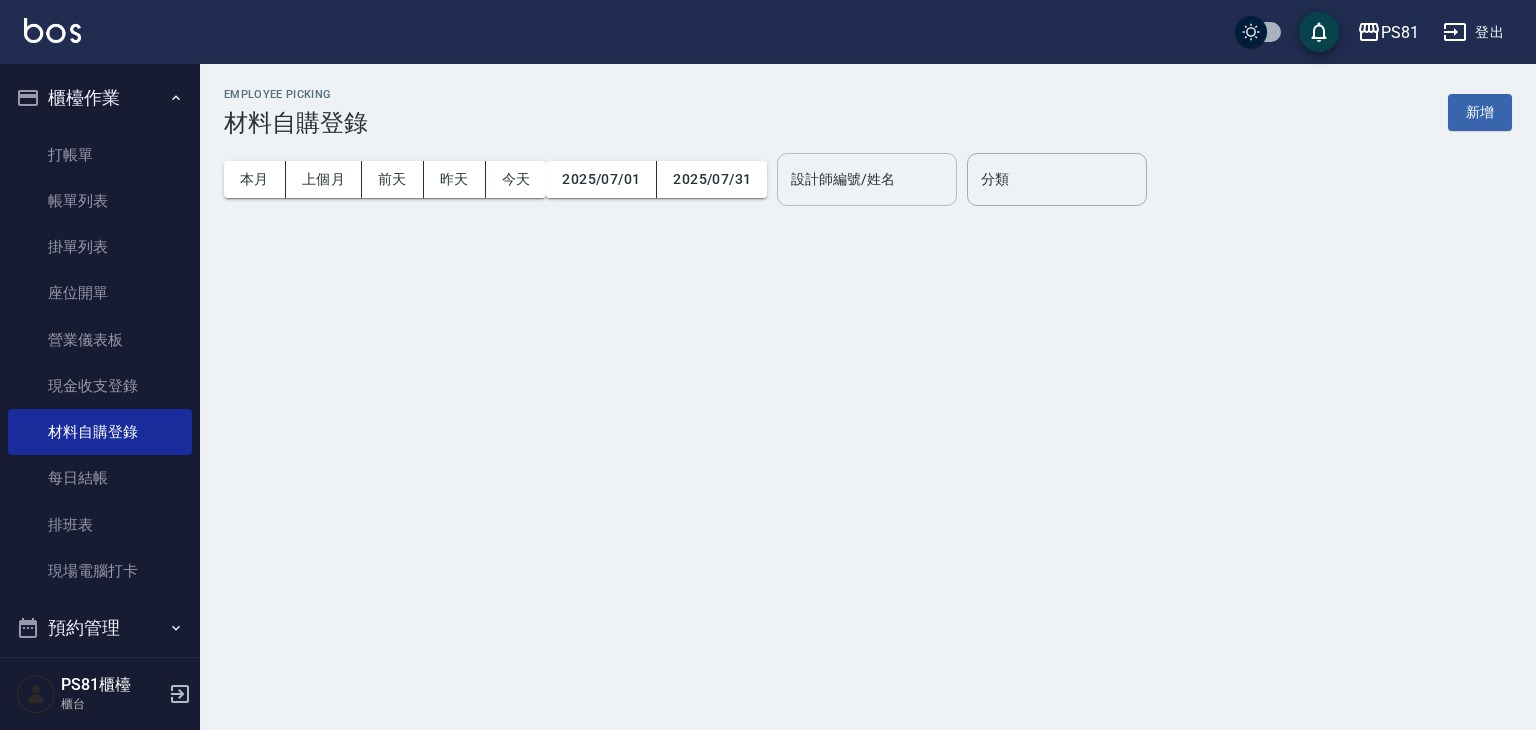 click on "設計師編號/姓名" at bounding box center (867, 179) 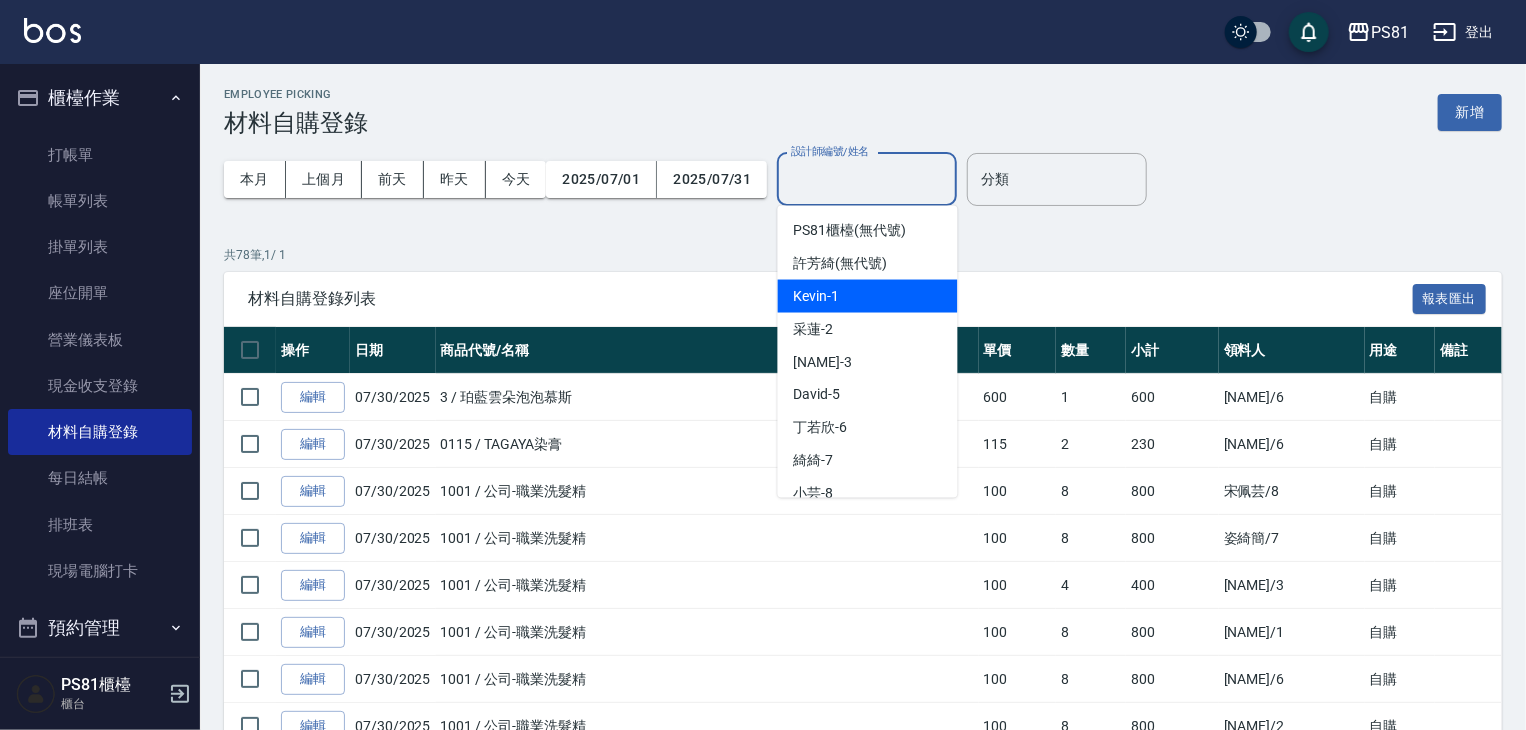 click on "Kevin -1" at bounding box center (868, 296) 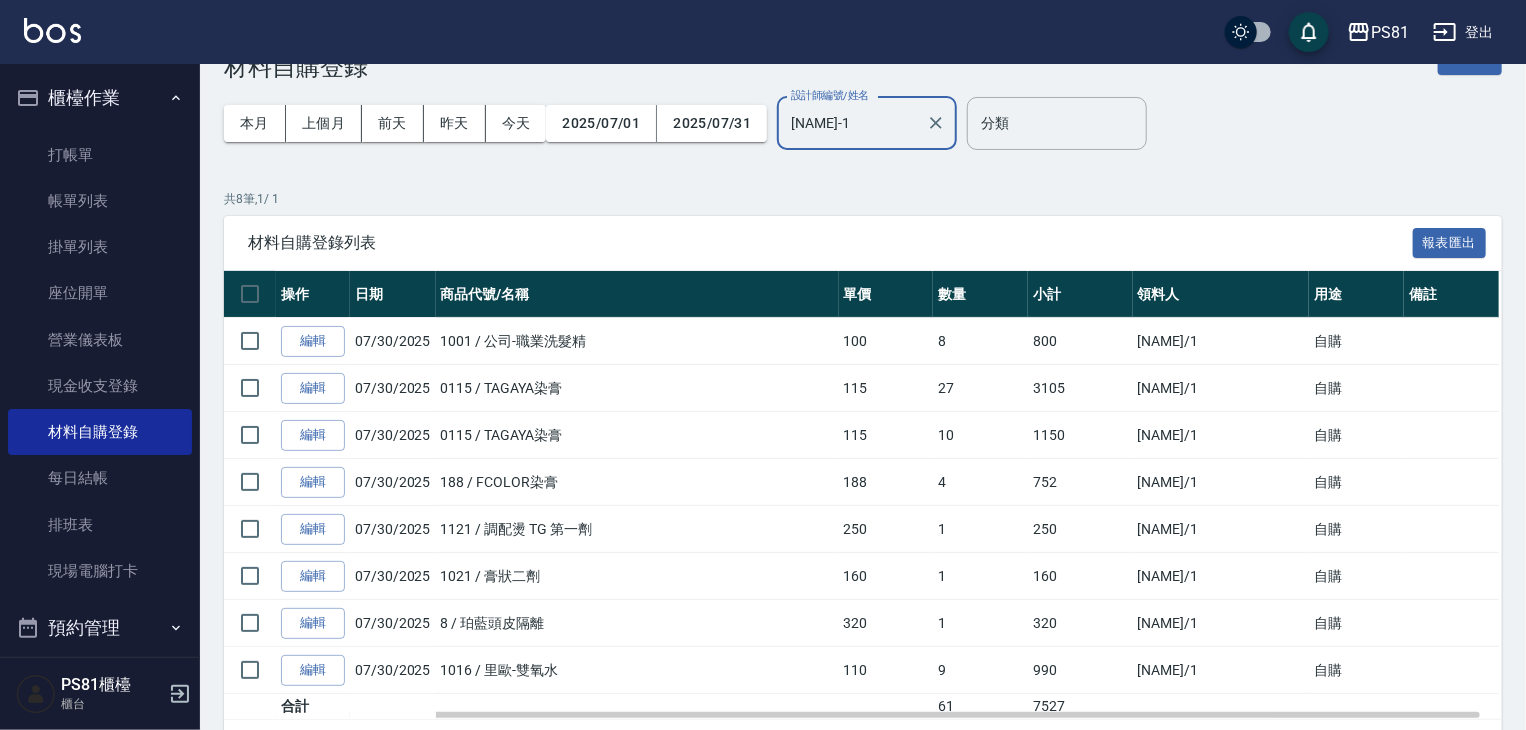 scroll, scrollTop: 0, scrollLeft: 0, axis: both 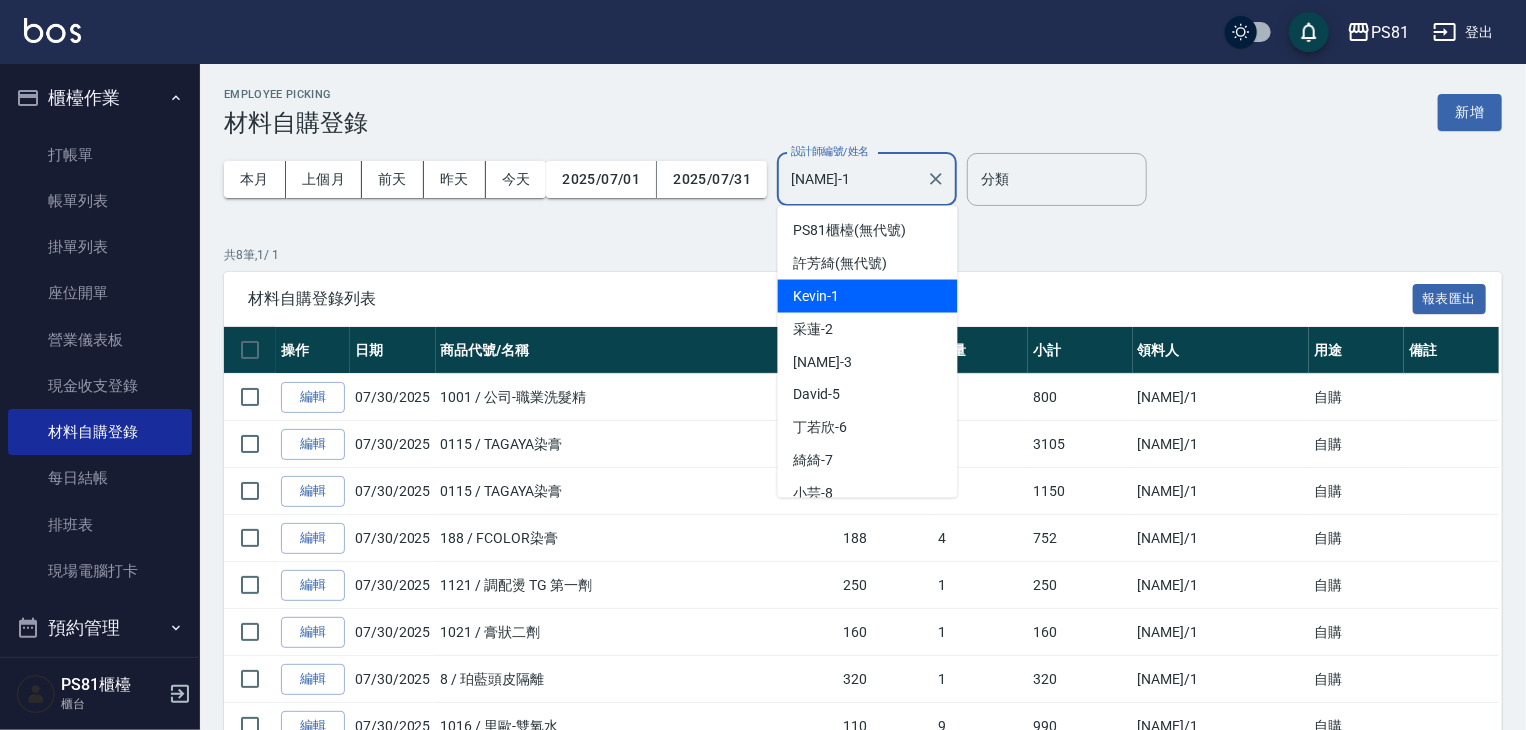 click on "[NAME]-1" at bounding box center (852, 179) 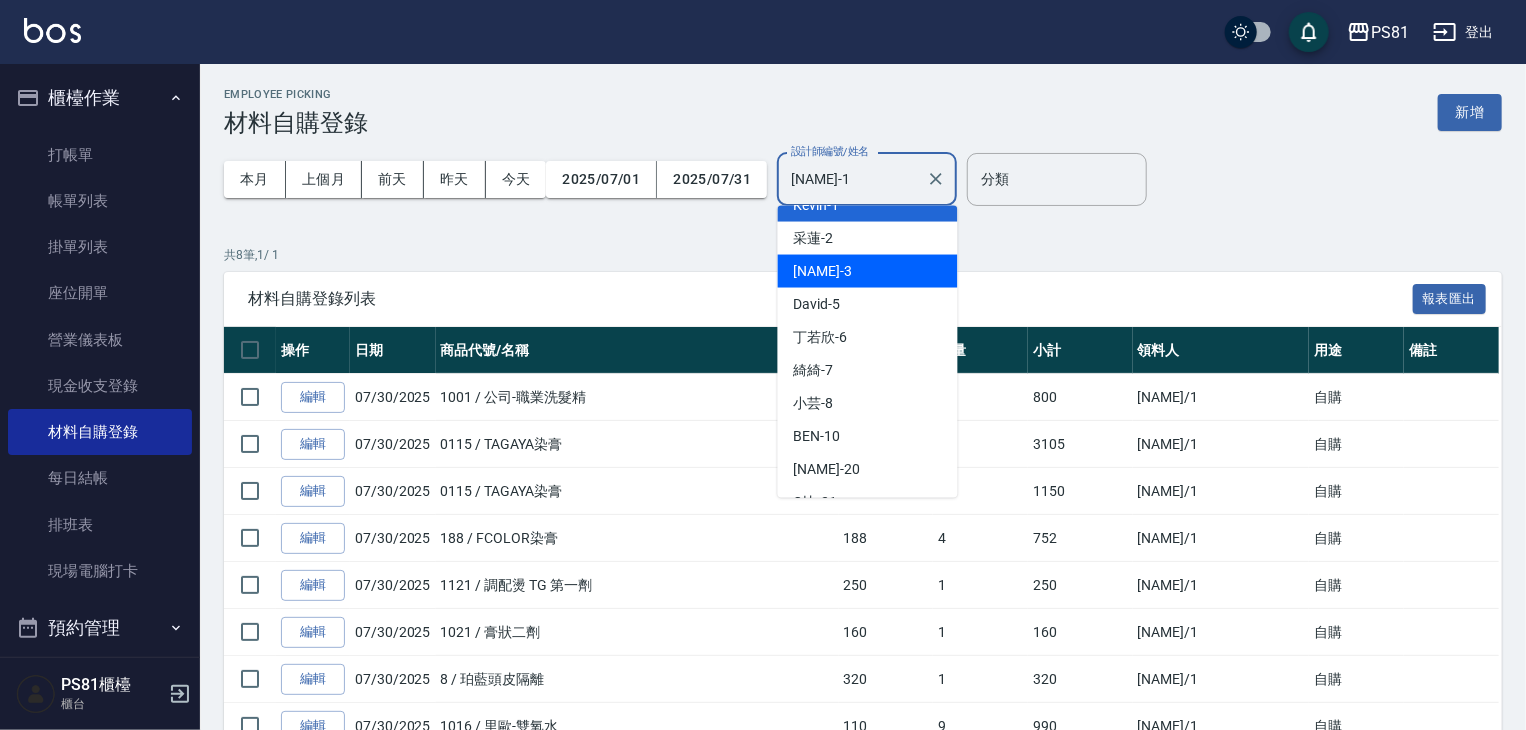 scroll, scrollTop: 200, scrollLeft: 0, axis: vertical 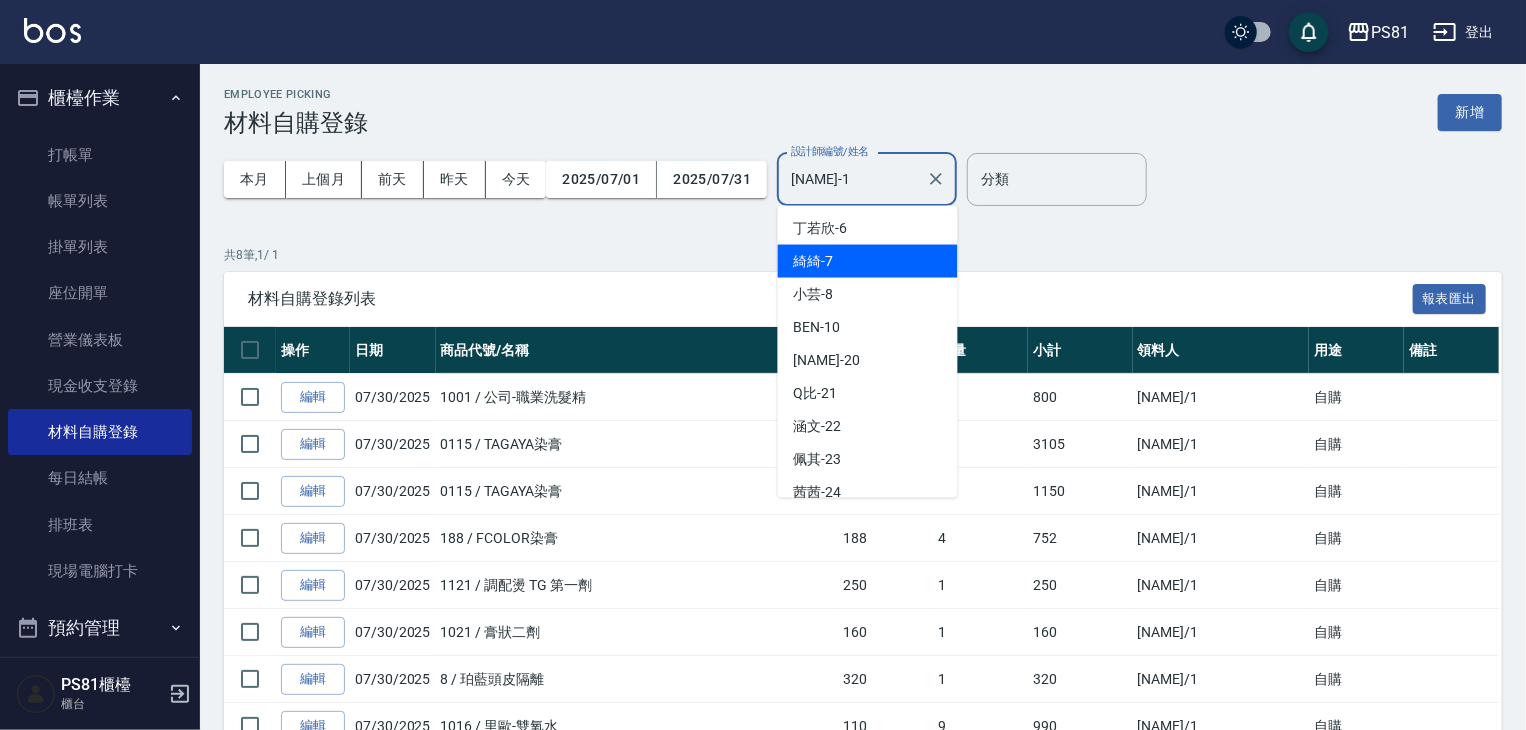 click on "[NAME] -7" at bounding box center [868, 261] 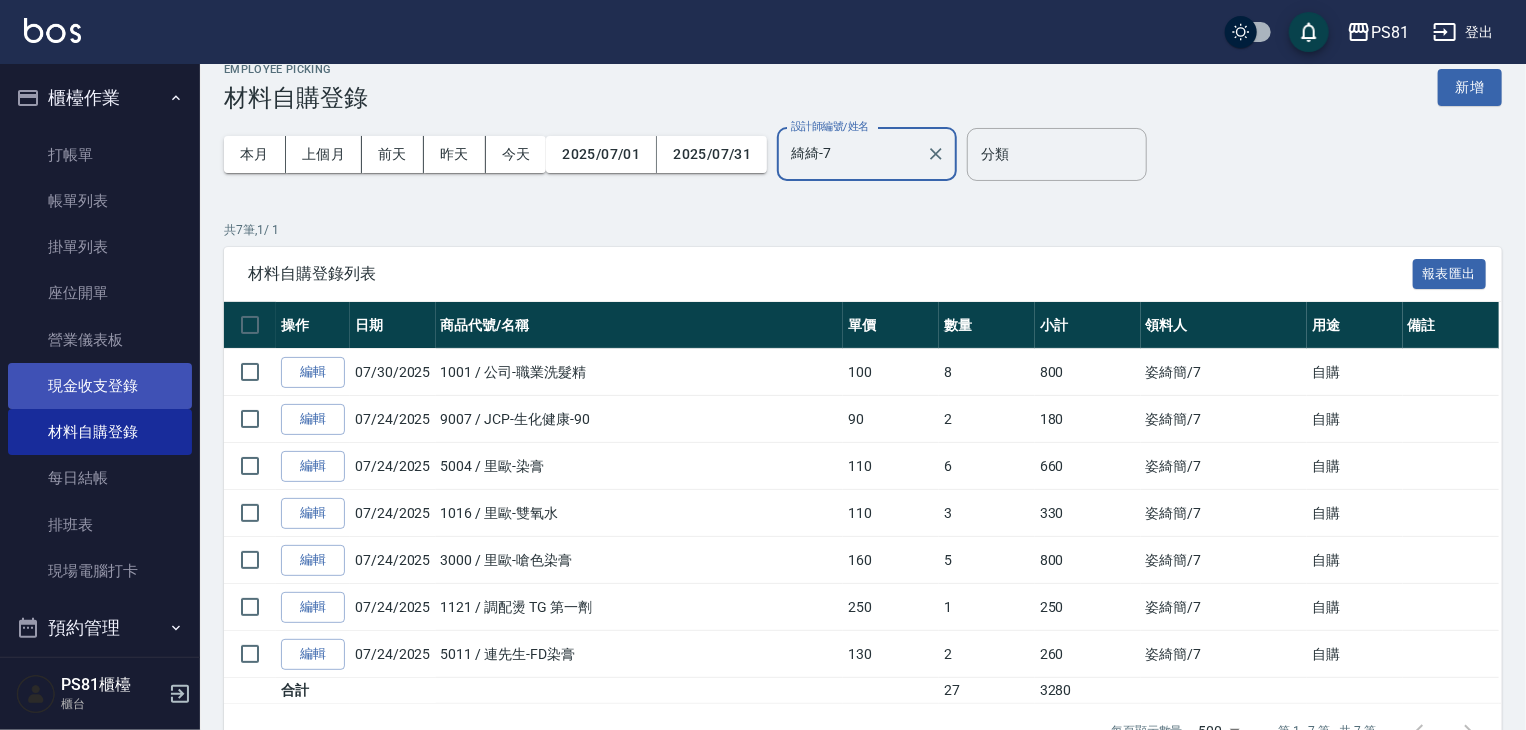 scroll, scrollTop: 0, scrollLeft: 0, axis: both 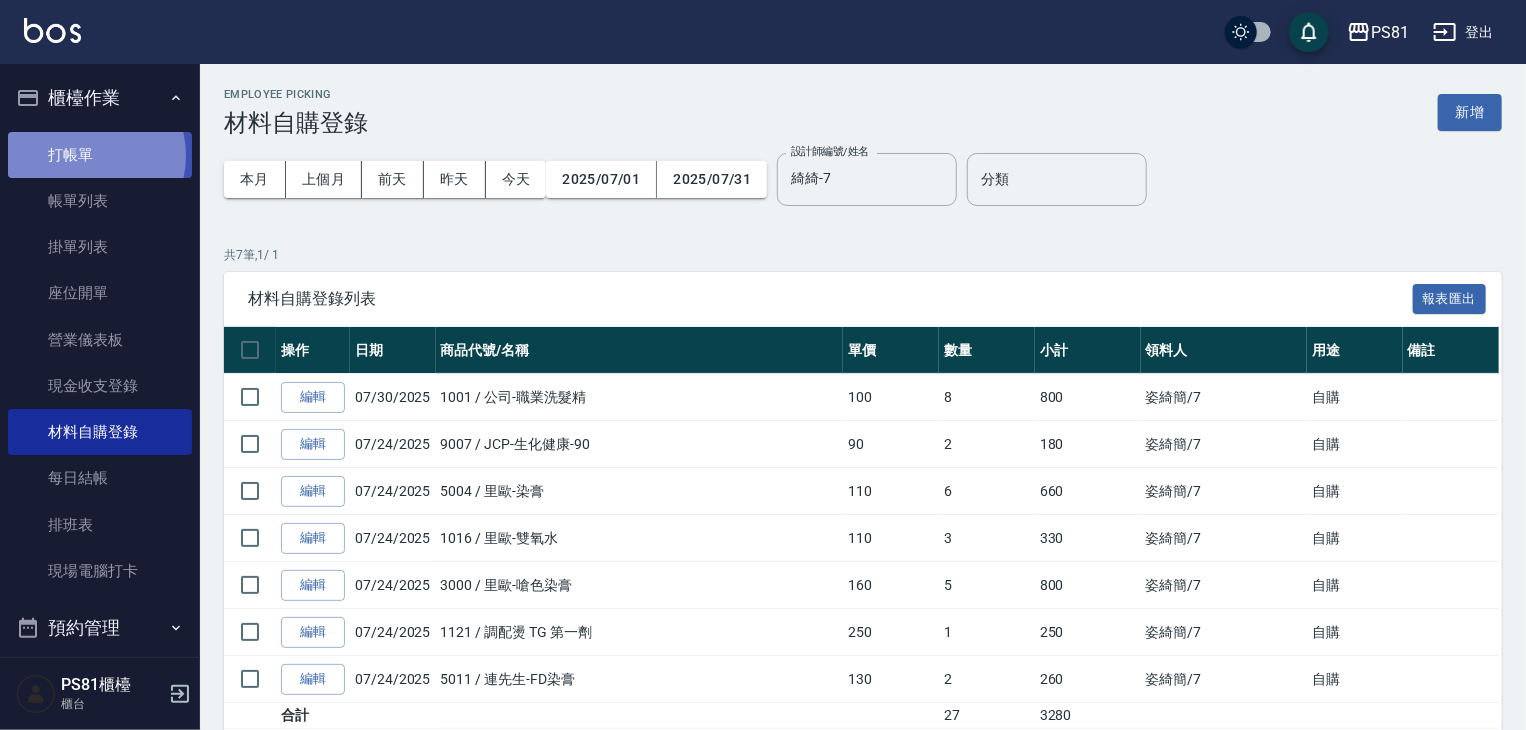 click on "打帳單" at bounding box center [100, 155] 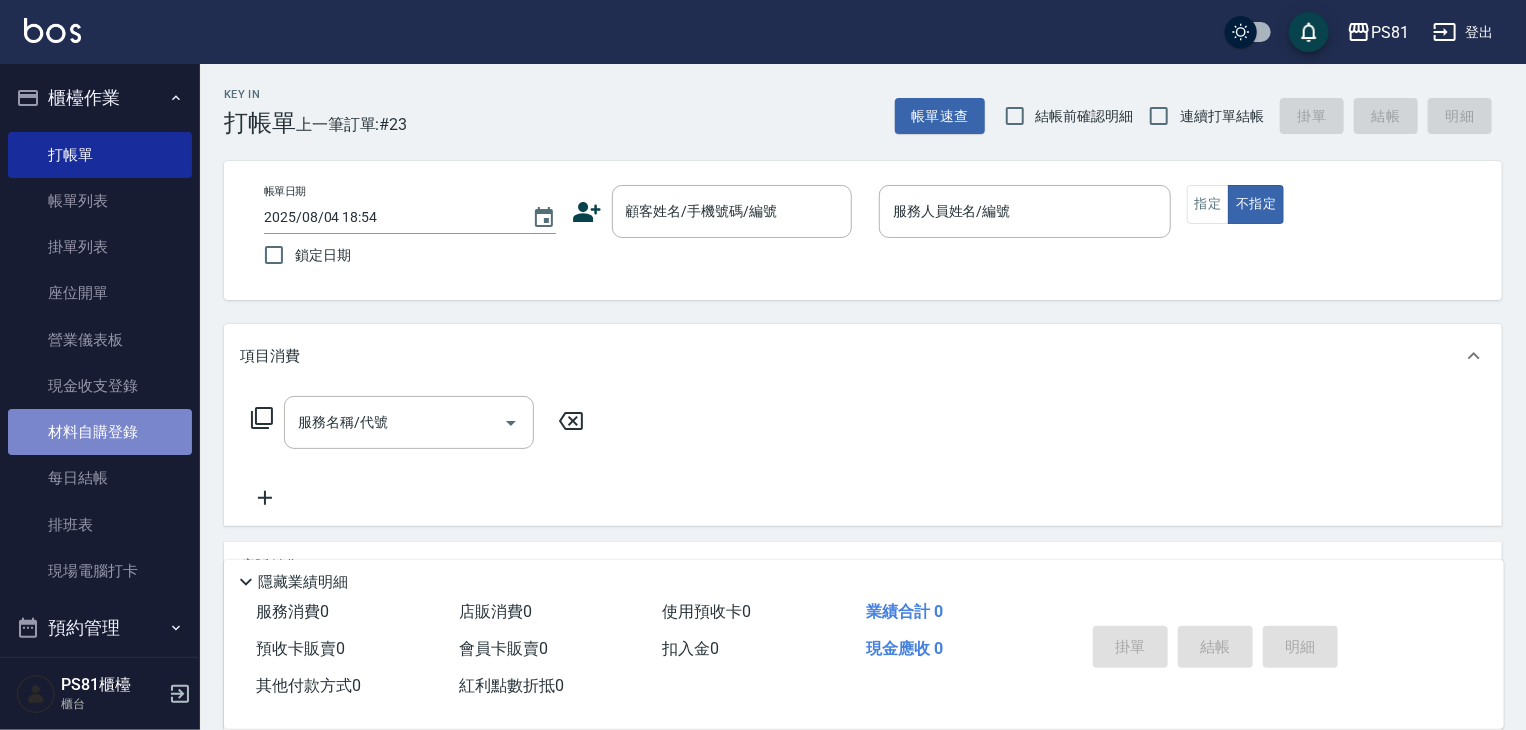 click on "材料自購登錄" at bounding box center [100, 432] 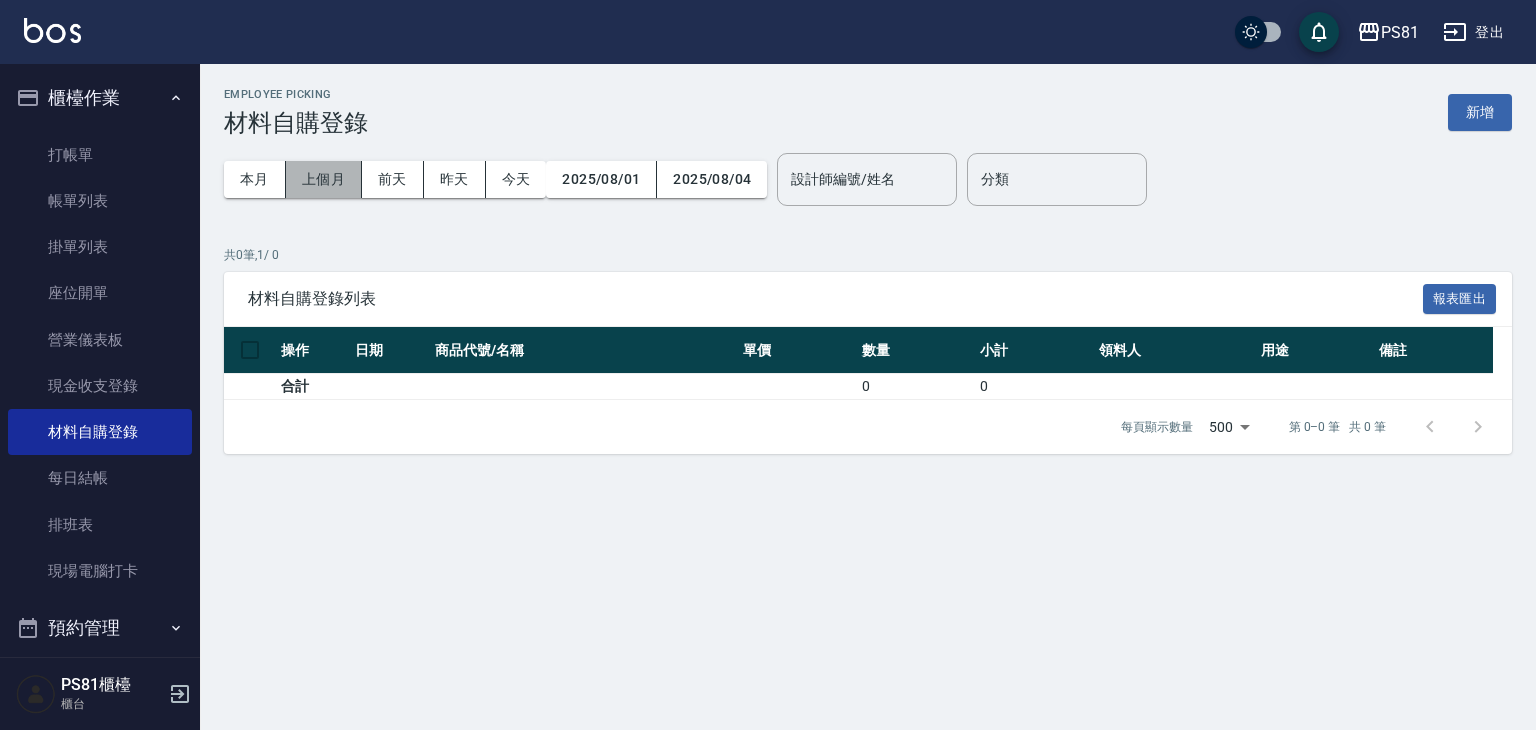 click on "上個月" at bounding box center (324, 179) 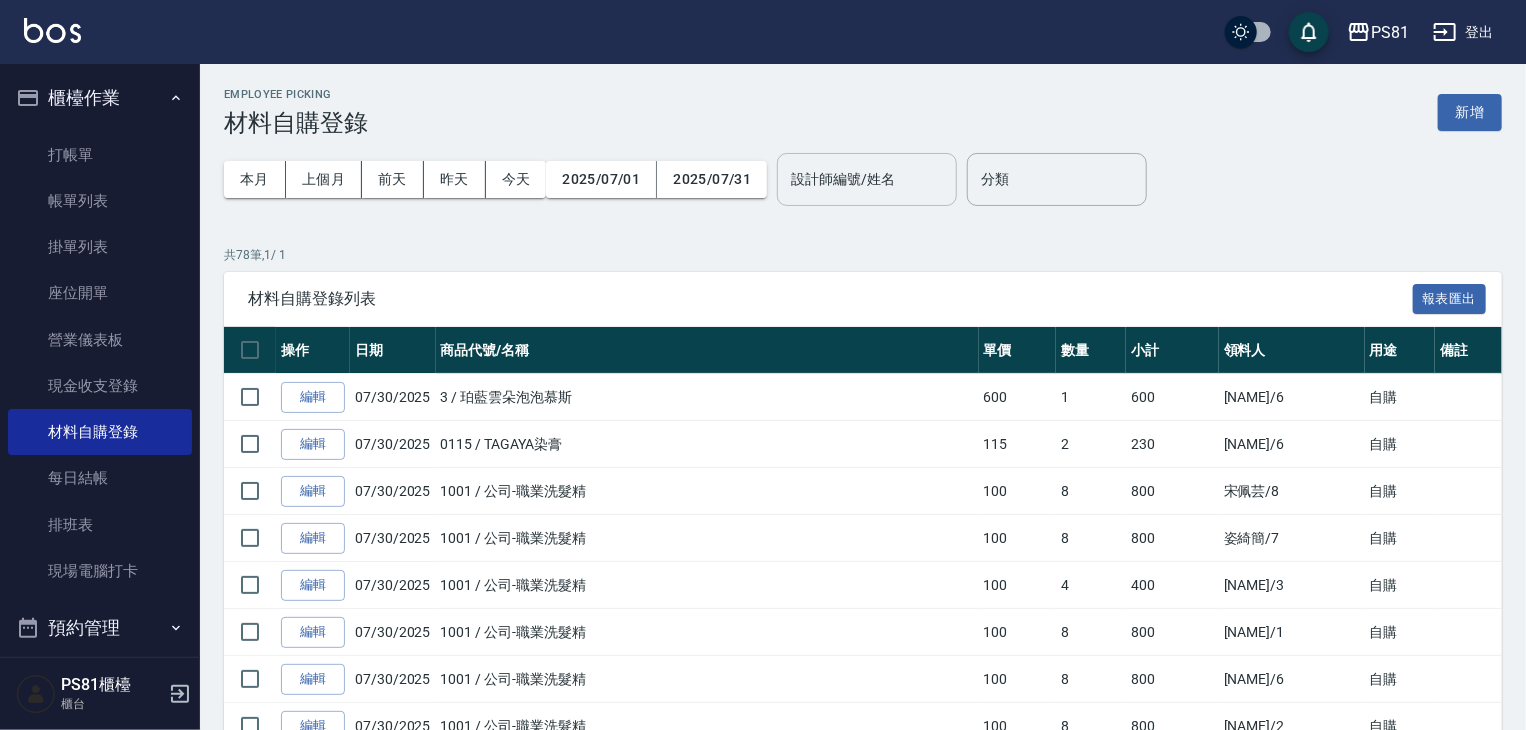 click on "設計師編號/姓名" at bounding box center (867, 179) 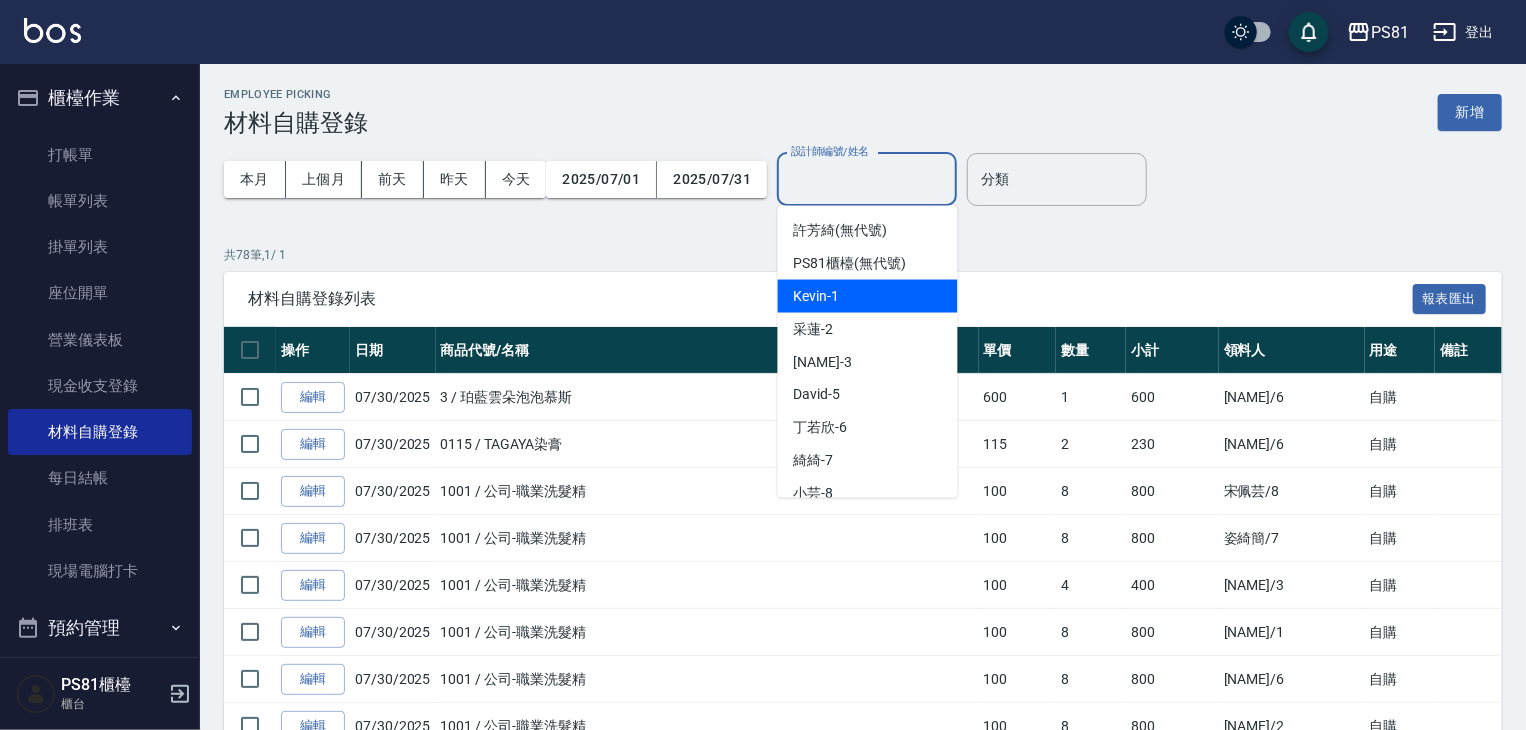 click on "Kevin -1" at bounding box center (868, 296) 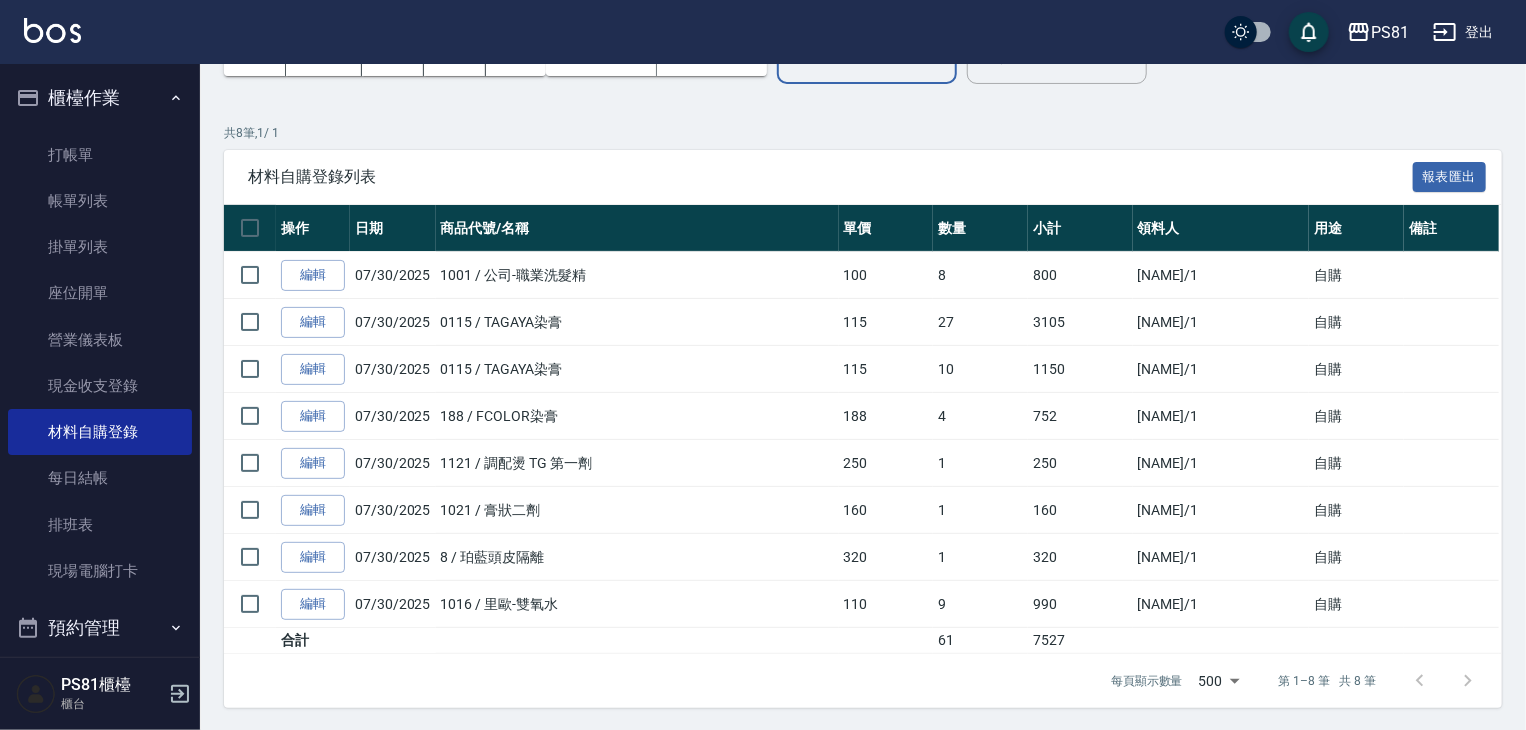scroll, scrollTop: 0, scrollLeft: 0, axis: both 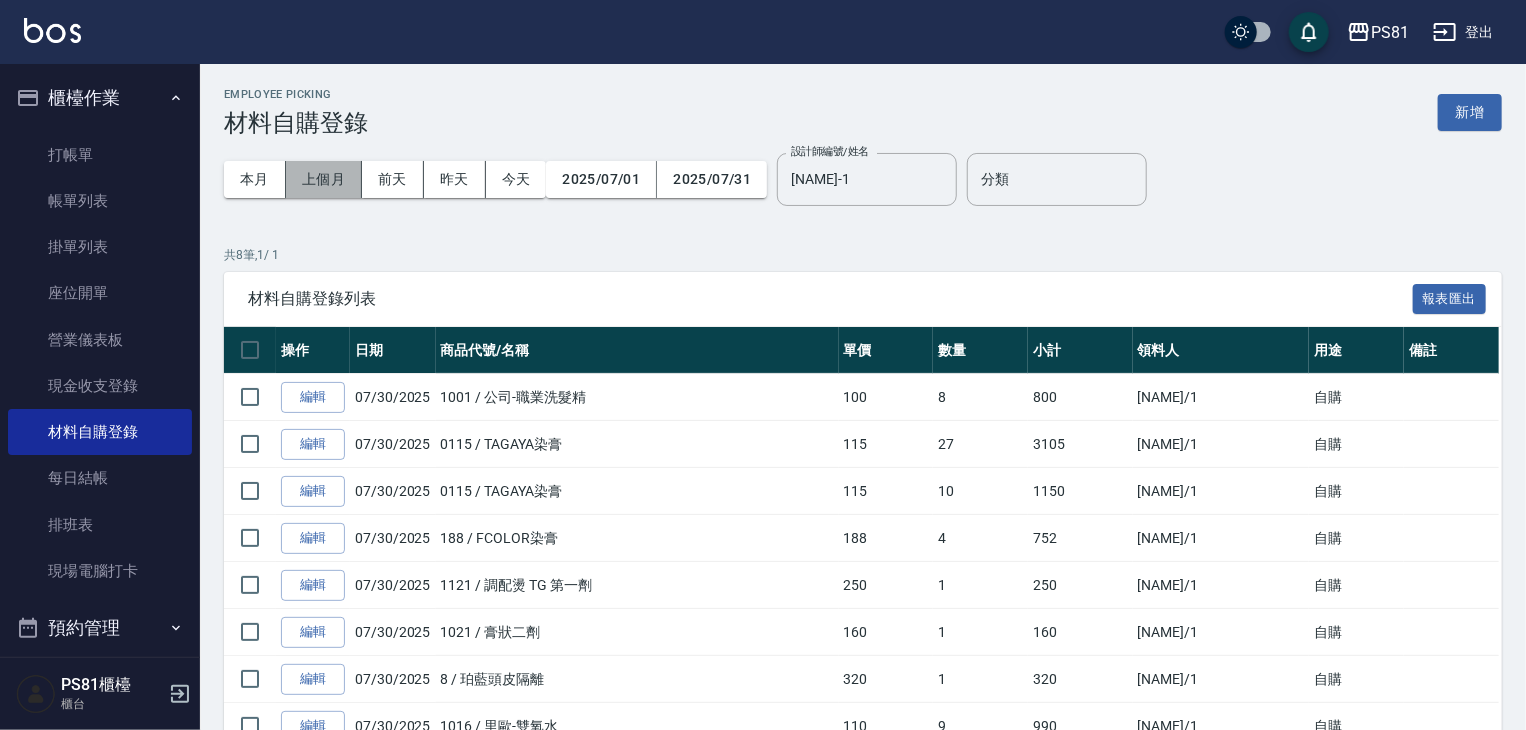 click on "上個月" at bounding box center [324, 179] 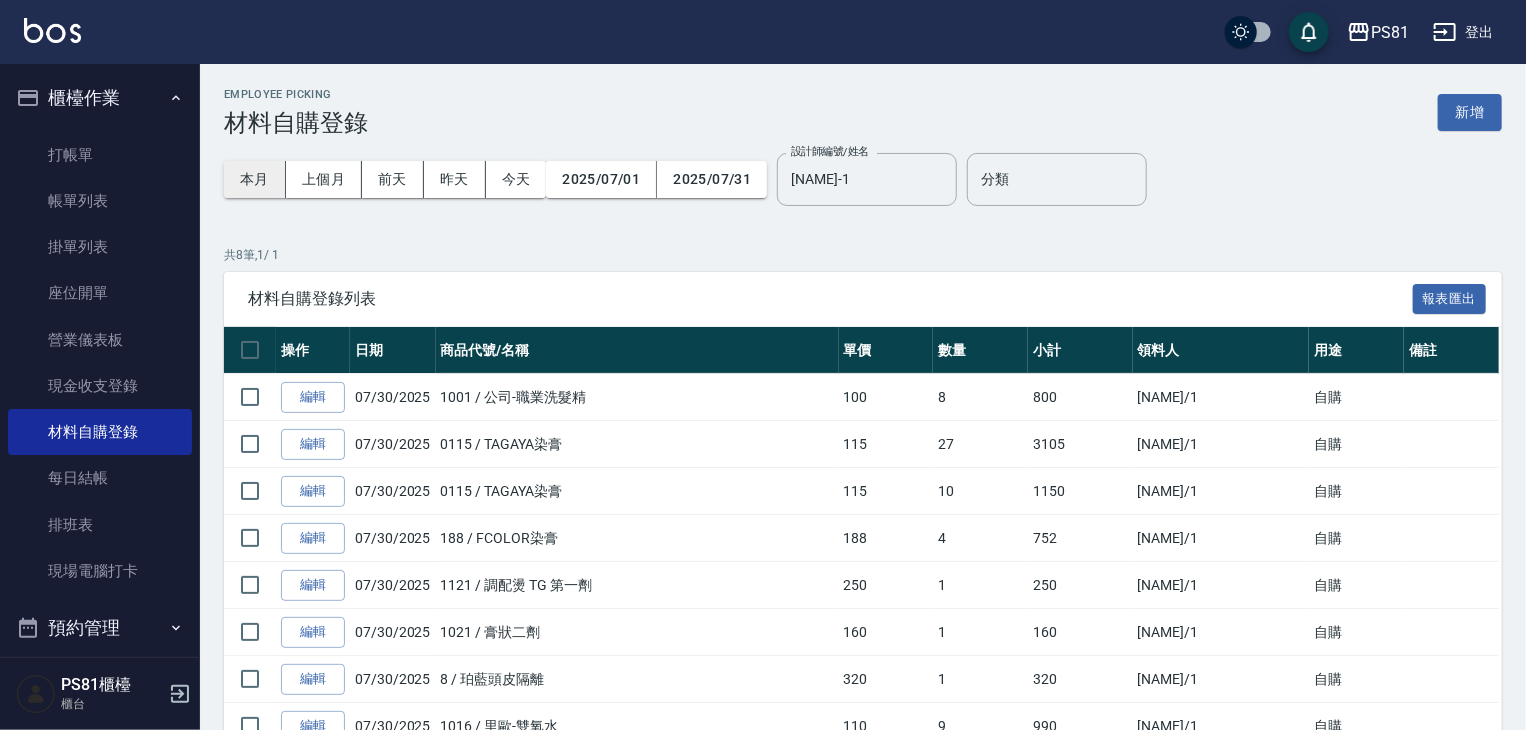 click on "本月" at bounding box center [255, 179] 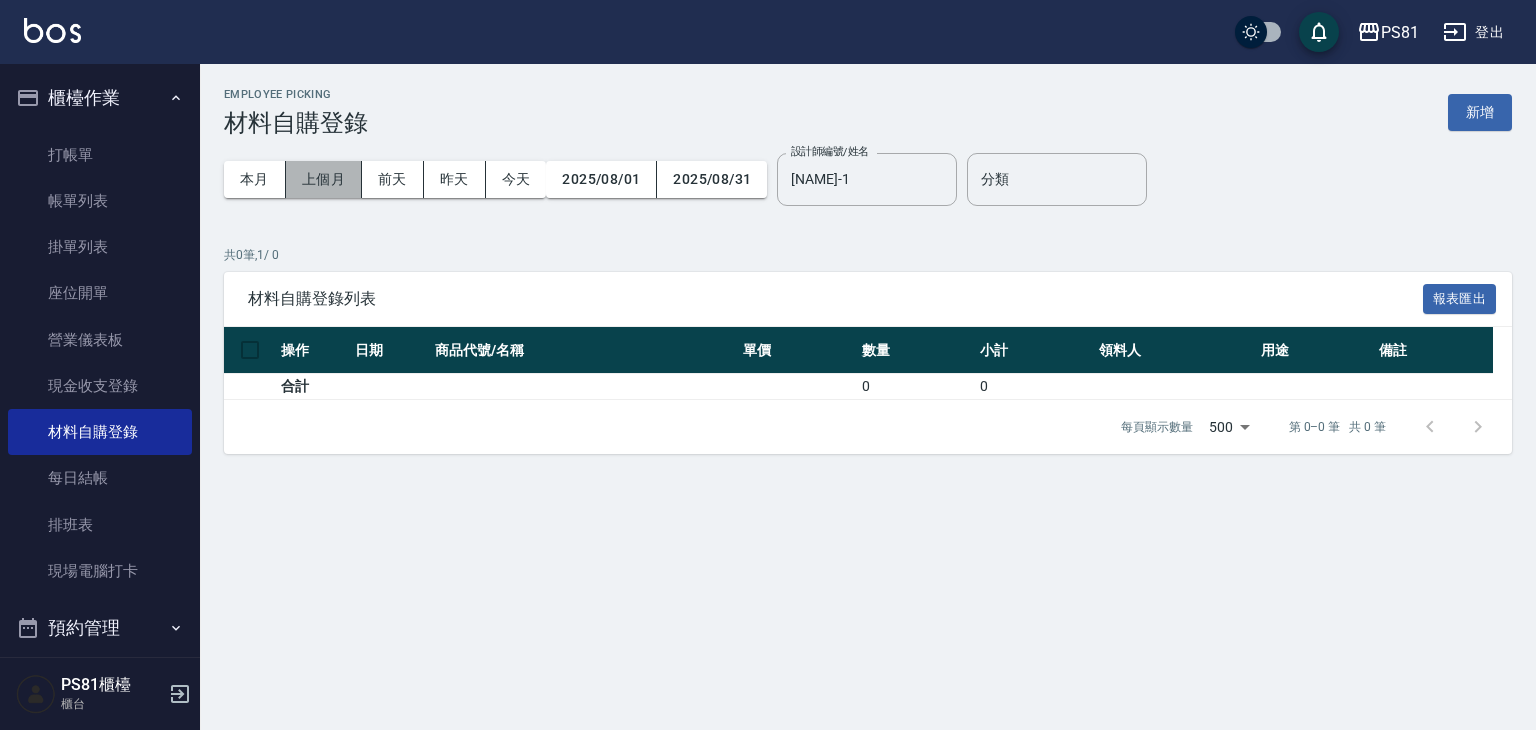 click on "上個月" at bounding box center [324, 179] 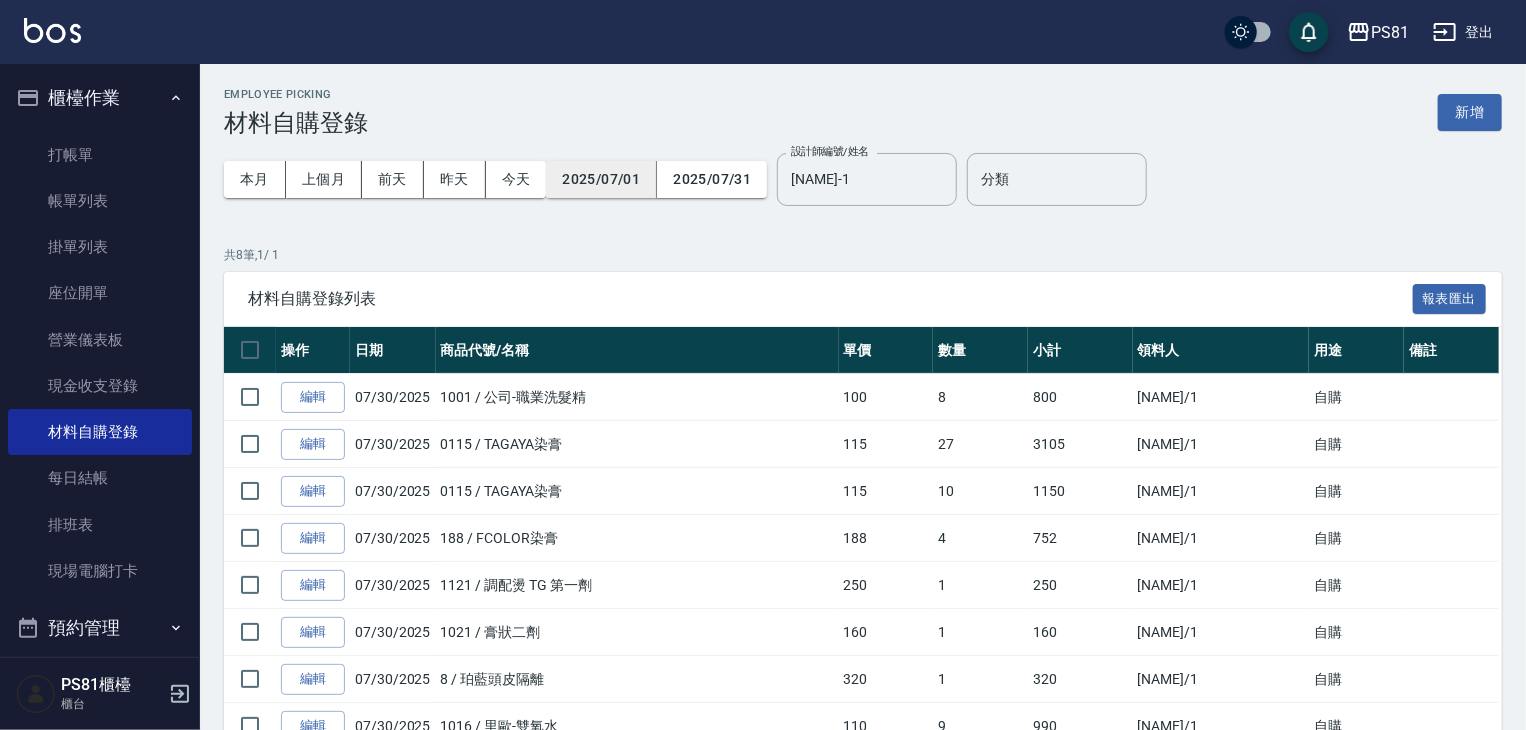 click on "2025/07/01" at bounding box center [601, 179] 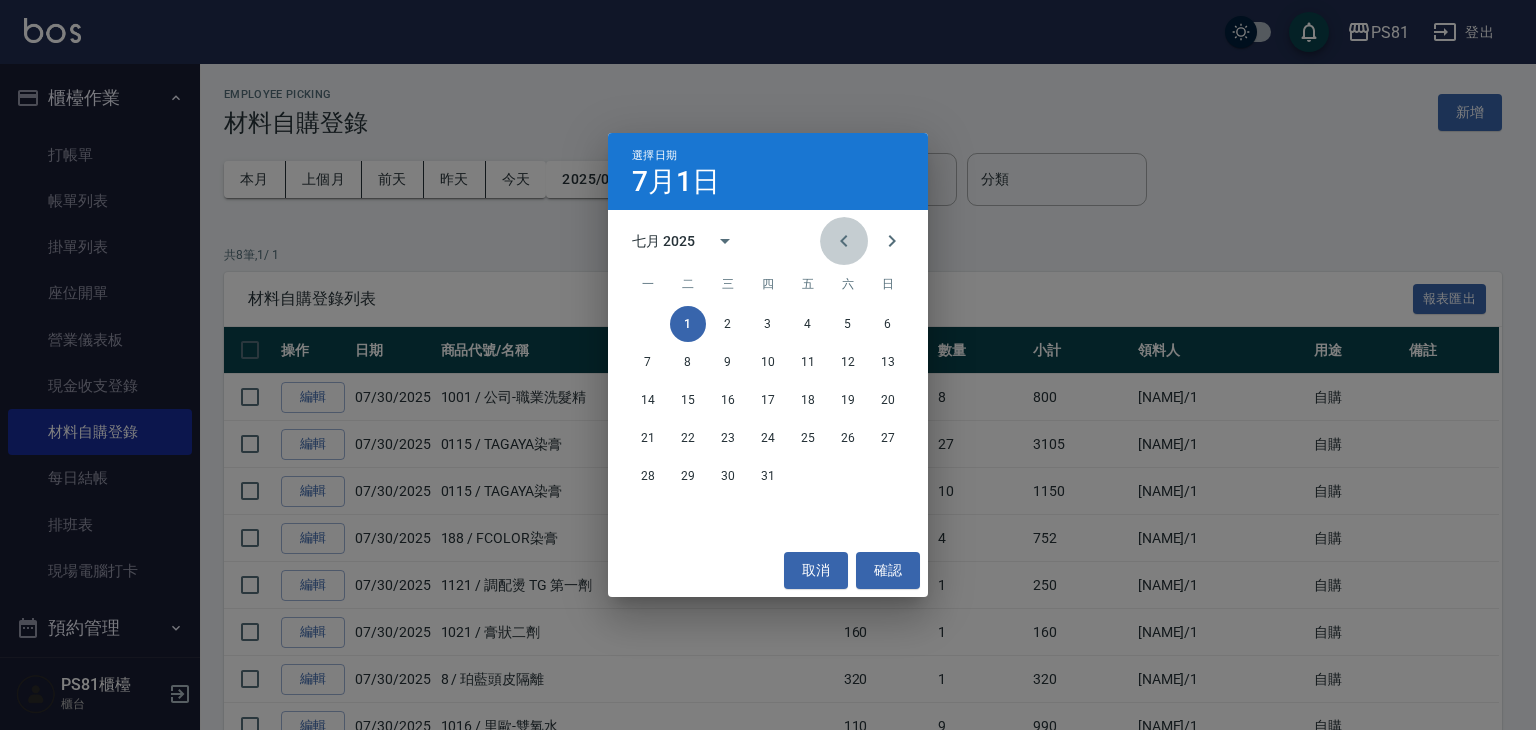 click 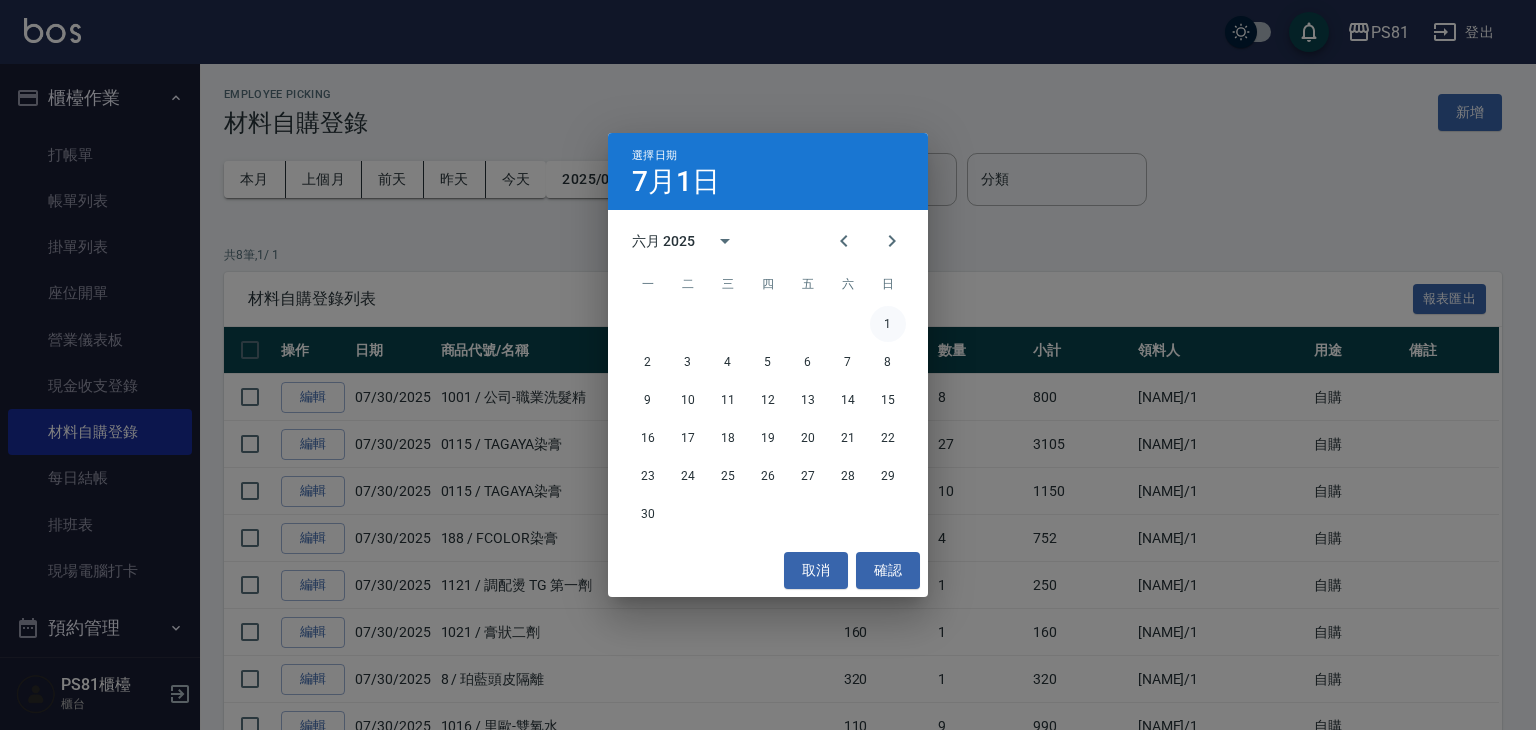 click on "1" at bounding box center (888, 324) 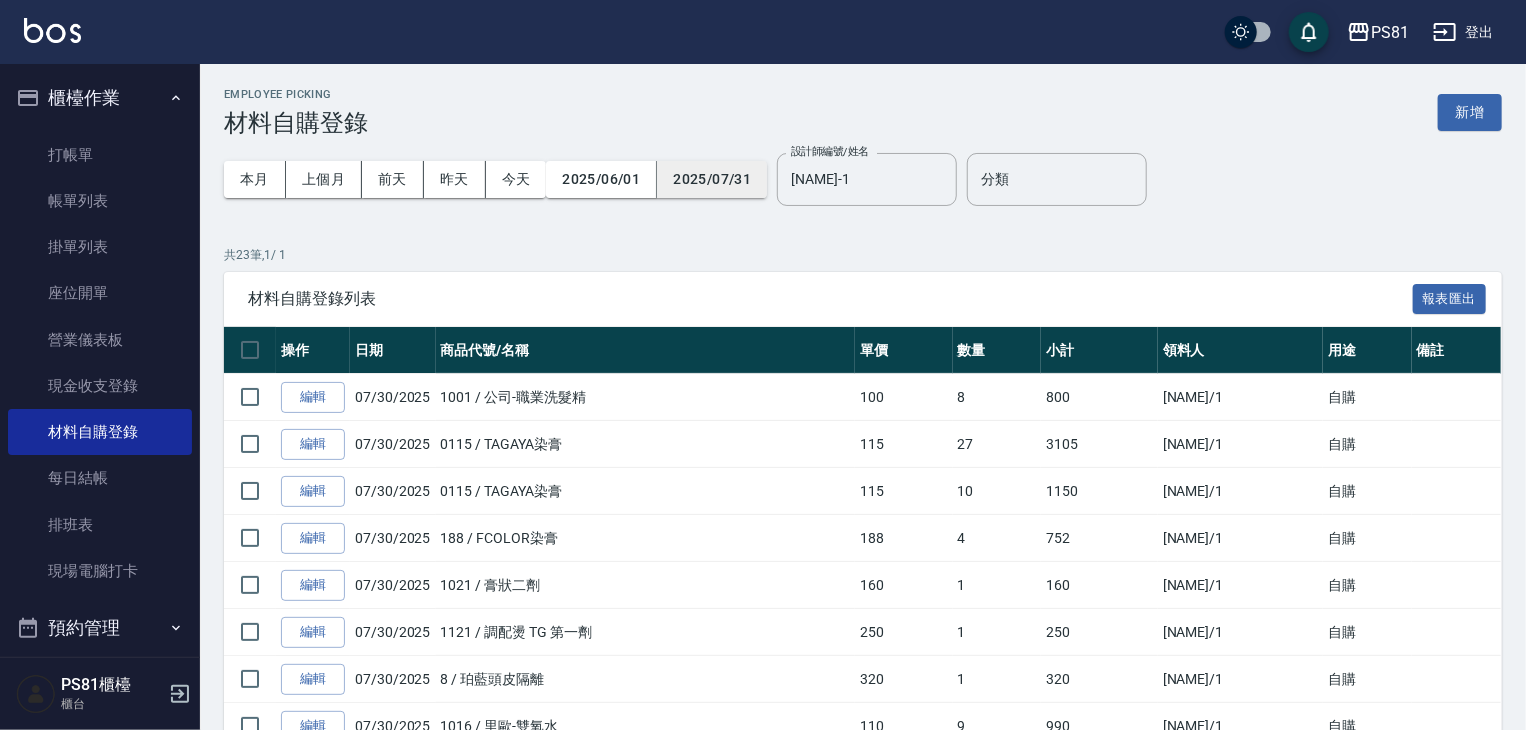 click on "2025/07/31" at bounding box center (712, 179) 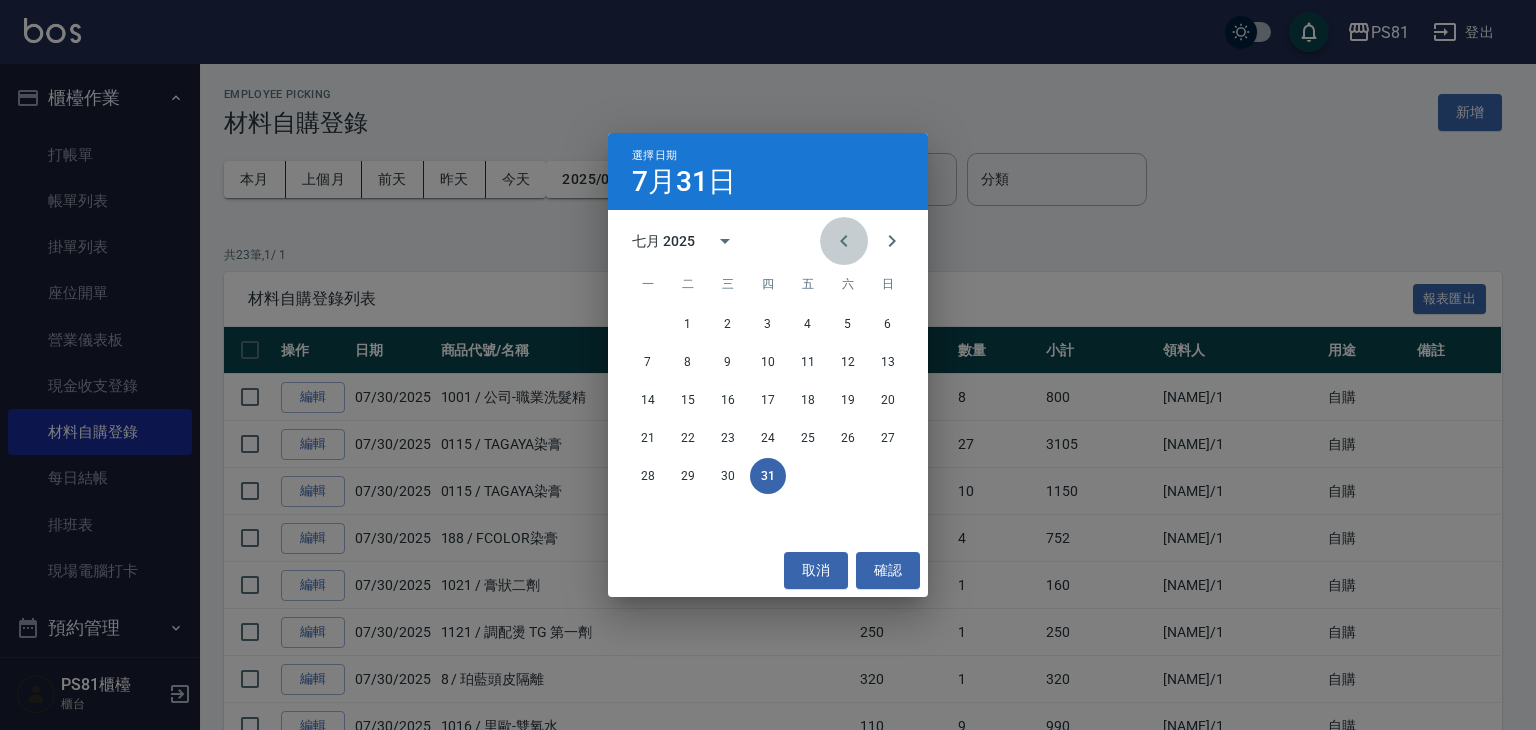 click at bounding box center [844, 241] 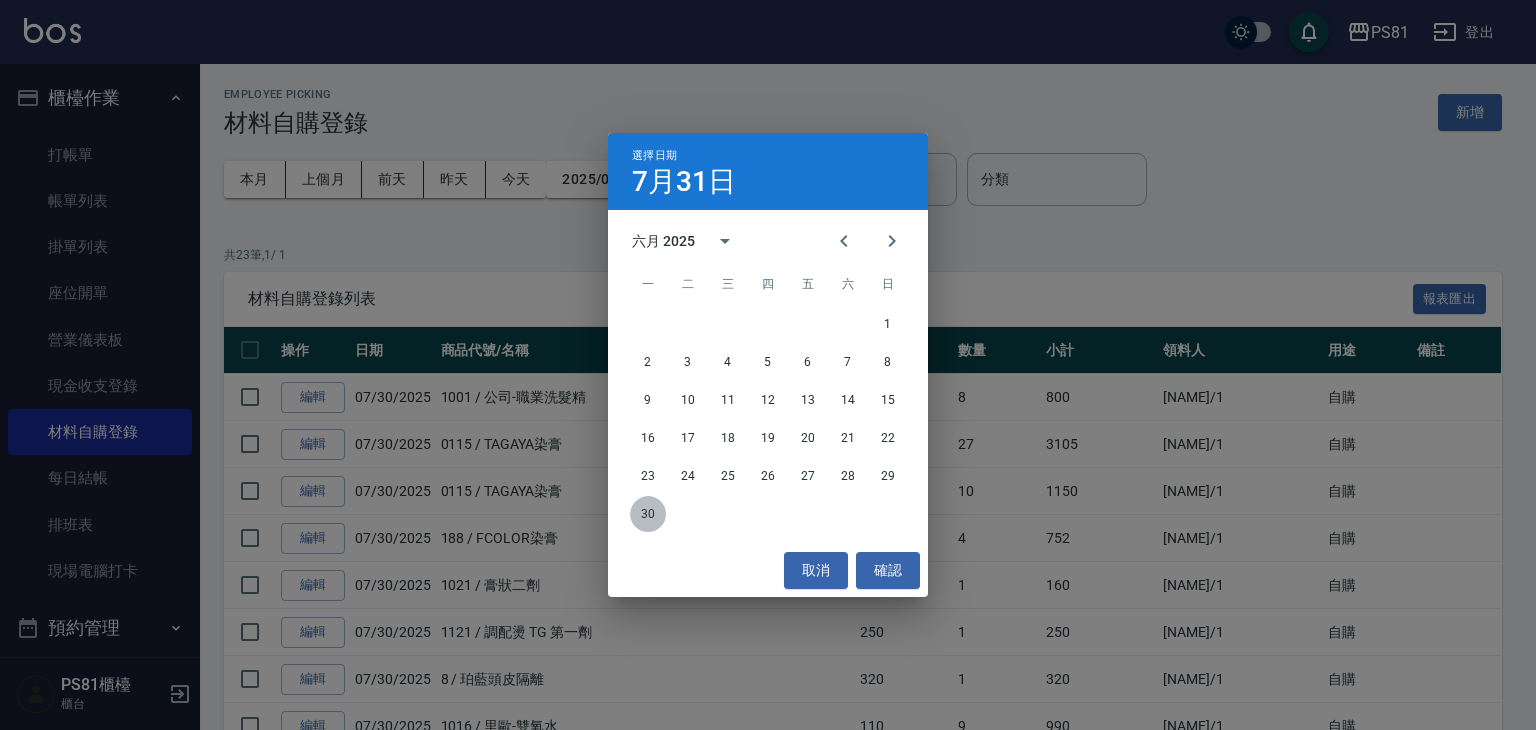 click on "30" at bounding box center (648, 514) 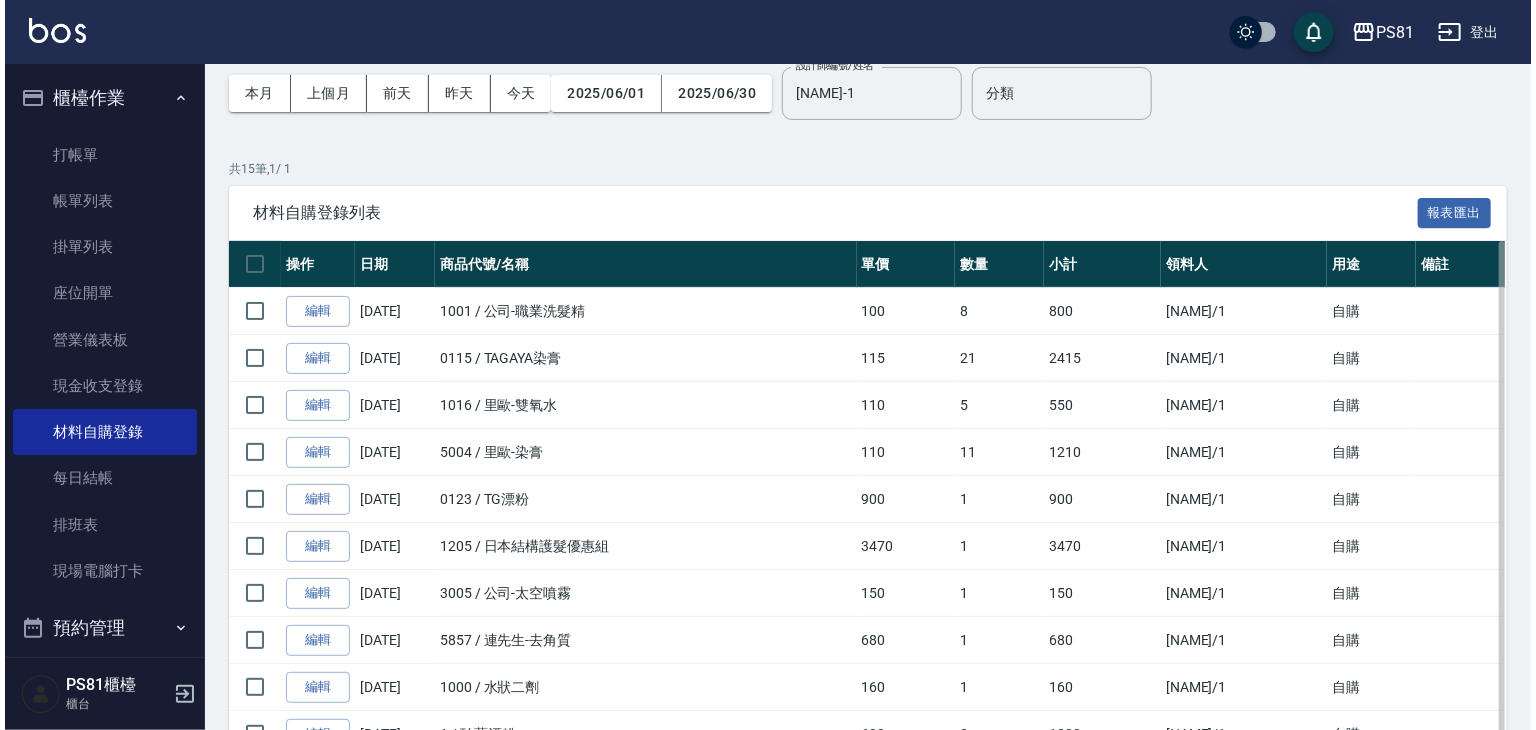 scroll, scrollTop: 50, scrollLeft: 0, axis: vertical 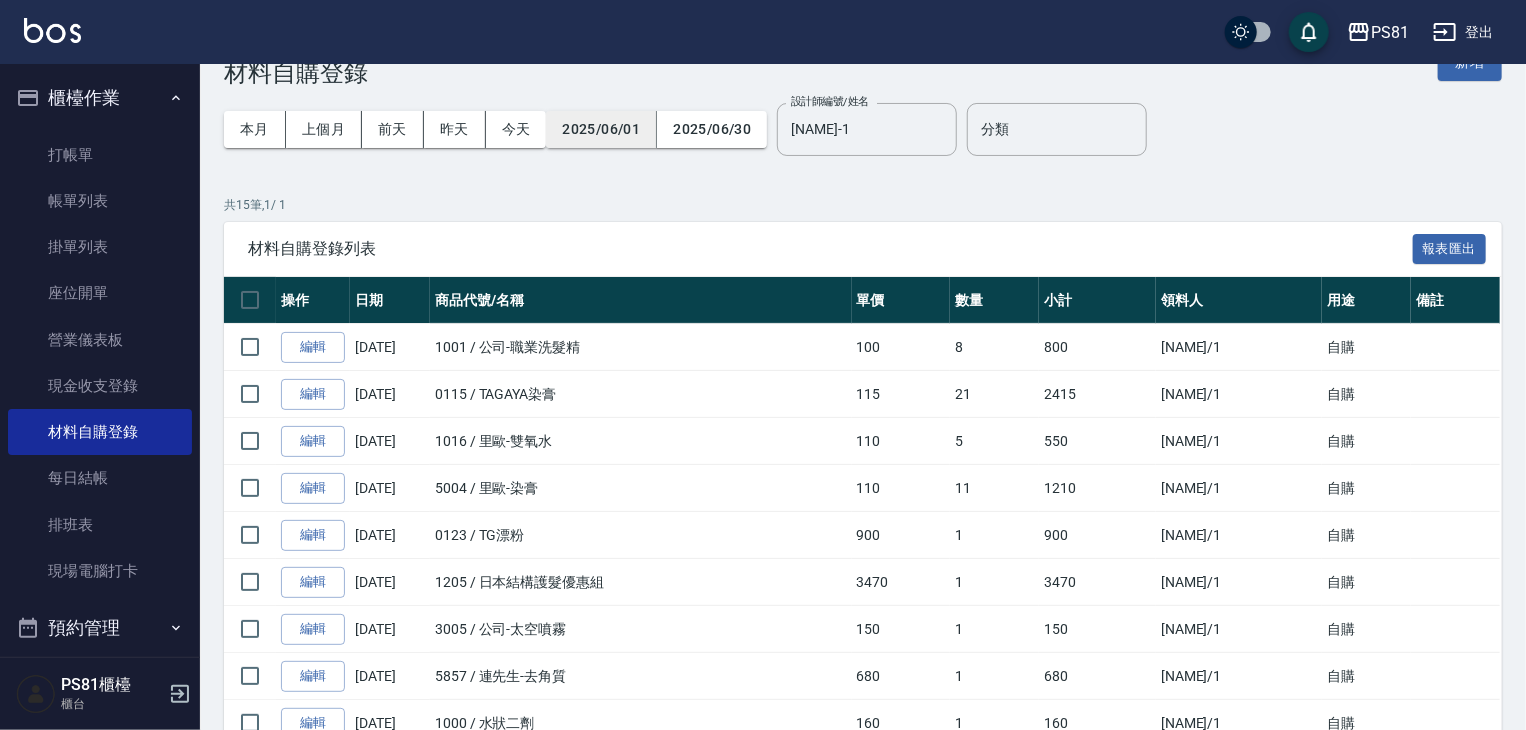 click on "2025/06/01" at bounding box center (601, 129) 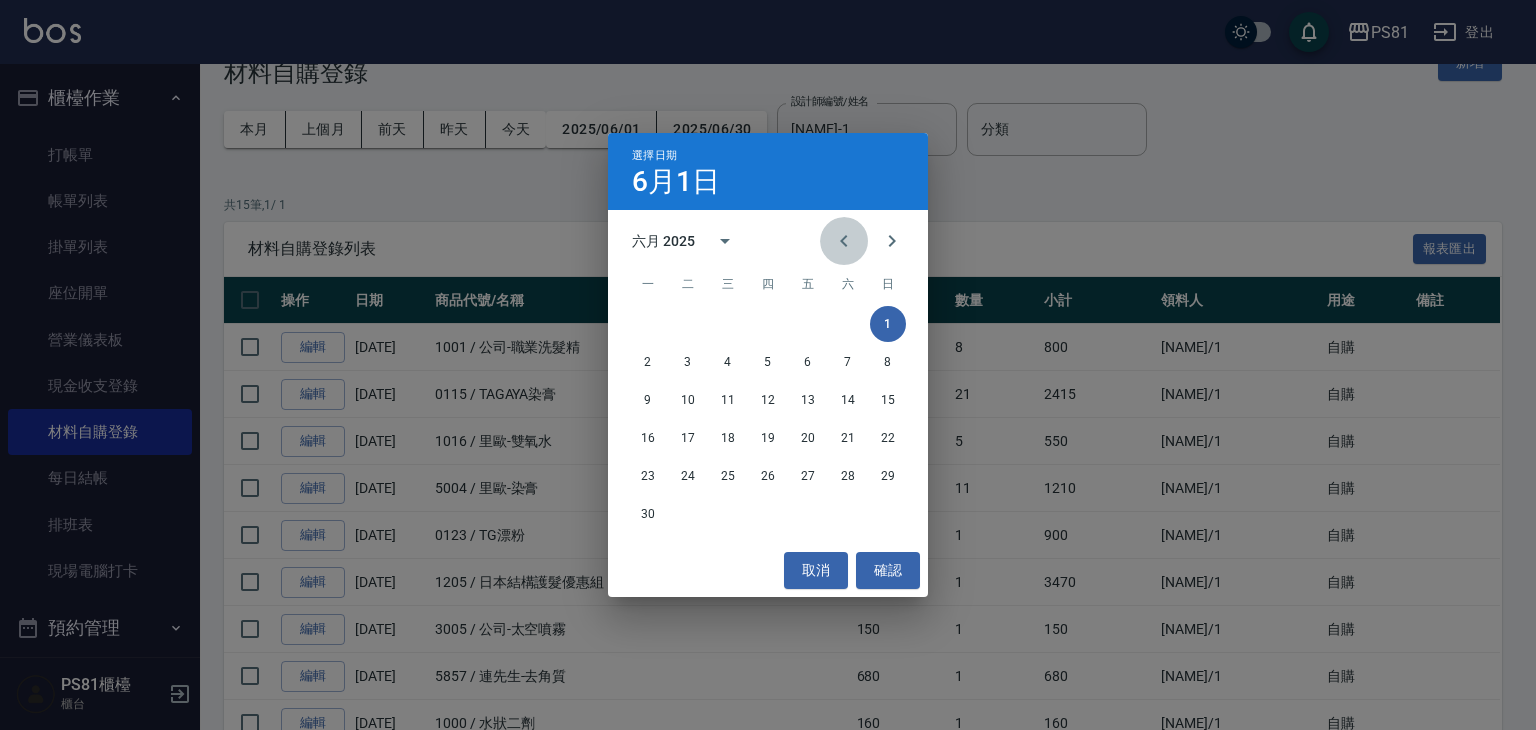 click 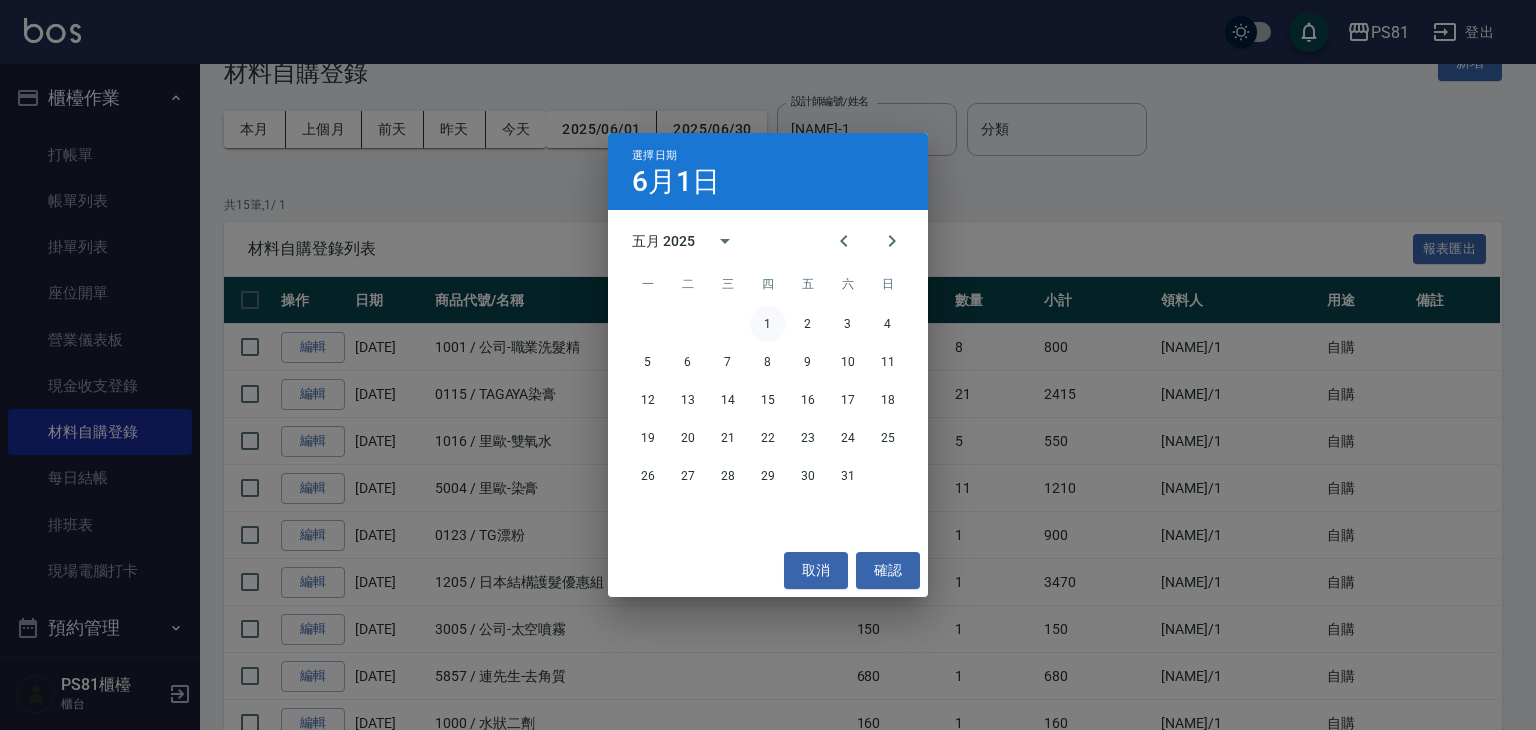 click on "1" at bounding box center (768, 324) 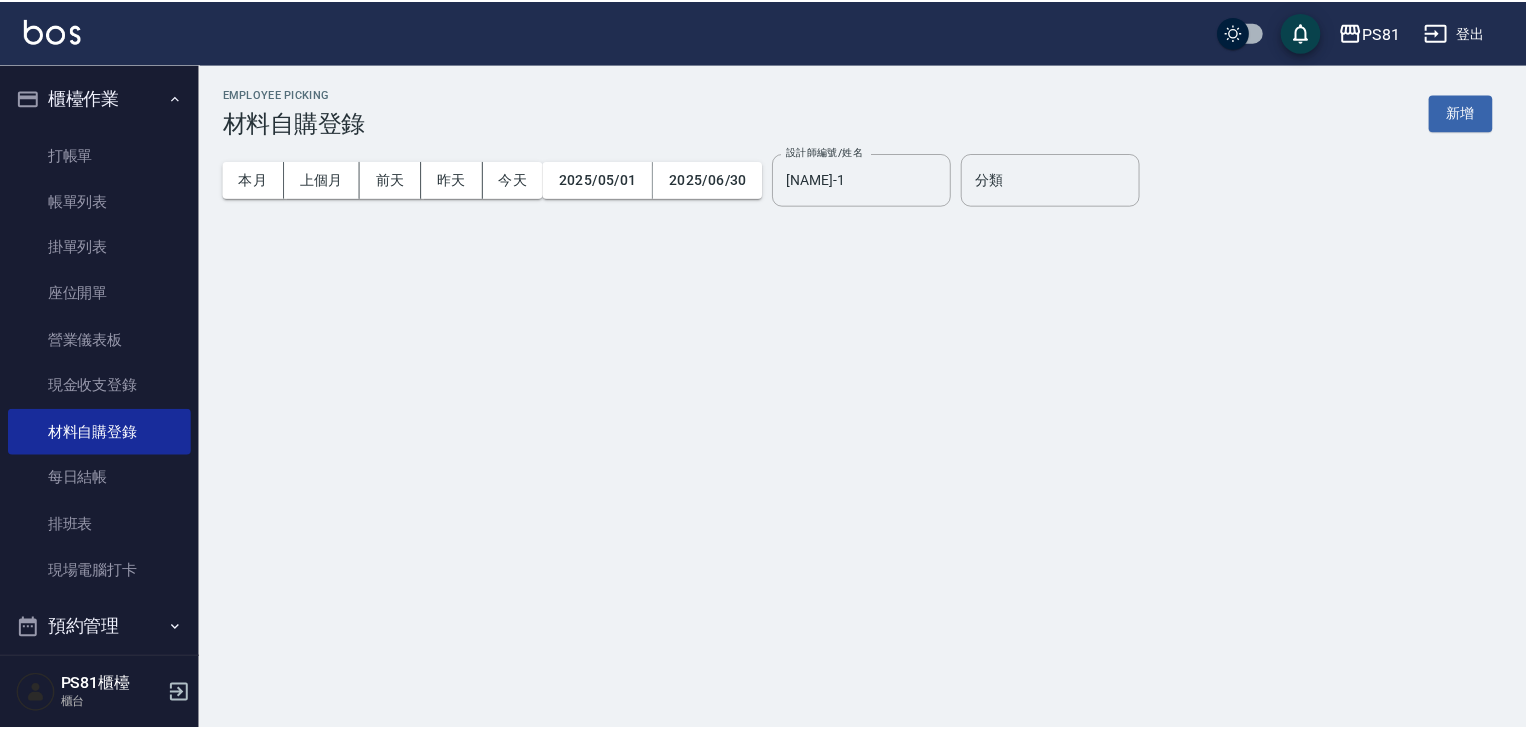scroll, scrollTop: 0, scrollLeft: 0, axis: both 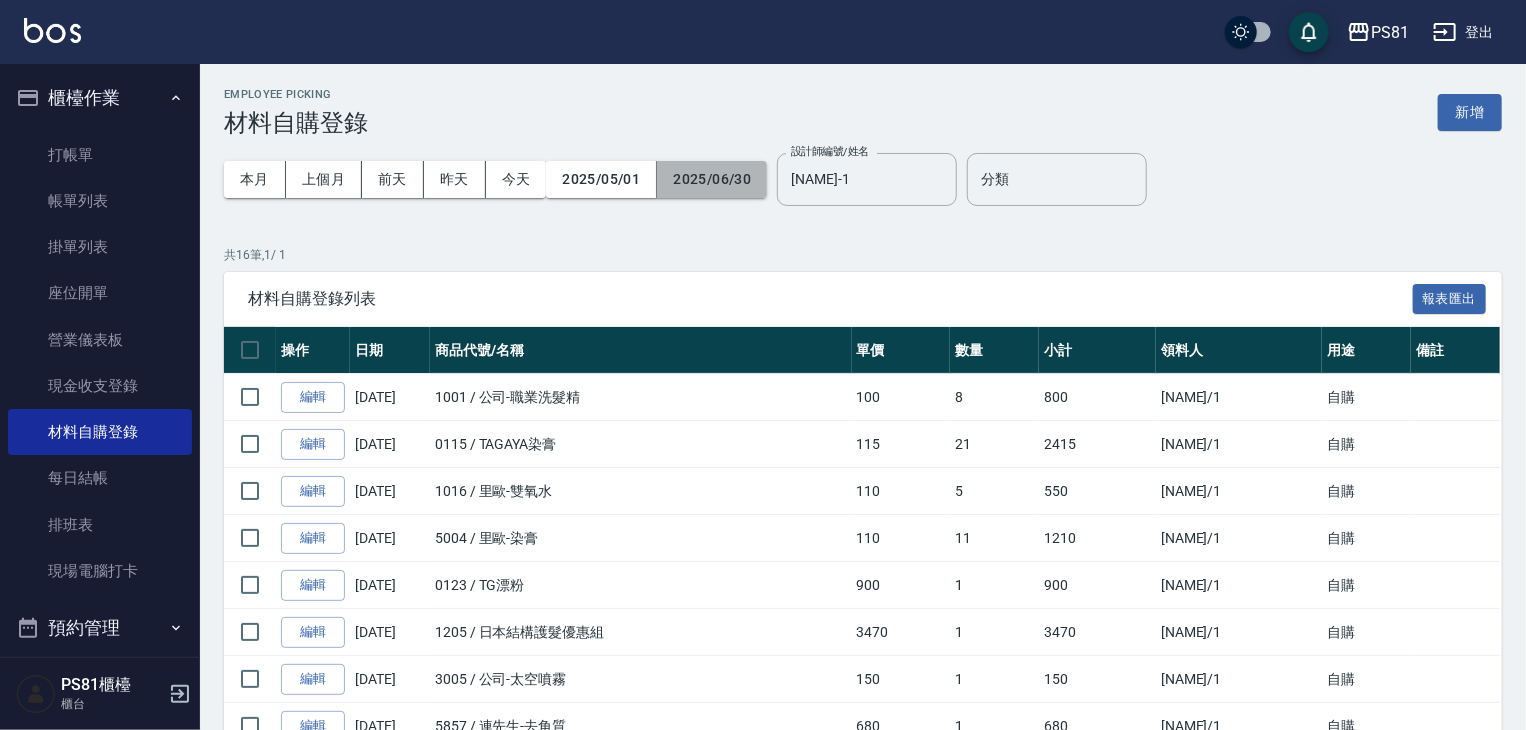 click on "2025/06/30" at bounding box center [712, 179] 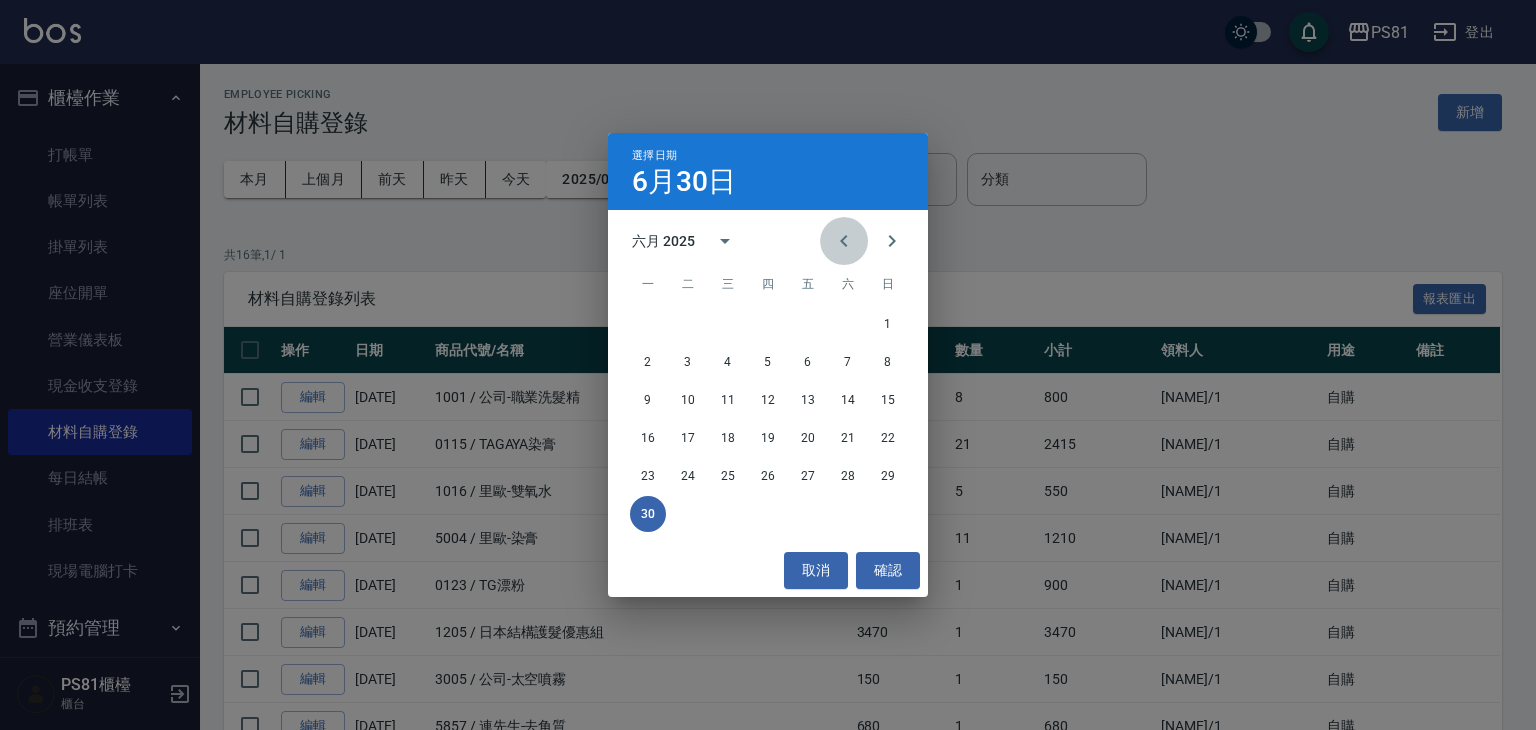 click 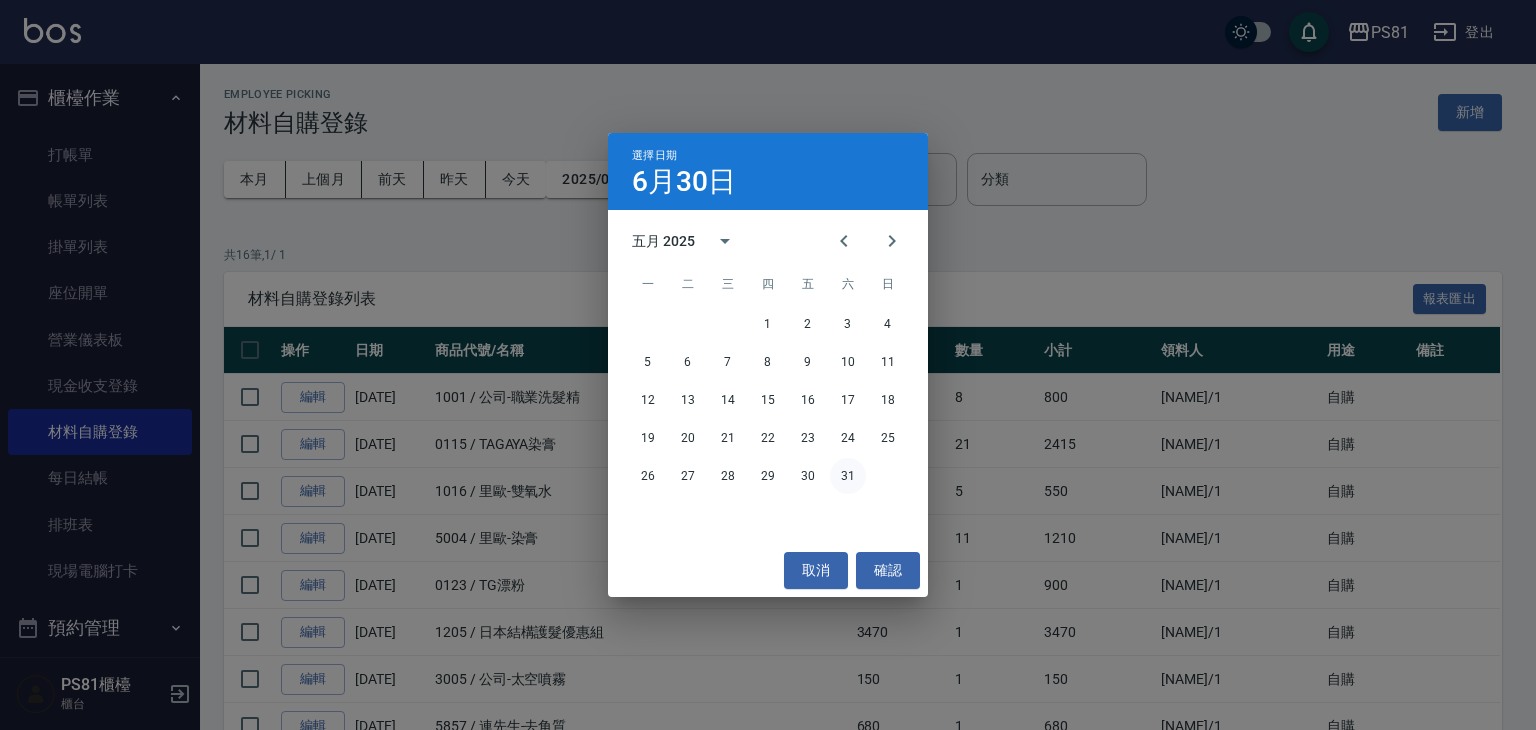 click on "31" at bounding box center (848, 476) 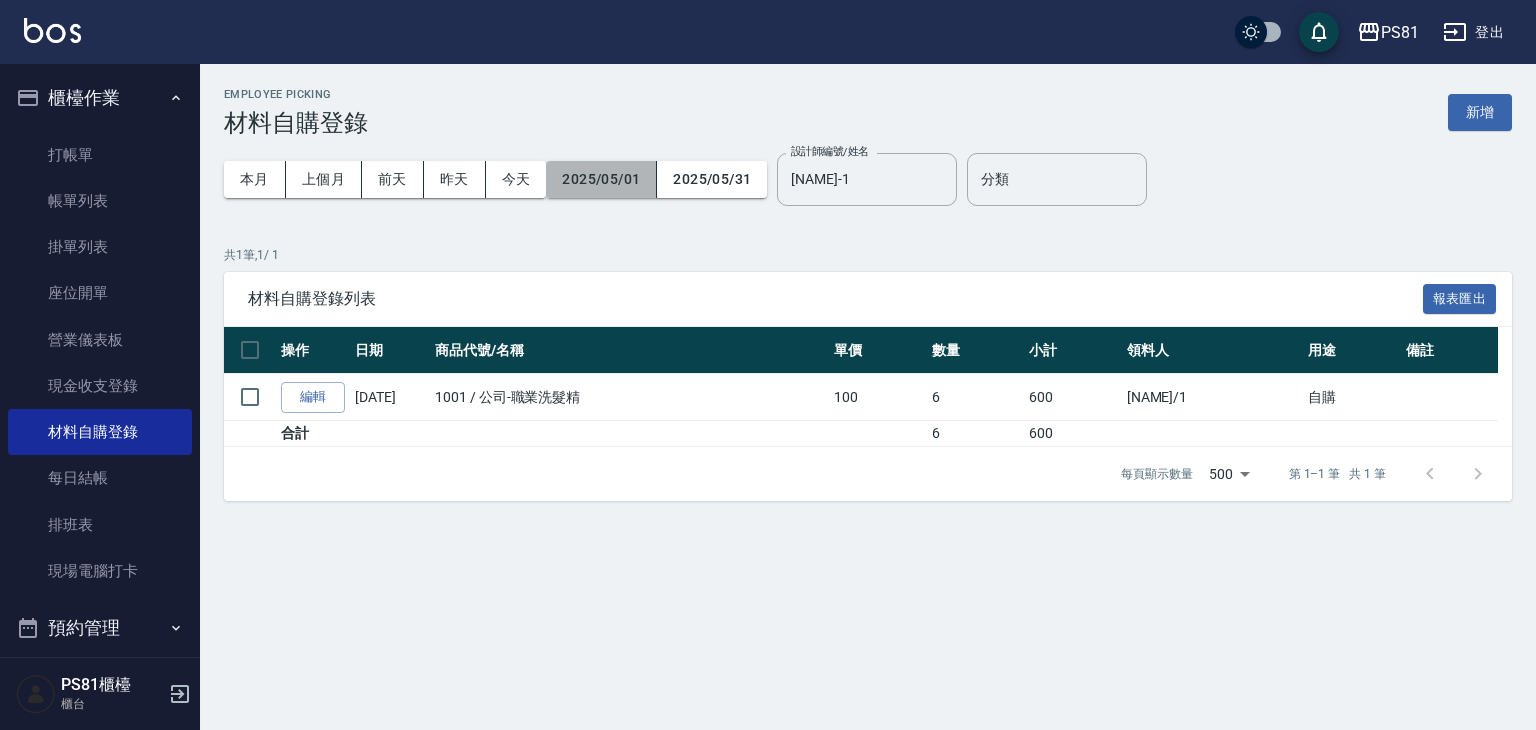 click on "2025/05/01" at bounding box center [601, 179] 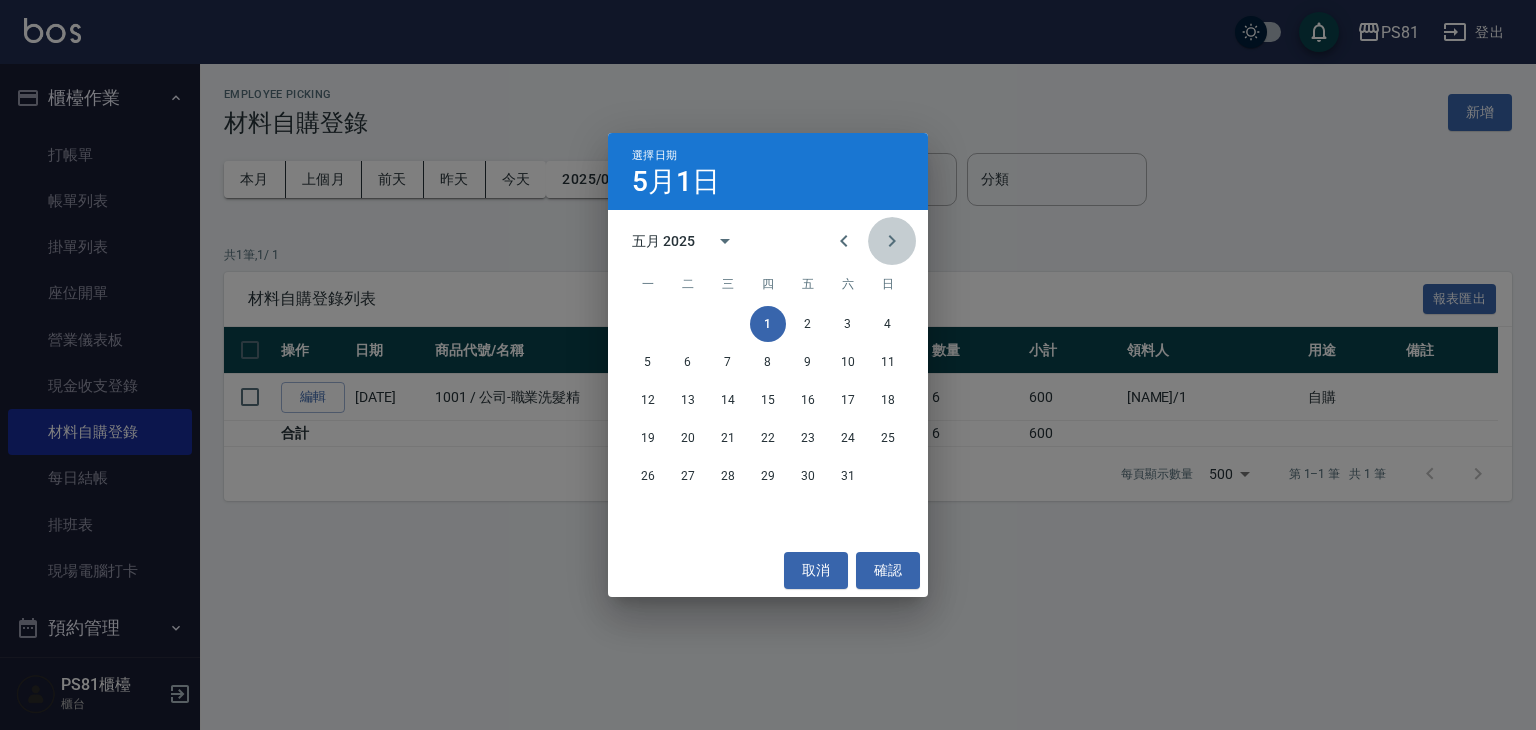 click 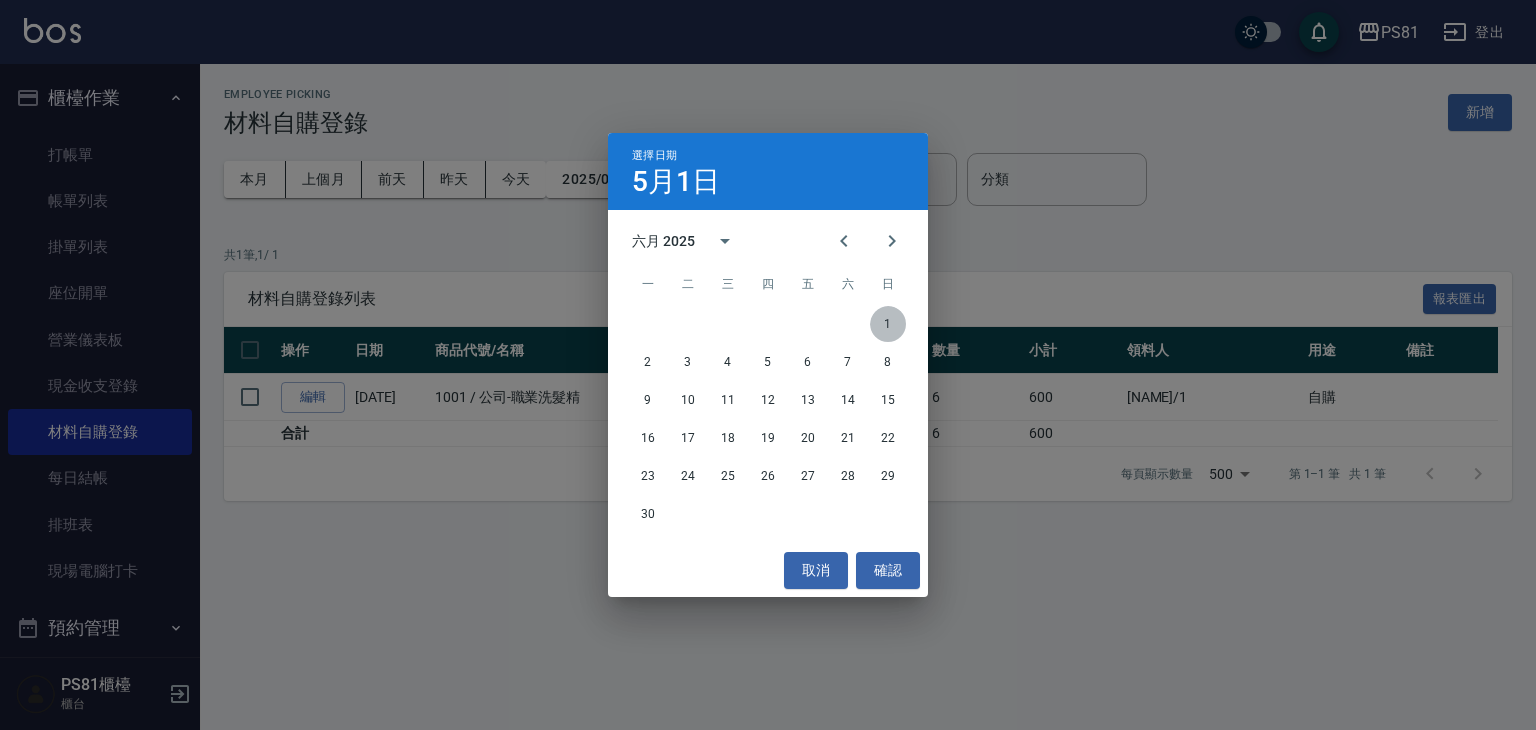 click on "1" at bounding box center (888, 324) 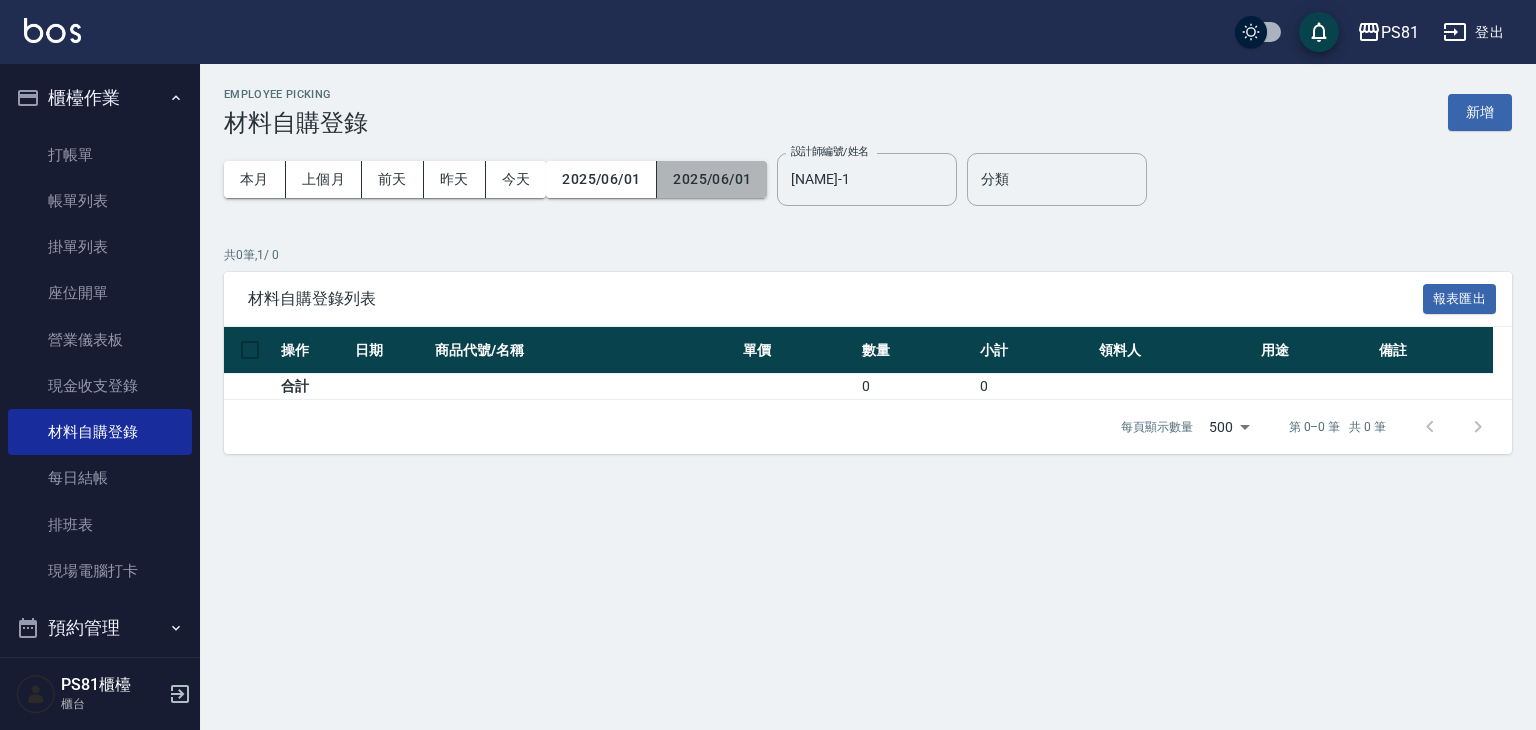 click on "2025/06/01" at bounding box center [712, 179] 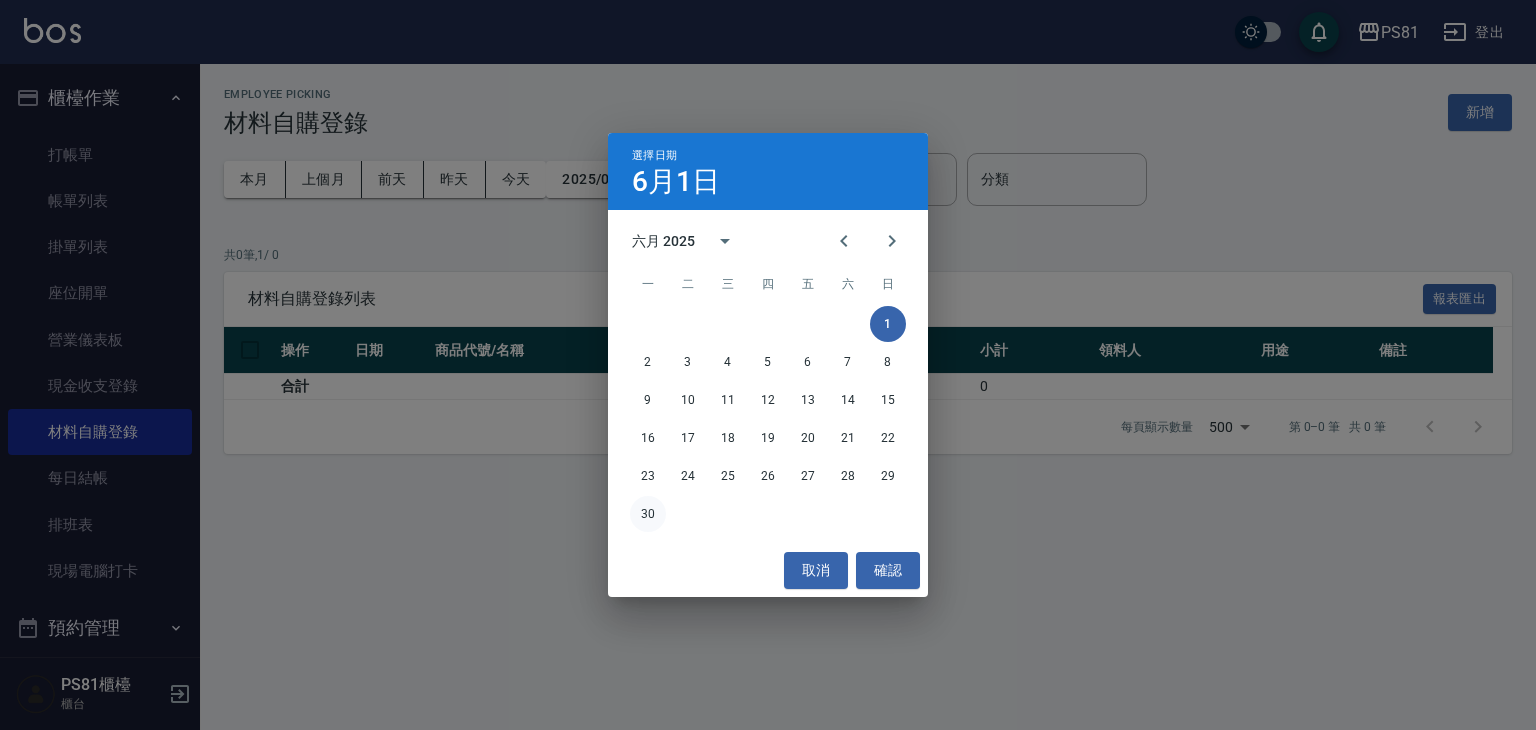 click on "30" at bounding box center (648, 514) 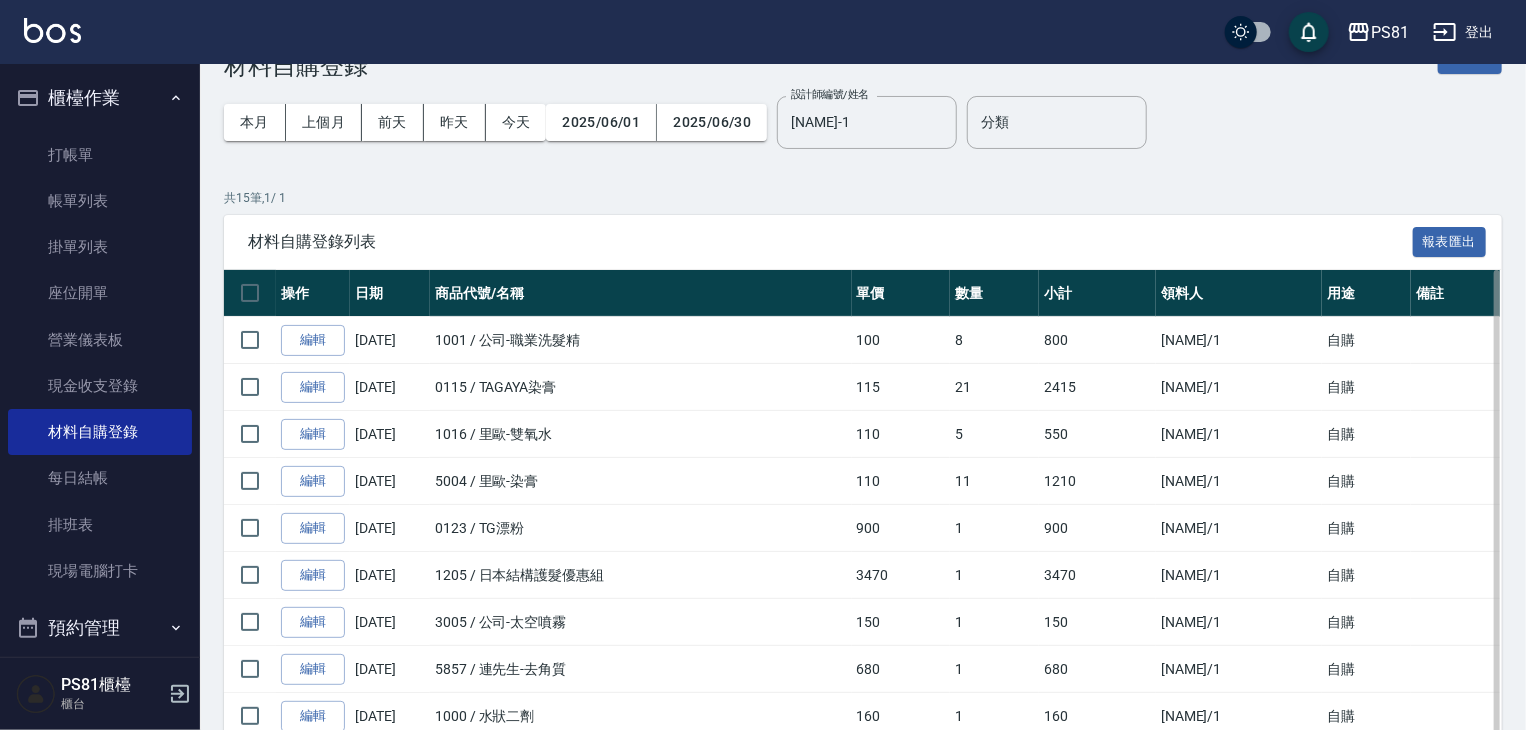 scroll, scrollTop: 0, scrollLeft: 0, axis: both 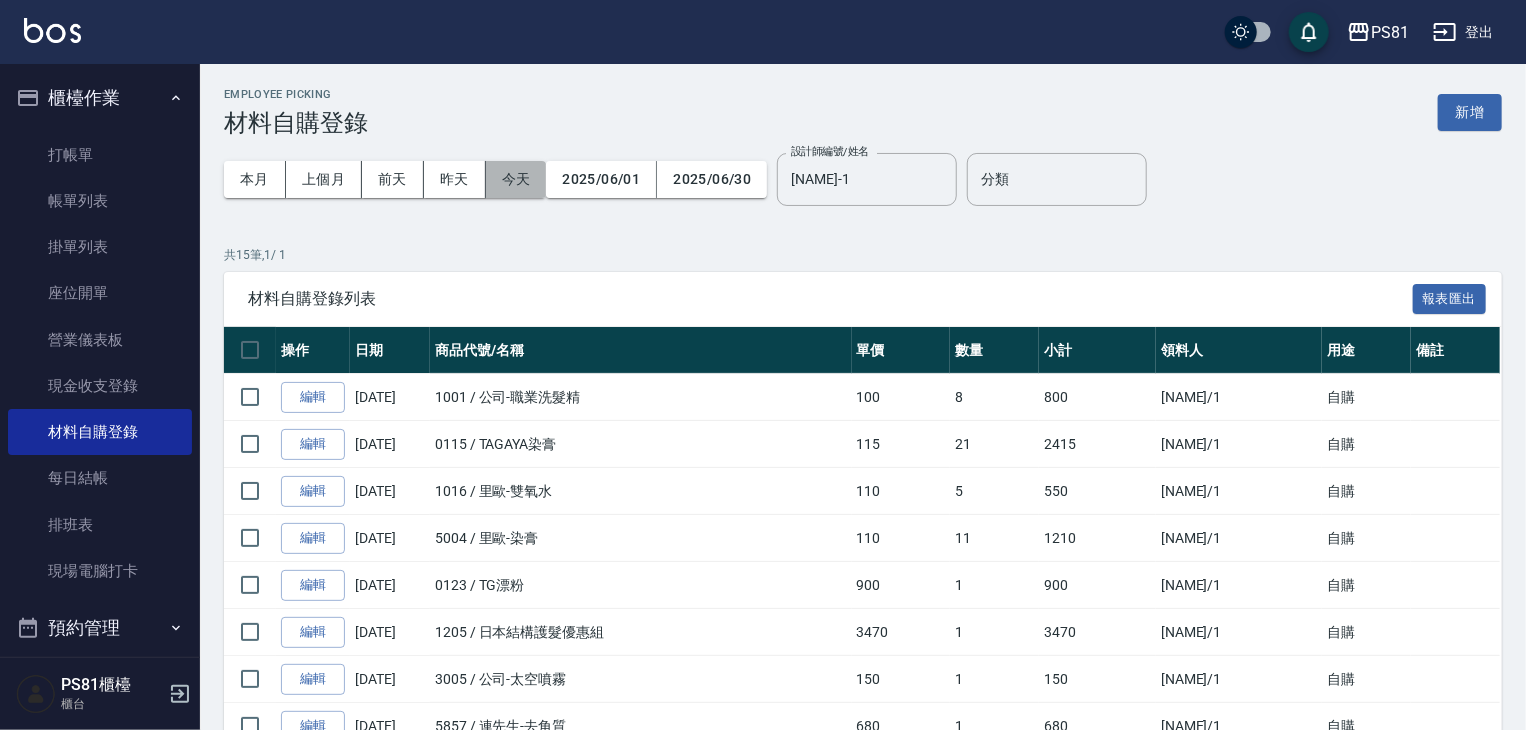 click on "今天" at bounding box center [516, 179] 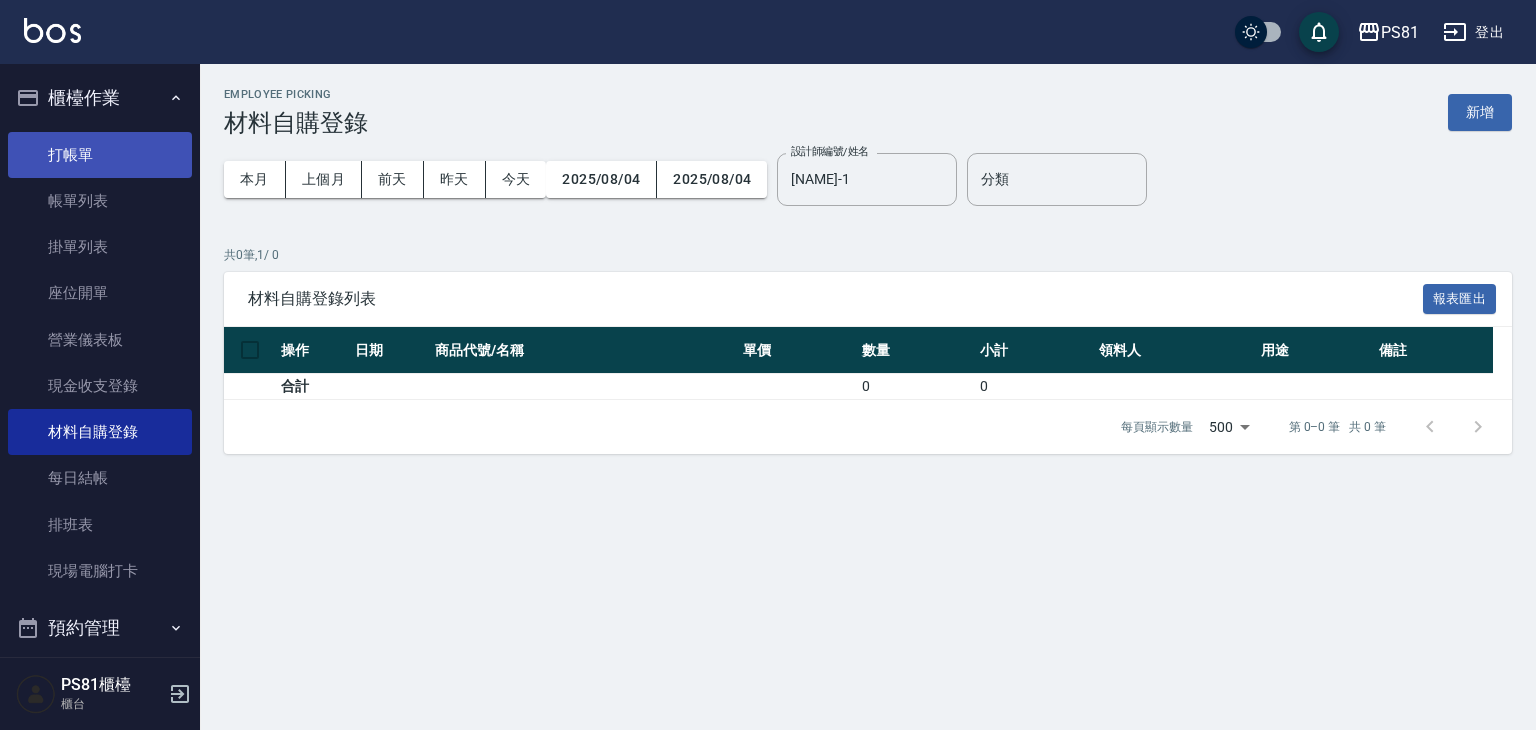 click on "打帳單" at bounding box center (100, 155) 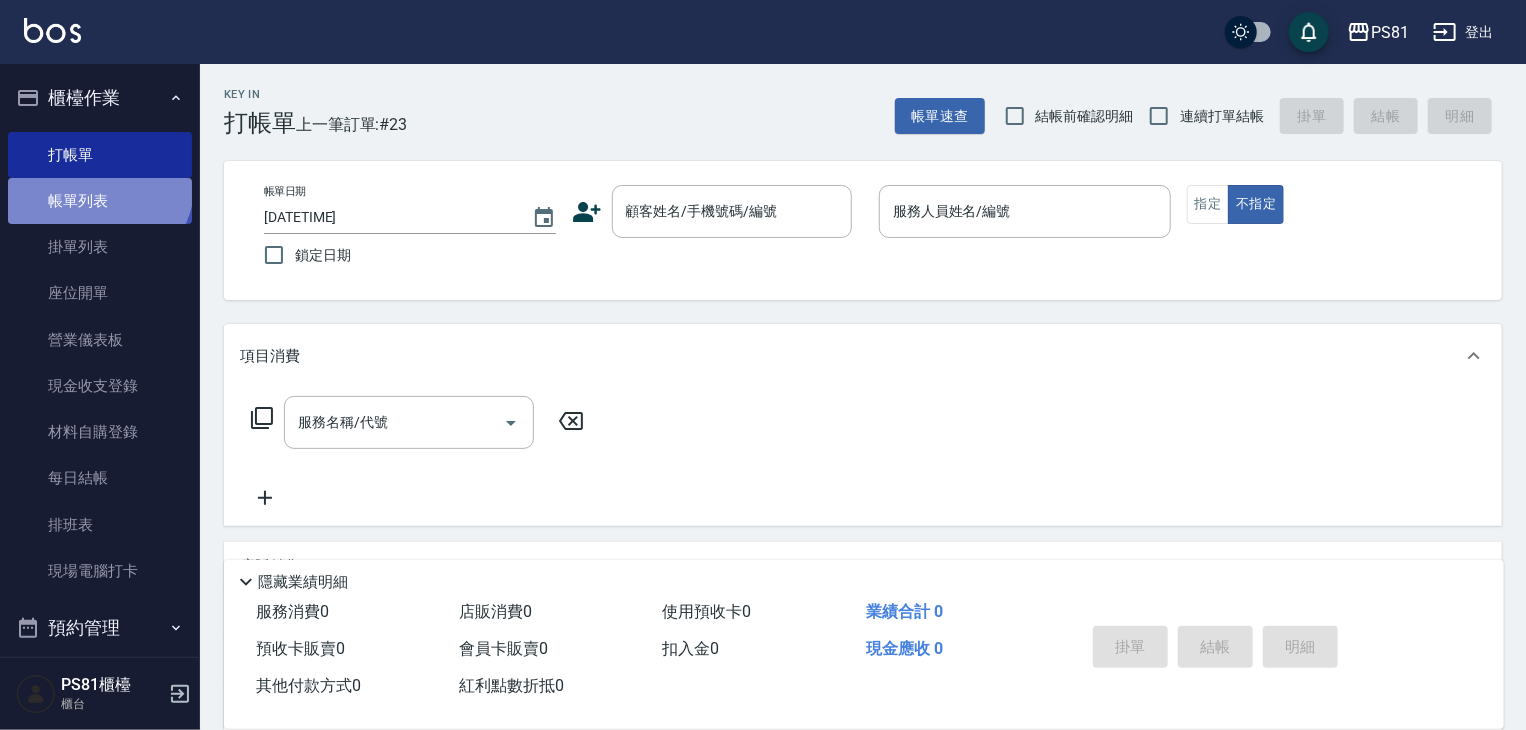 drag, startPoint x: 96, startPoint y: 182, endPoint x: 165, endPoint y: 229, distance: 83.48653 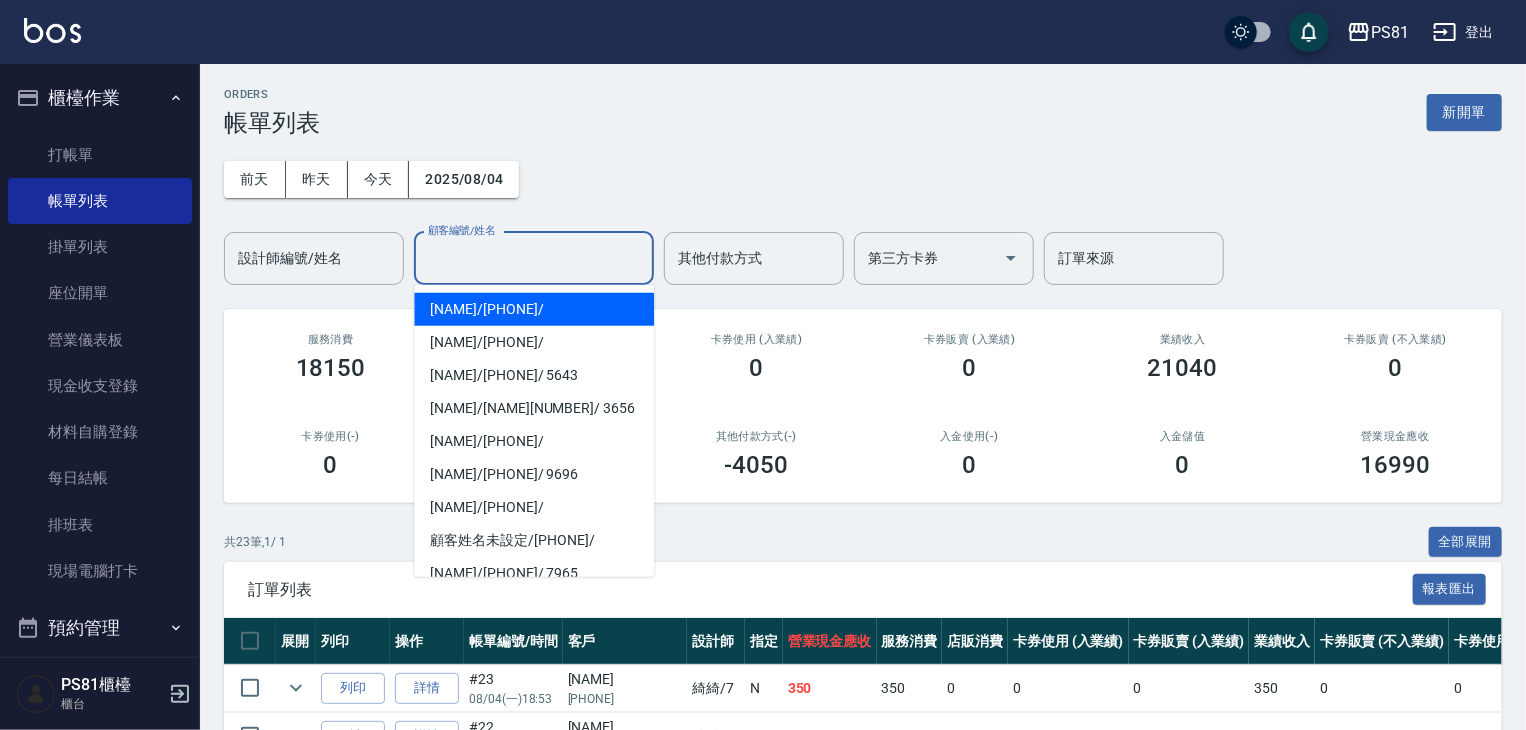 click on "顧客編號/姓名" at bounding box center (534, 258) 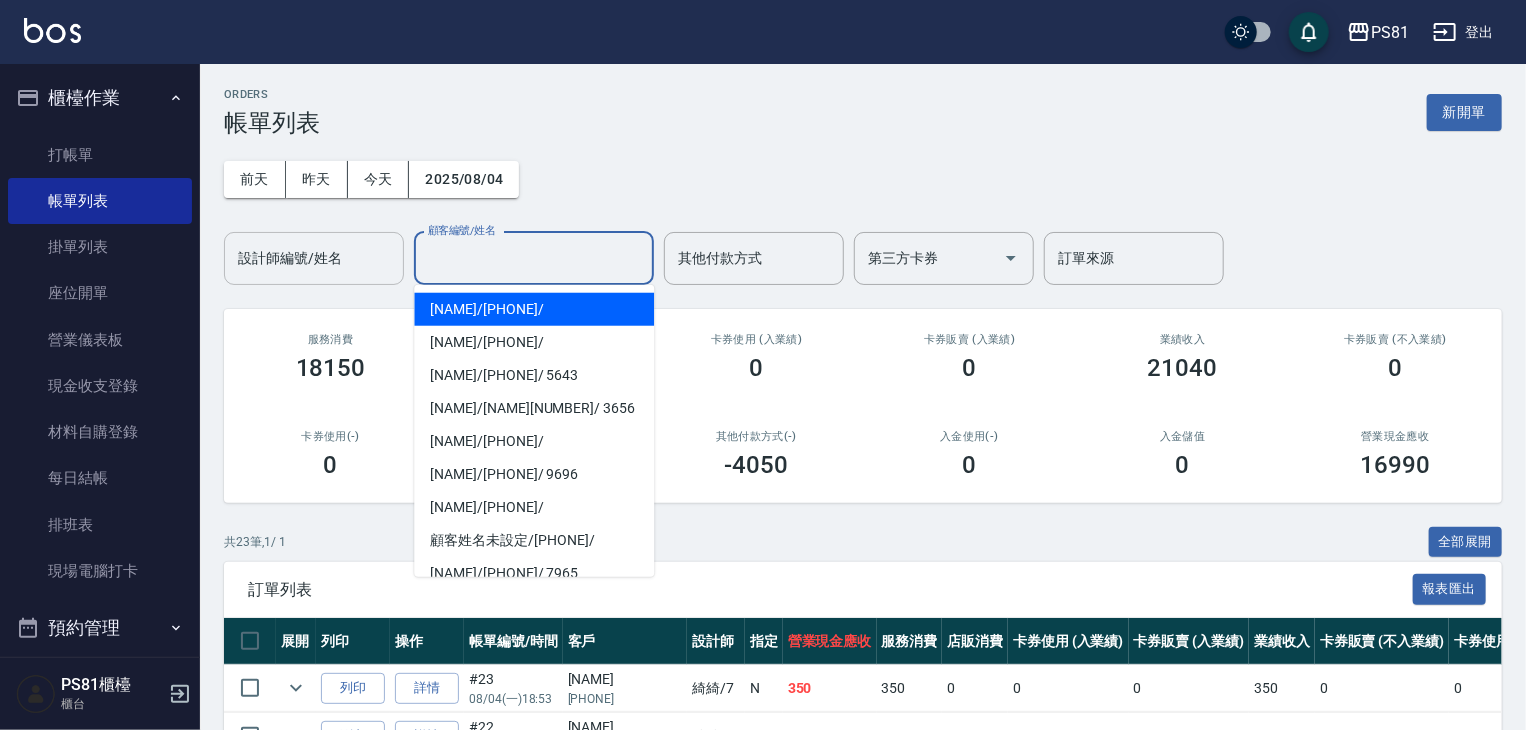 click on "設計師編號/姓名" at bounding box center [314, 258] 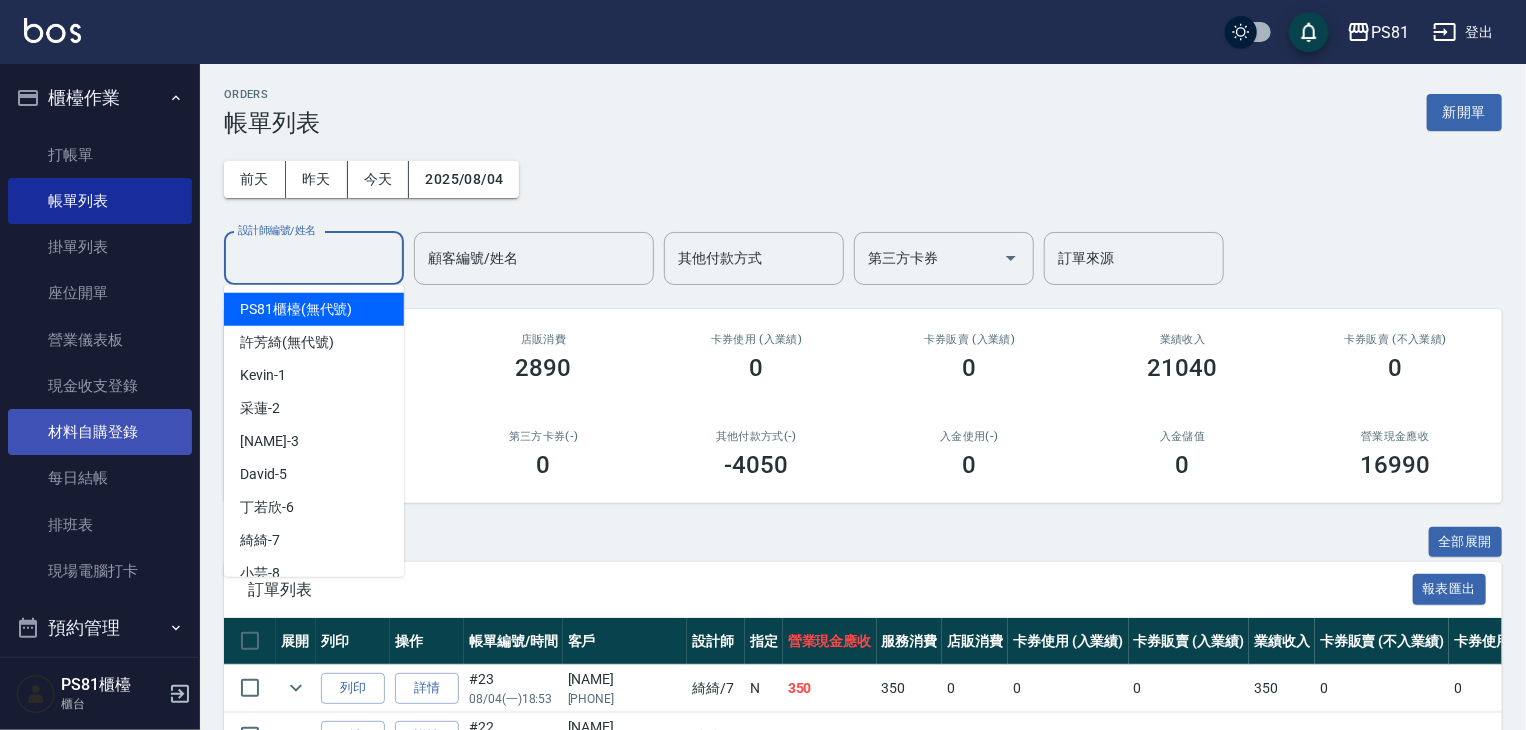 click on "材料自購登錄" at bounding box center (100, 432) 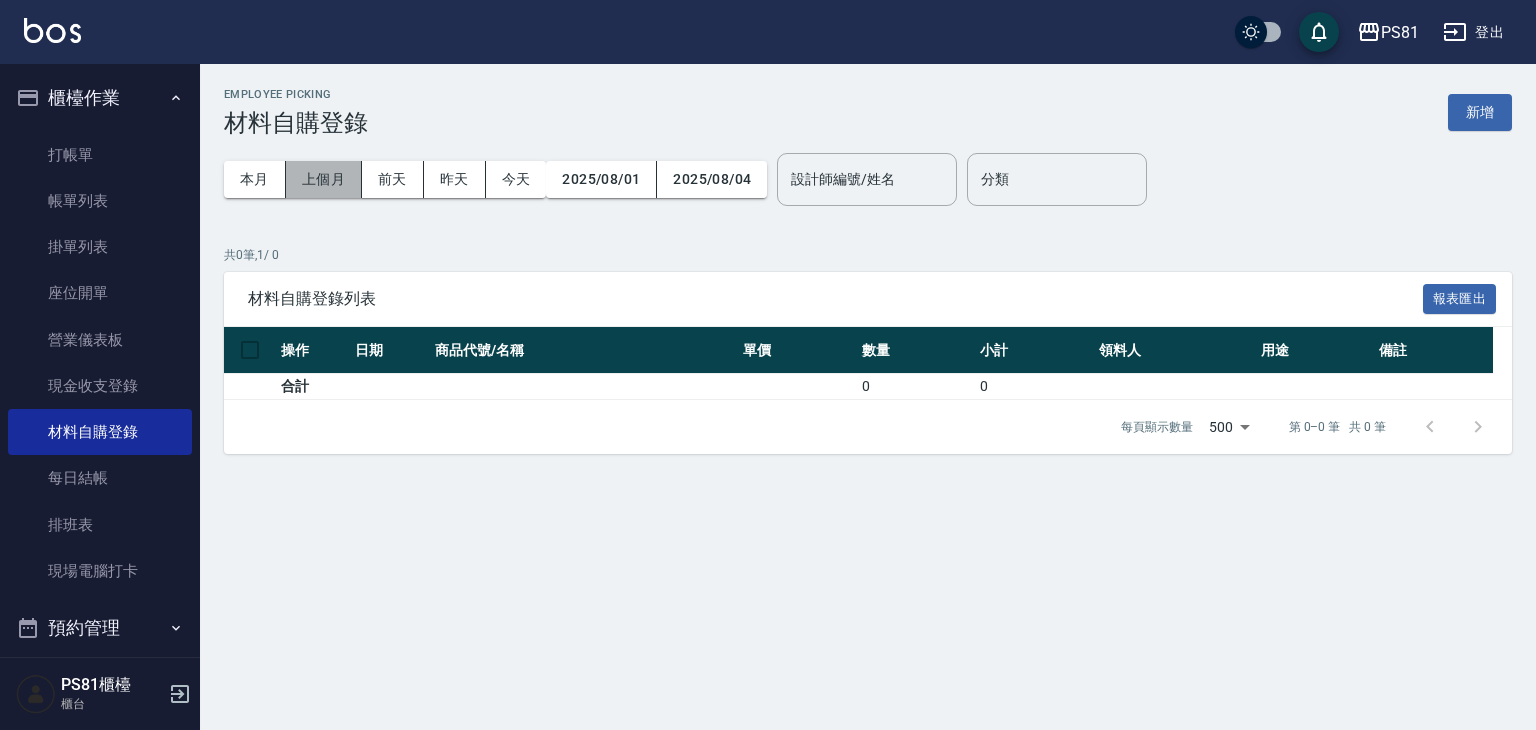 click on "上個月" at bounding box center [324, 179] 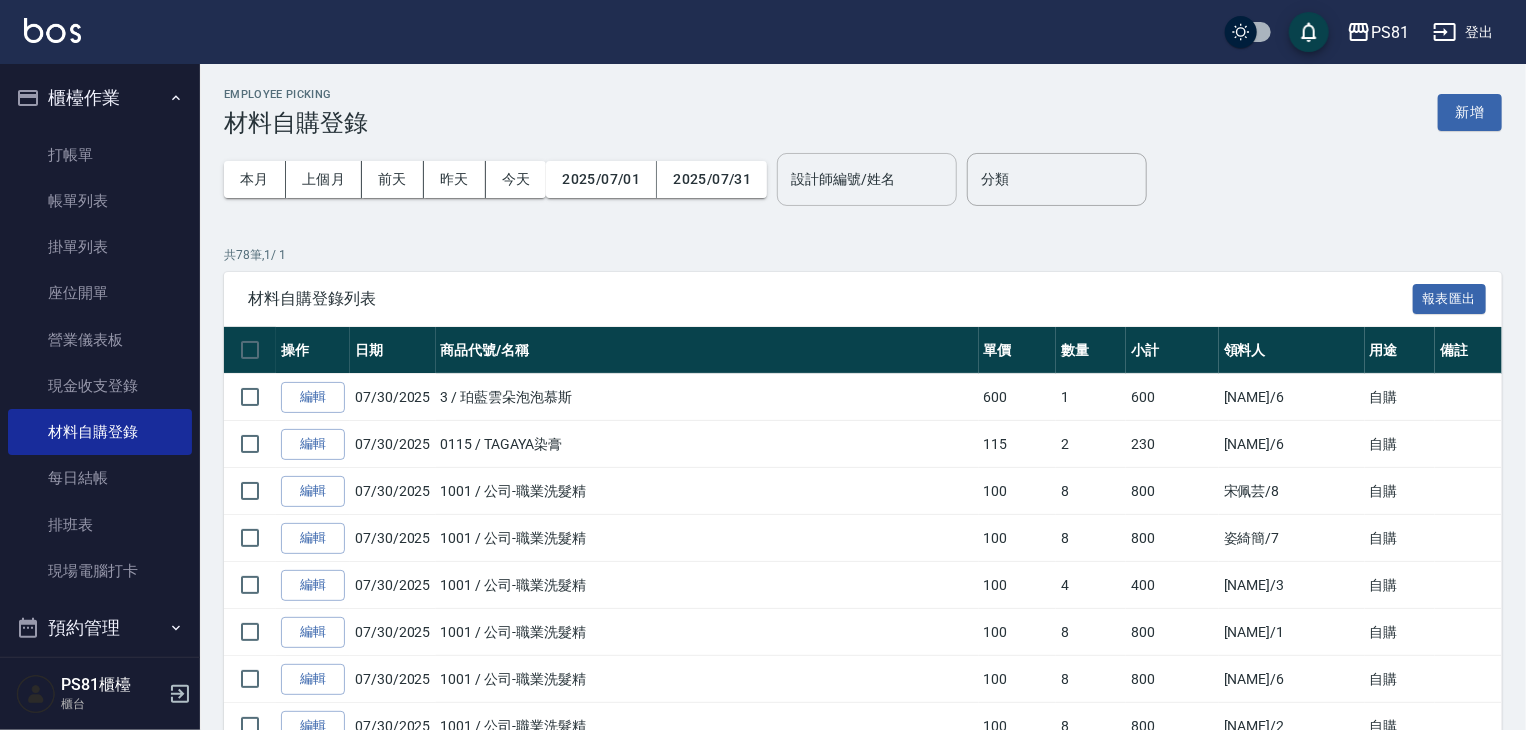 click on "設計師編號/姓名" at bounding box center (867, 179) 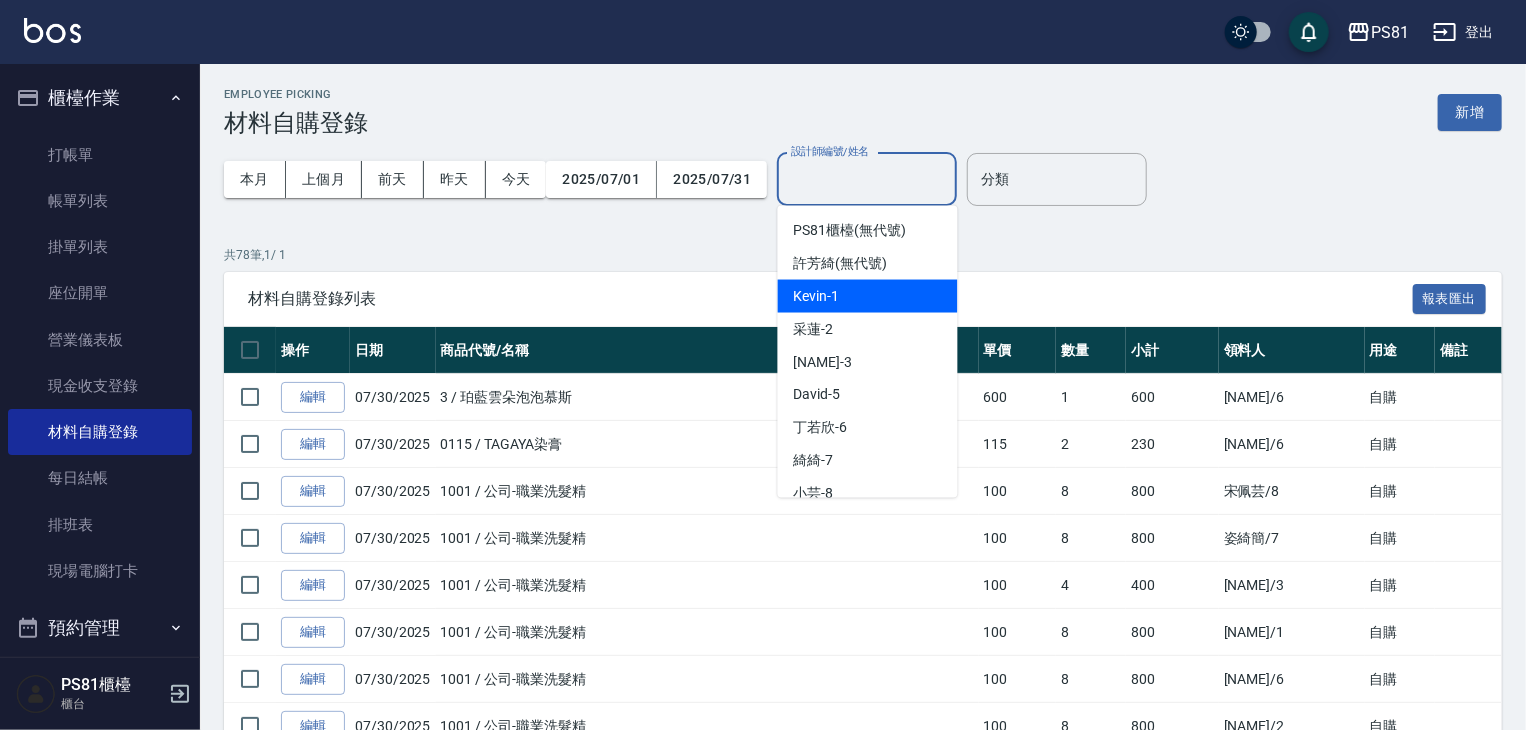 click on "Kevin -1" at bounding box center [868, 296] 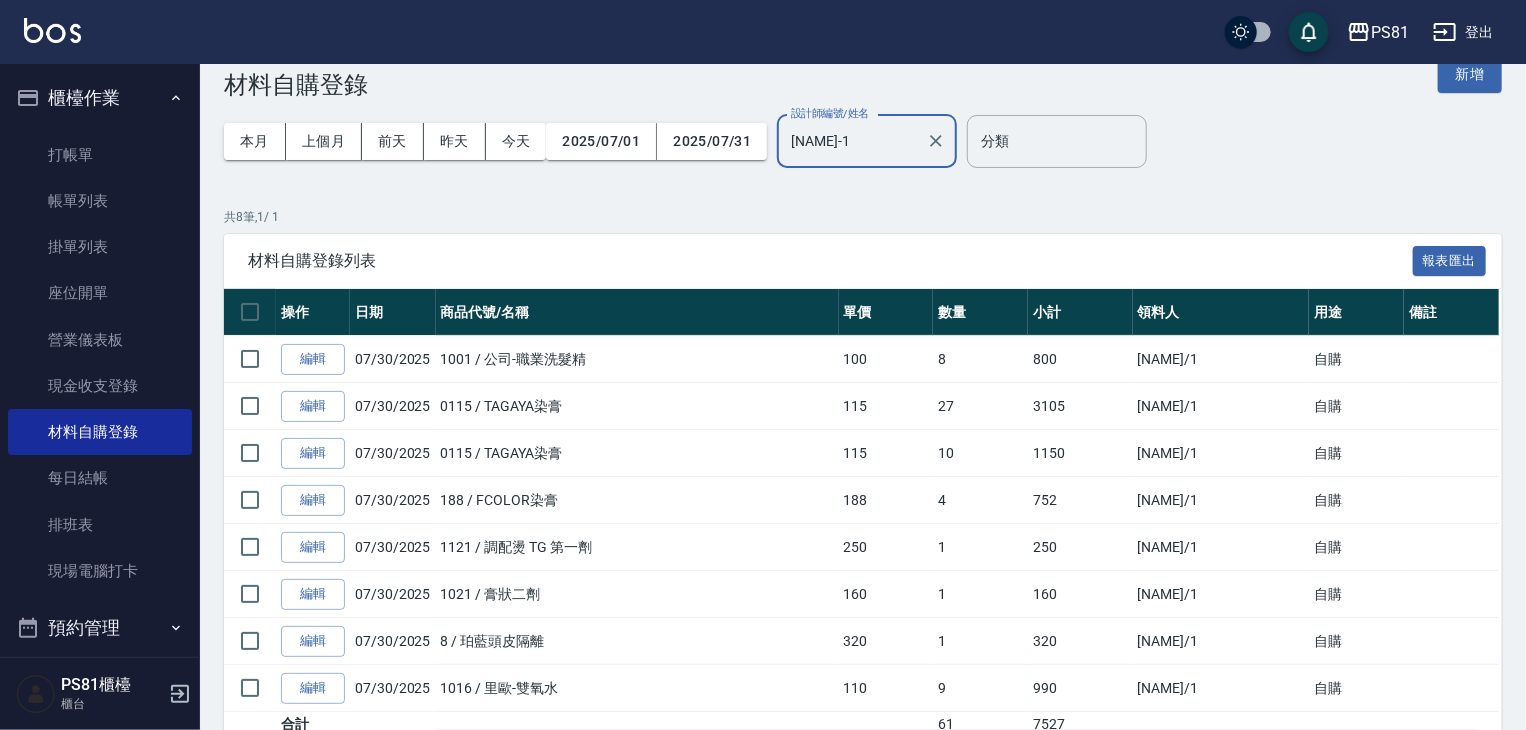 scroll, scrollTop: 0, scrollLeft: 0, axis: both 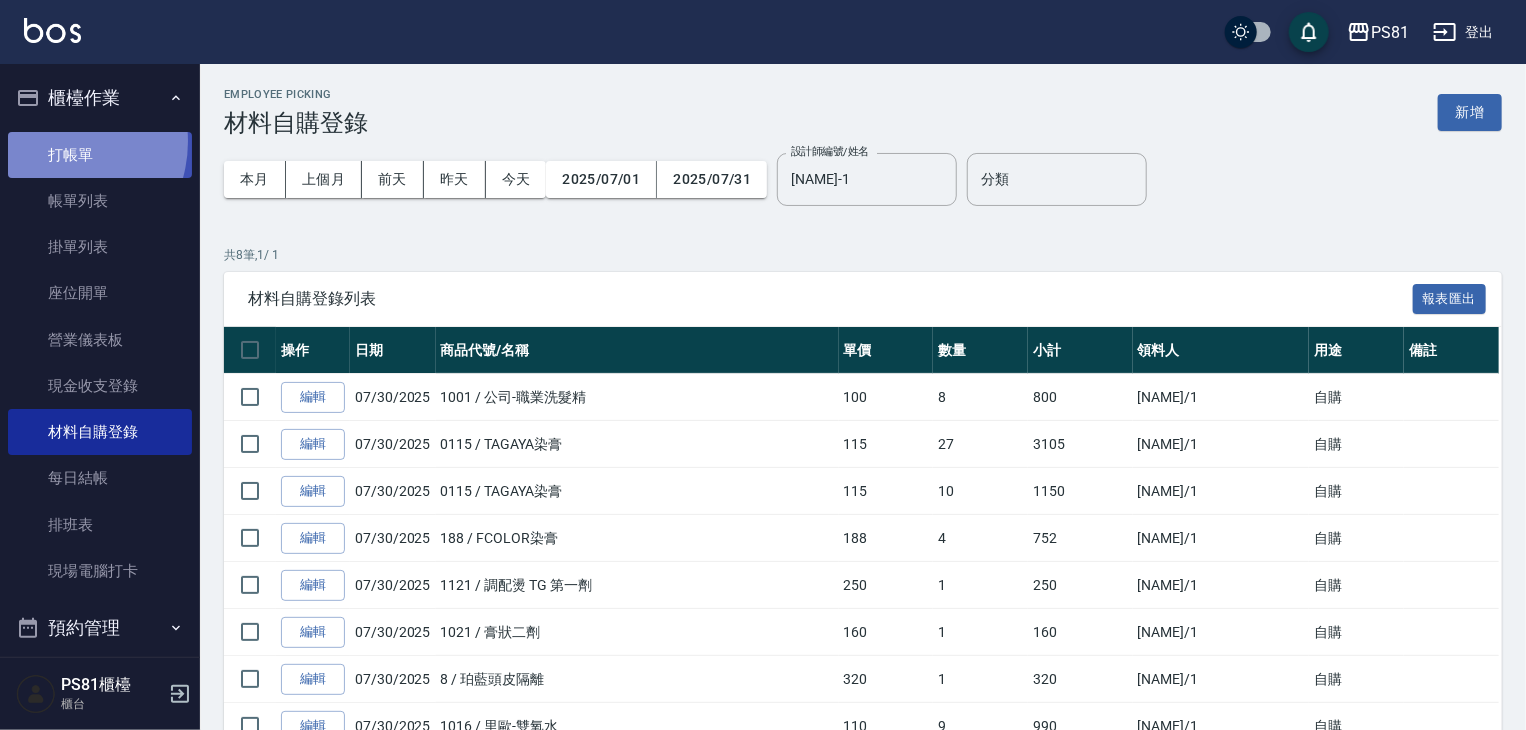 click on "打帳單" at bounding box center (100, 155) 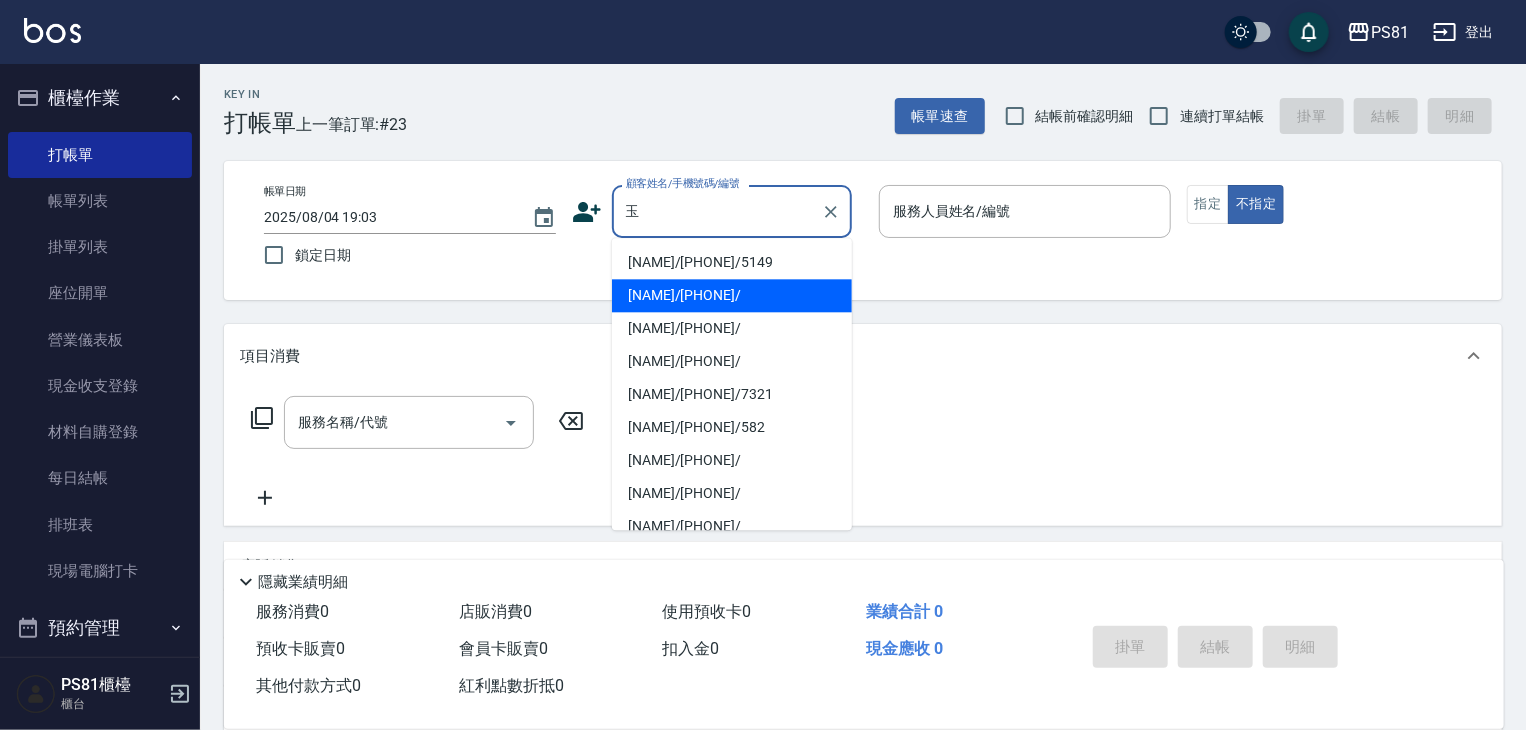 click on "[NAME]/[PHONE]/" at bounding box center (732, 295) 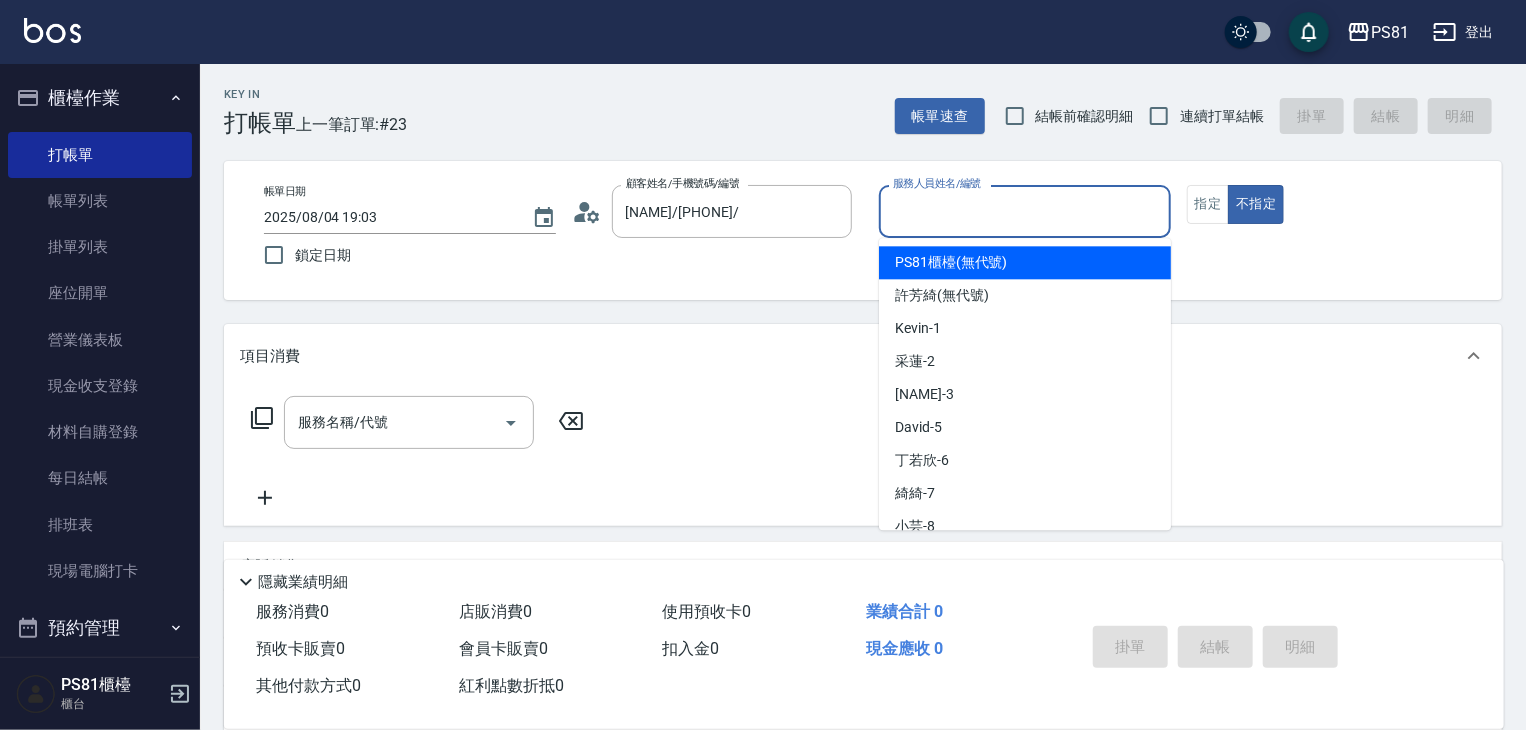 click on "服務人員姓名/編號" at bounding box center [1025, 211] 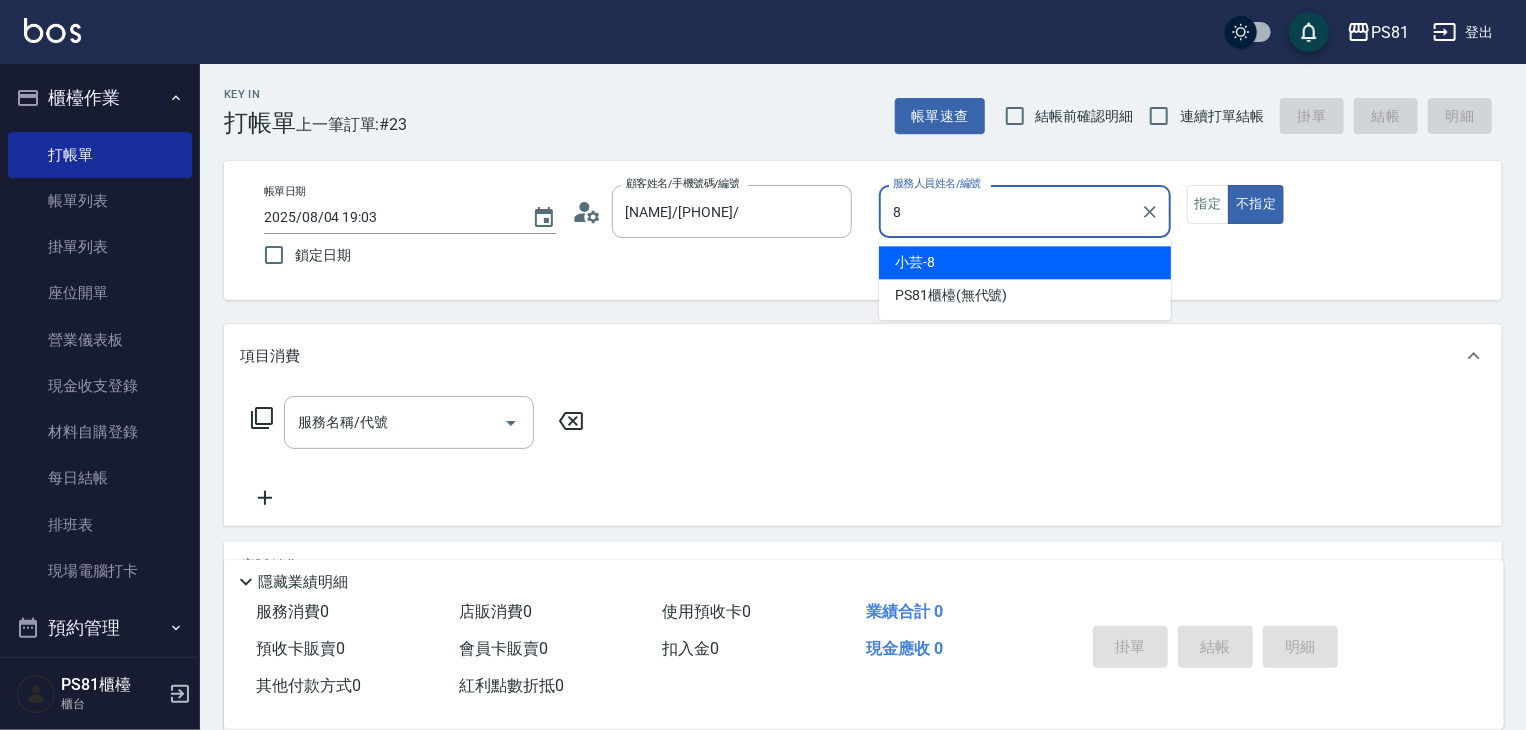 type on "小芸-8" 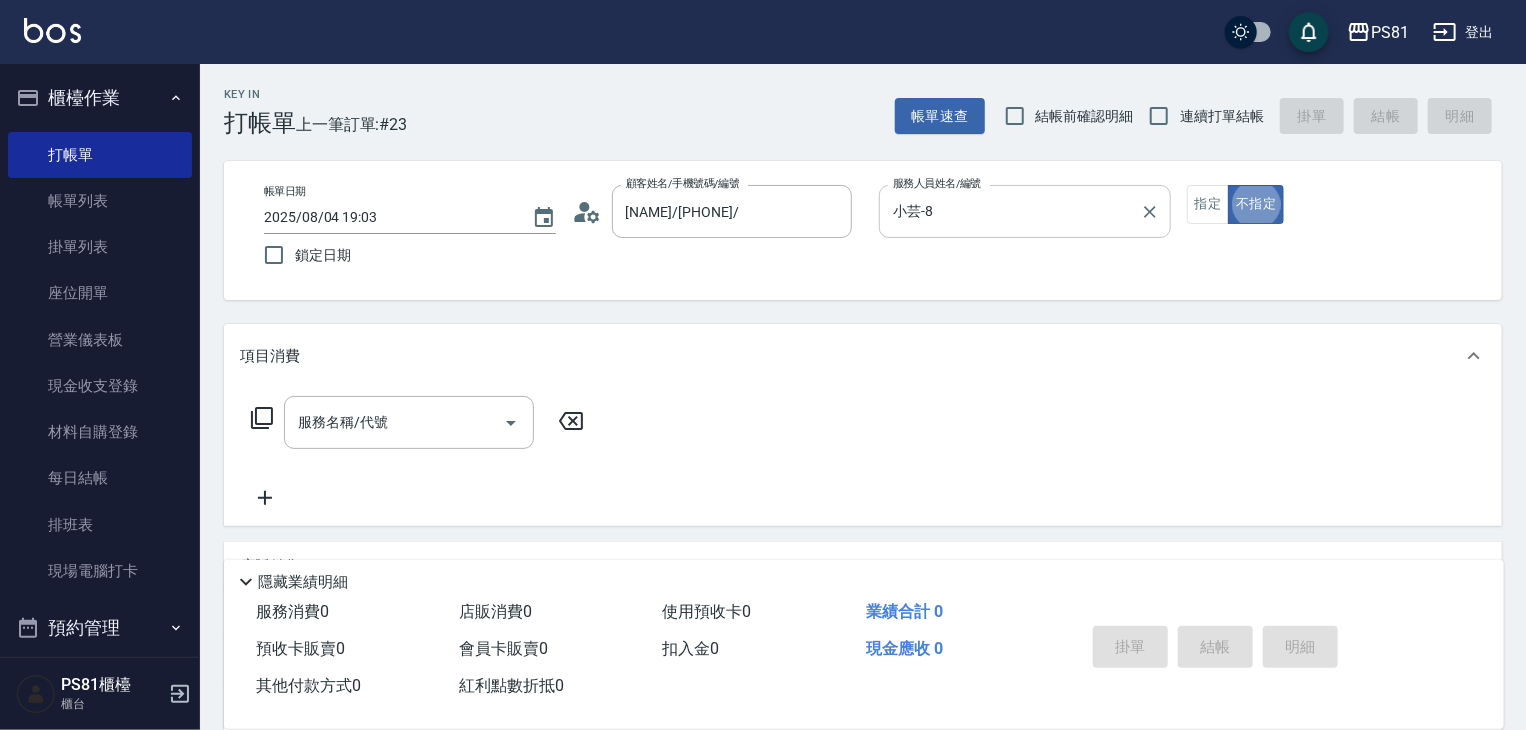 type on "false" 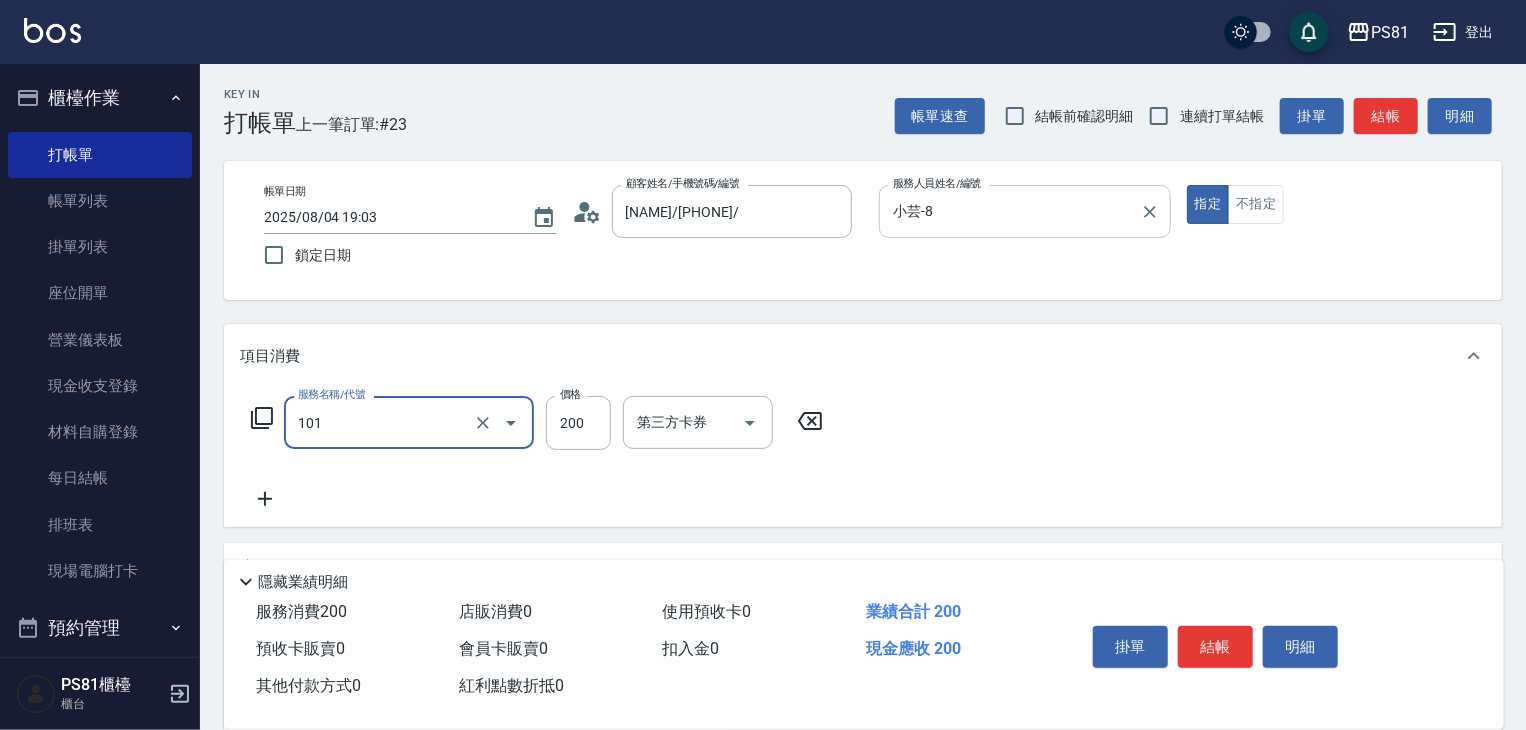 type on "一般洗髮(101)" 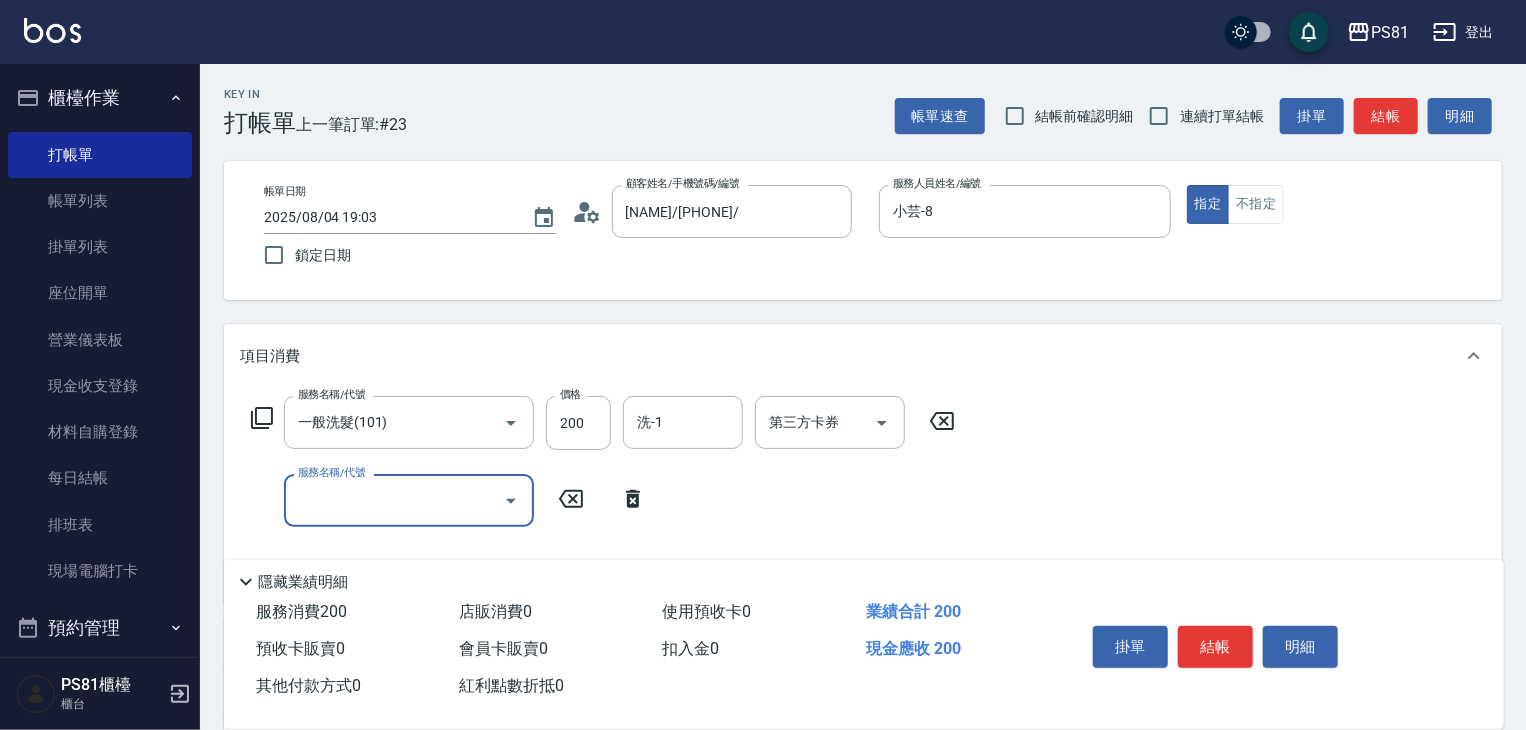 drag, startPoint x: 991, startPoint y: 13, endPoint x: 944, endPoint y: 45, distance: 56.859474 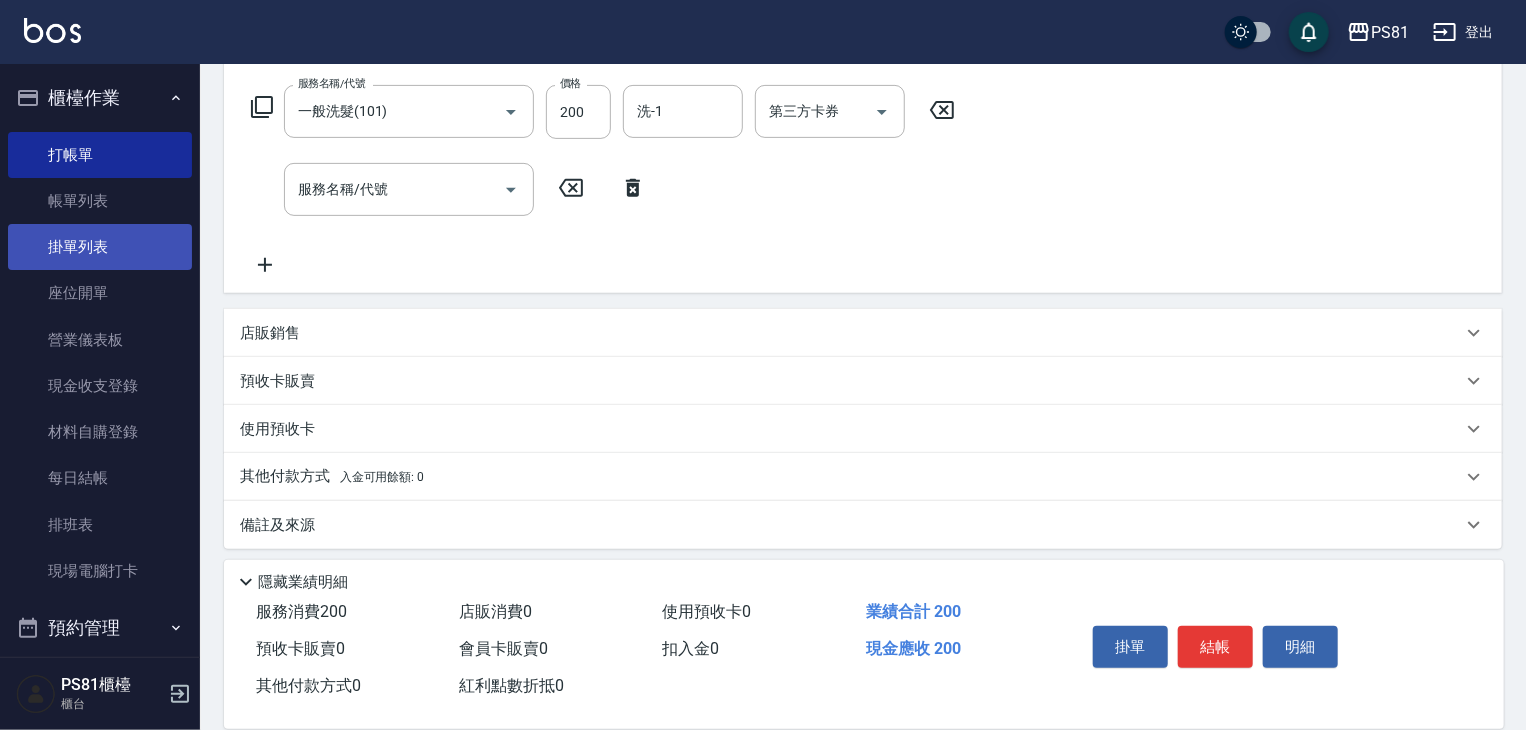 scroll, scrollTop: 320, scrollLeft: 0, axis: vertical 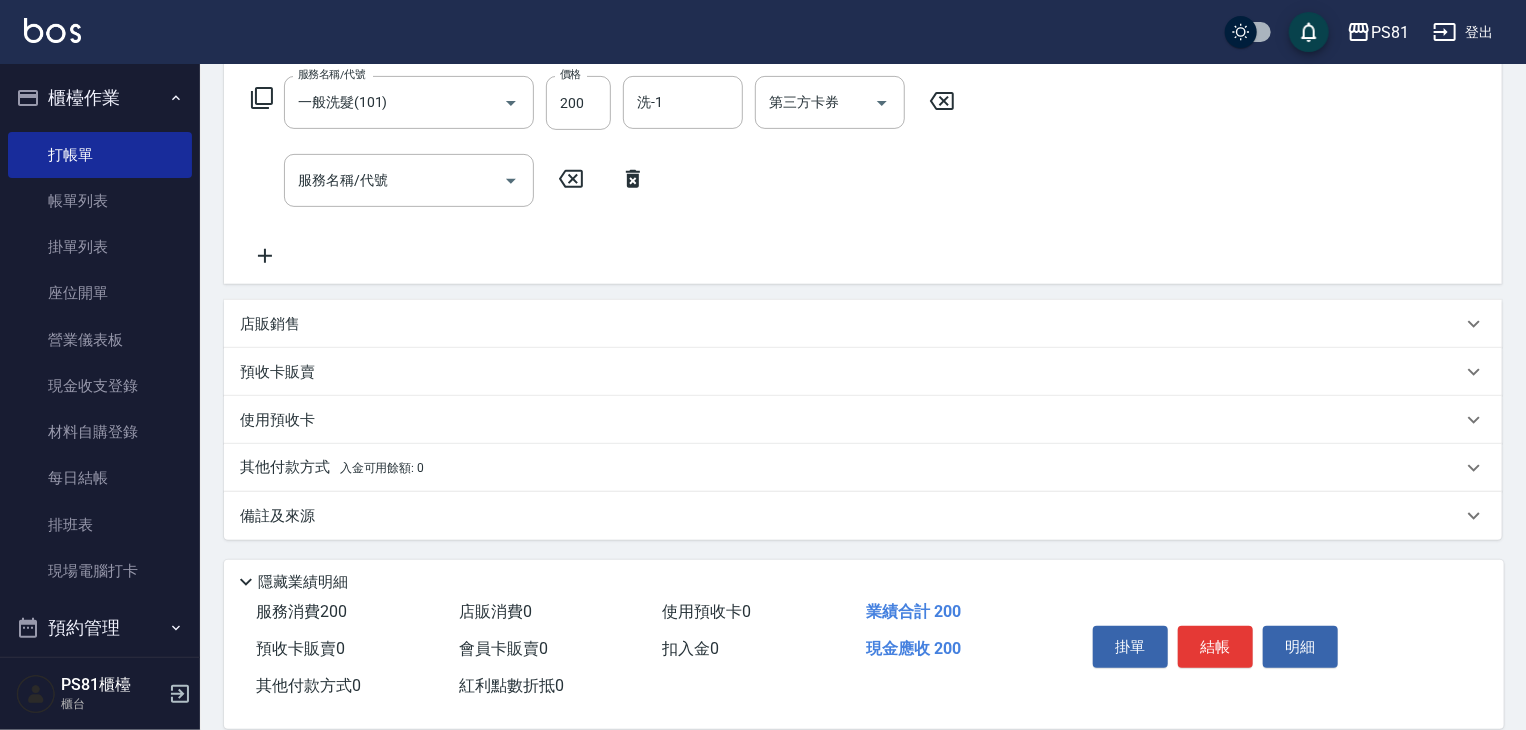 drag, startPoint x: 300, startPoint y: 309, endPoint x: 297, endPoint y: 341, distance: 32.140316 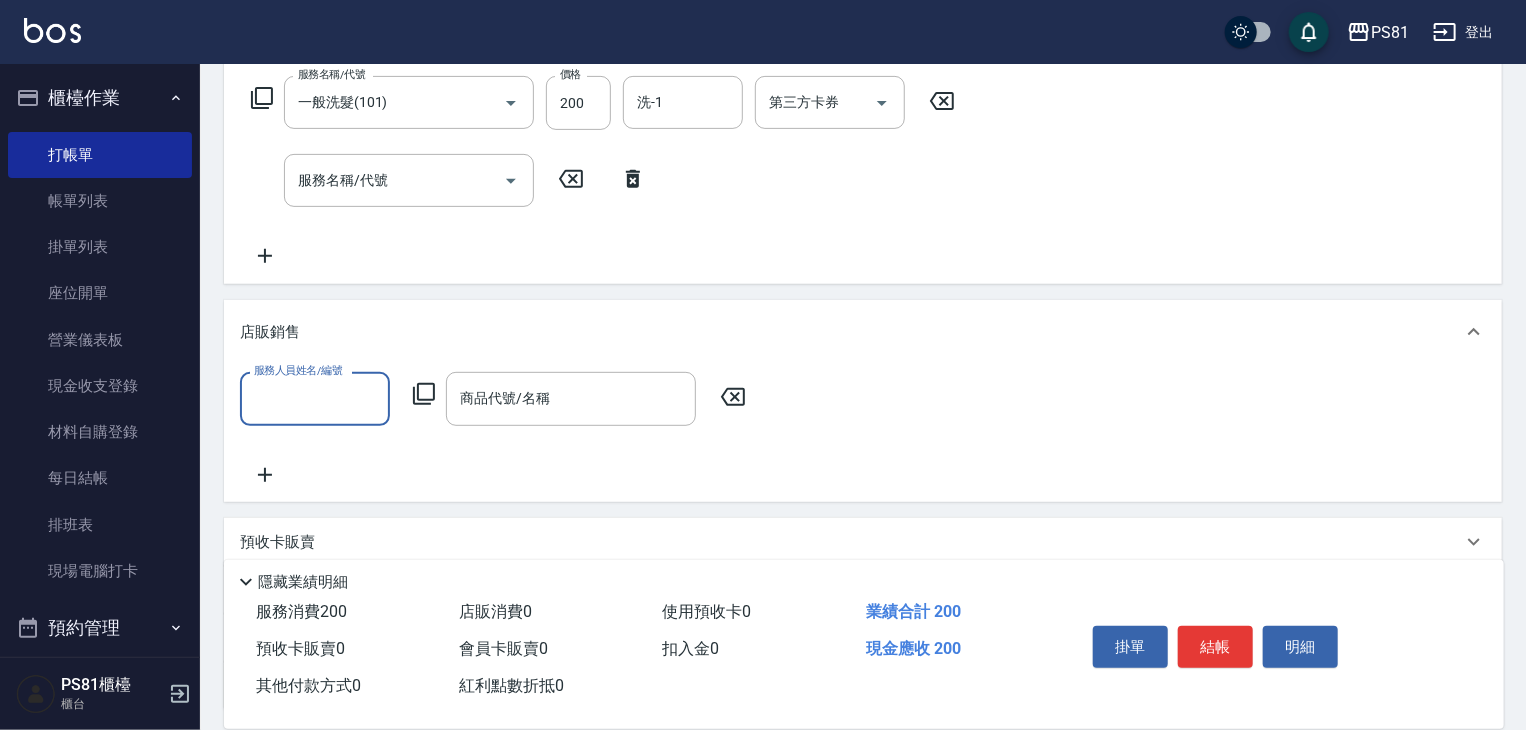scroll, scrollTop: 0, scrollLeft: 0, axis: both 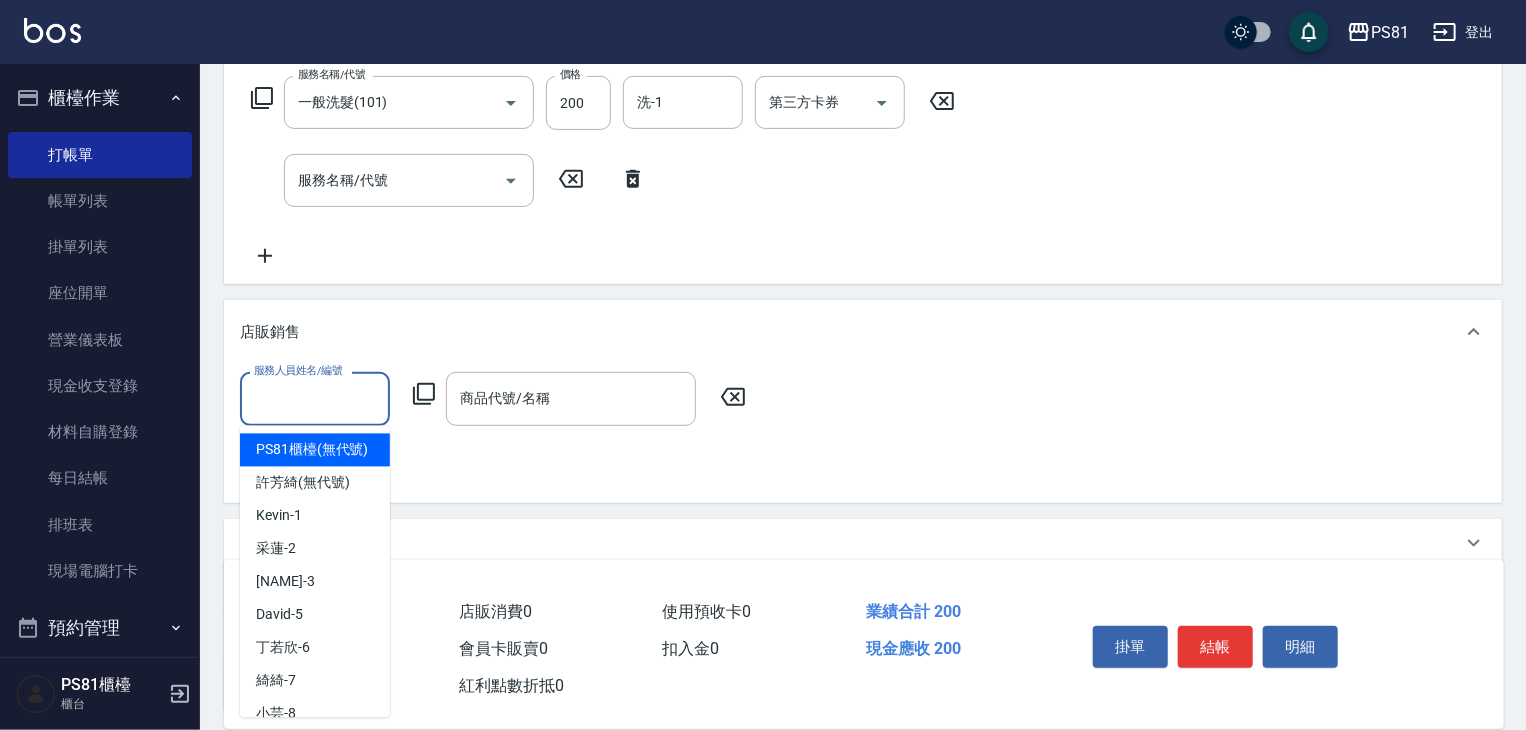 click on "服務人員姓名/編號" at bounding box center [315, 398] 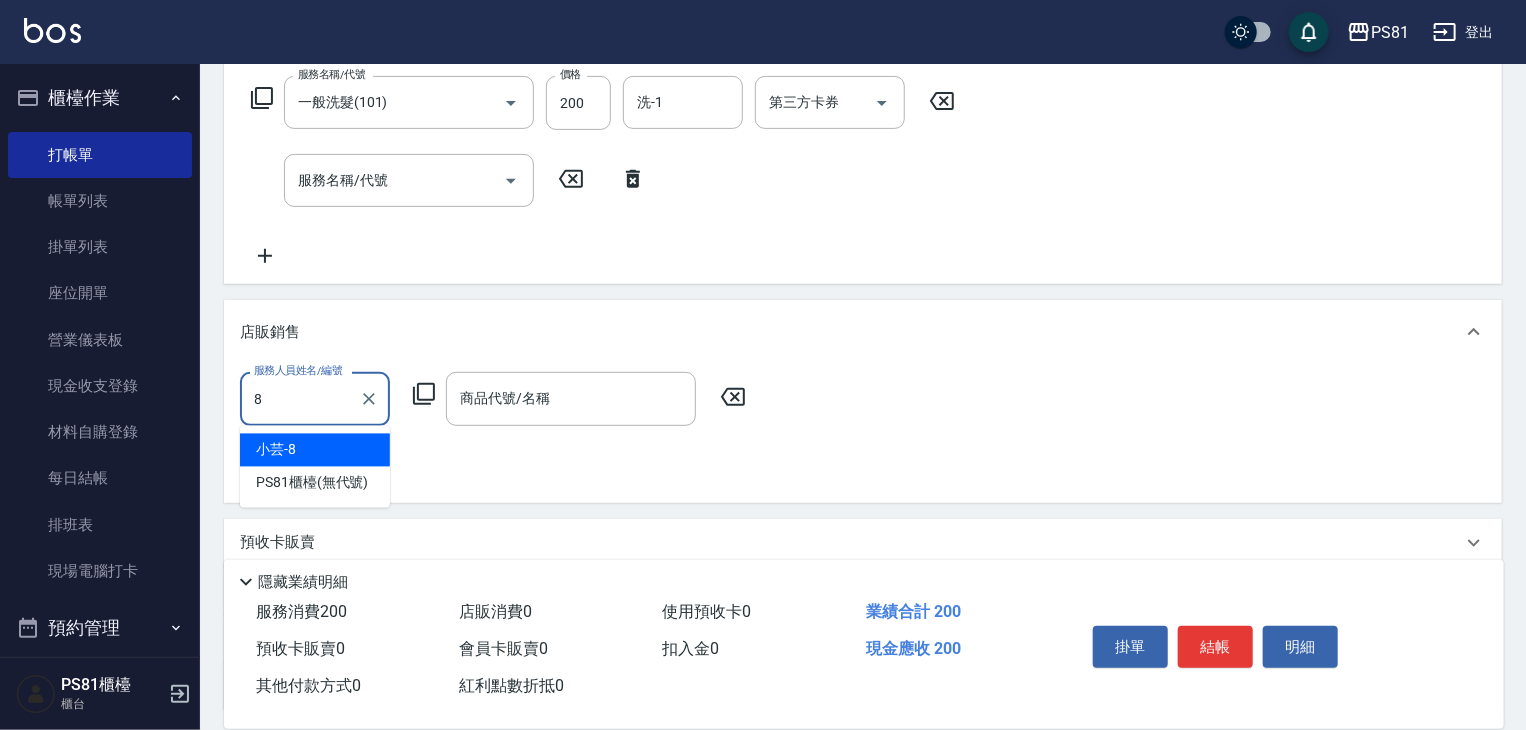 type on "小芸-8" 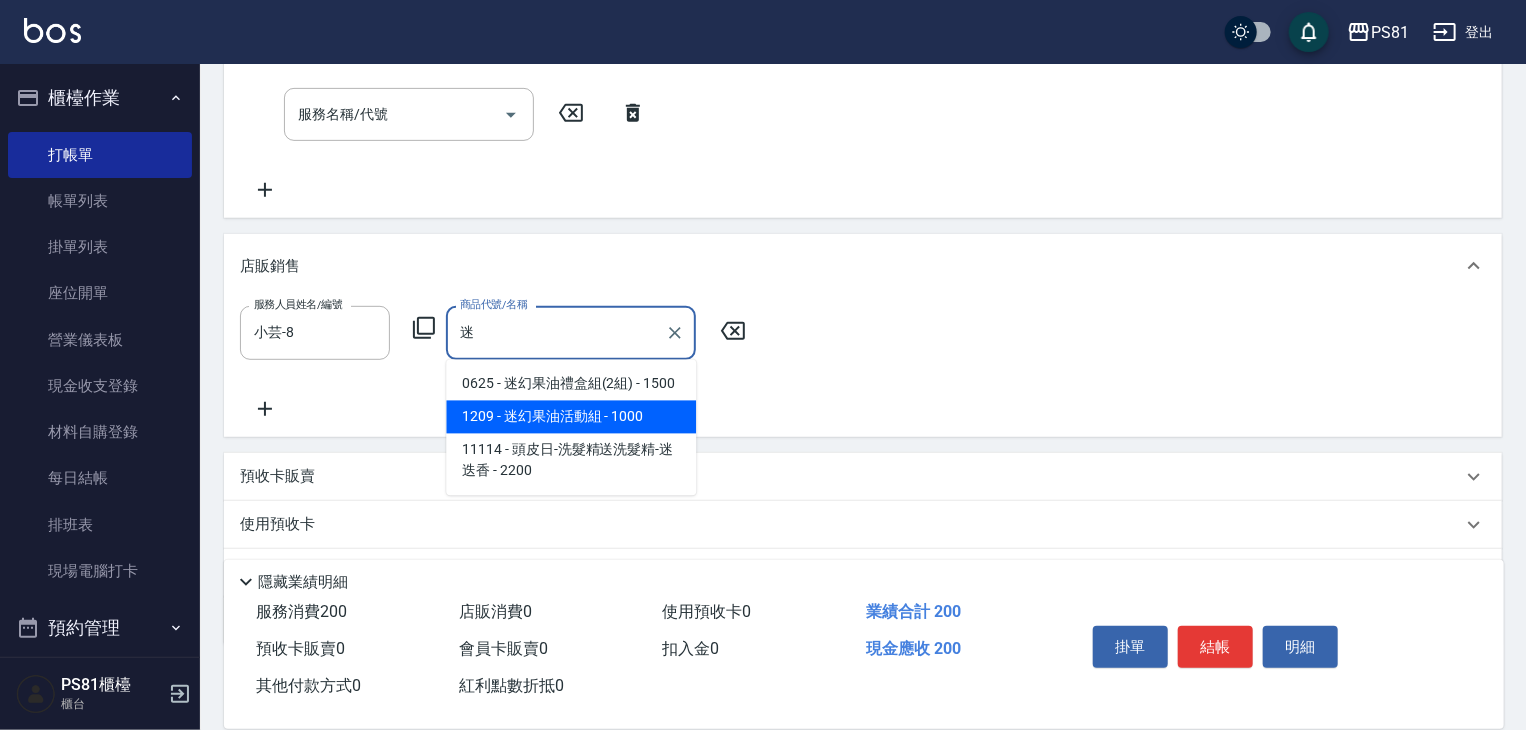 scroll, scrollTop: 420, scrollLeft: 0, axis: vertical 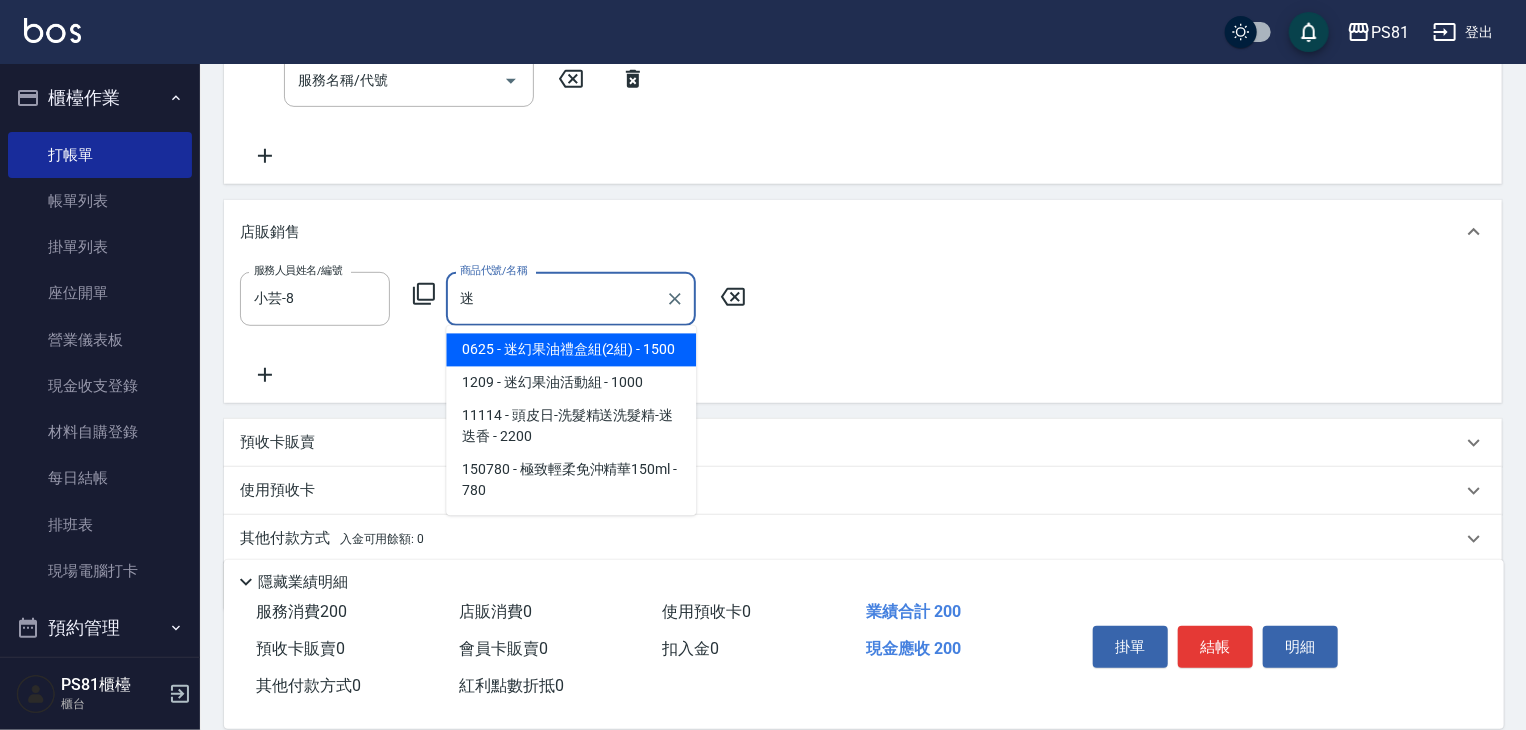 click on "迷" at bounding box center (556, 298) 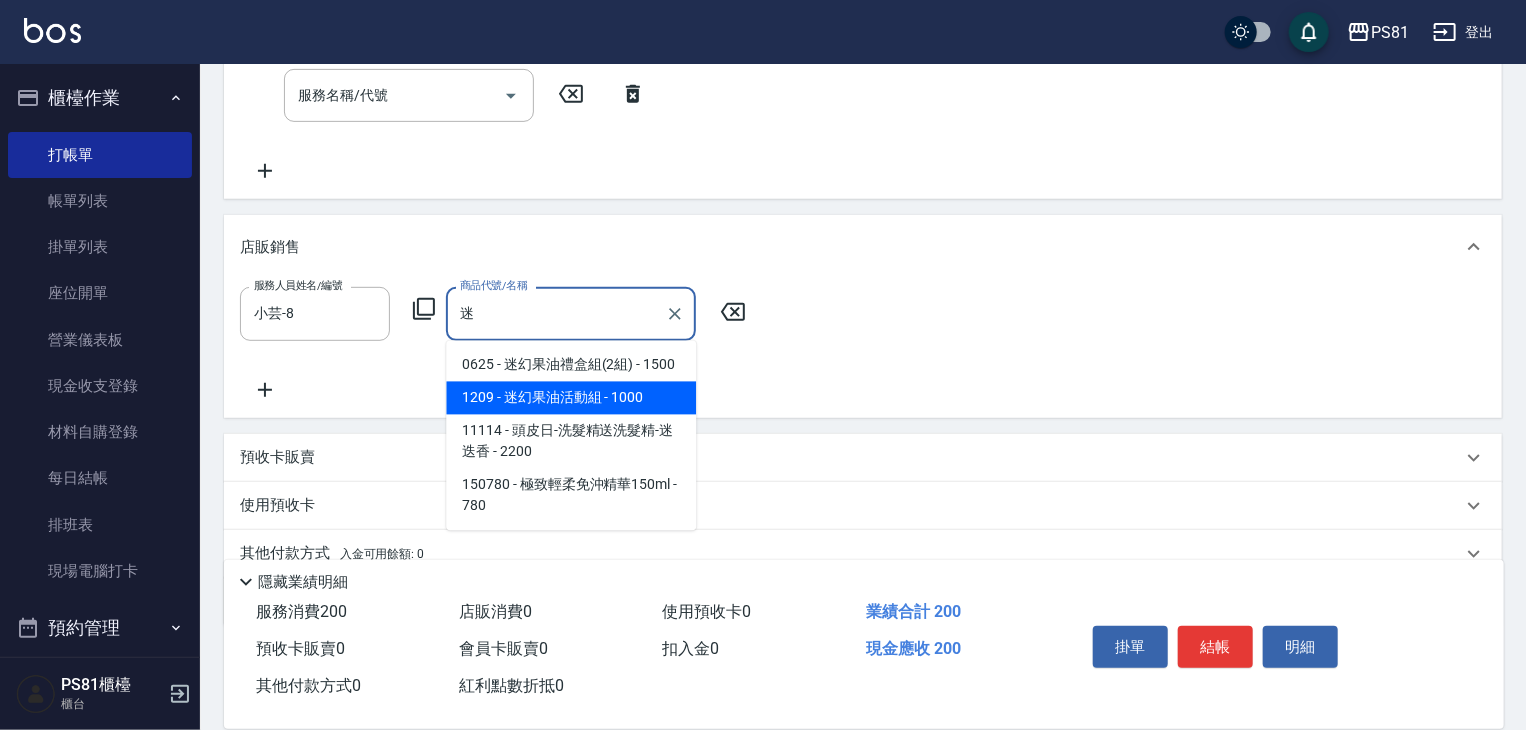 scroll, scrollTop: 491, scrollLeft: 0, axis: vertical 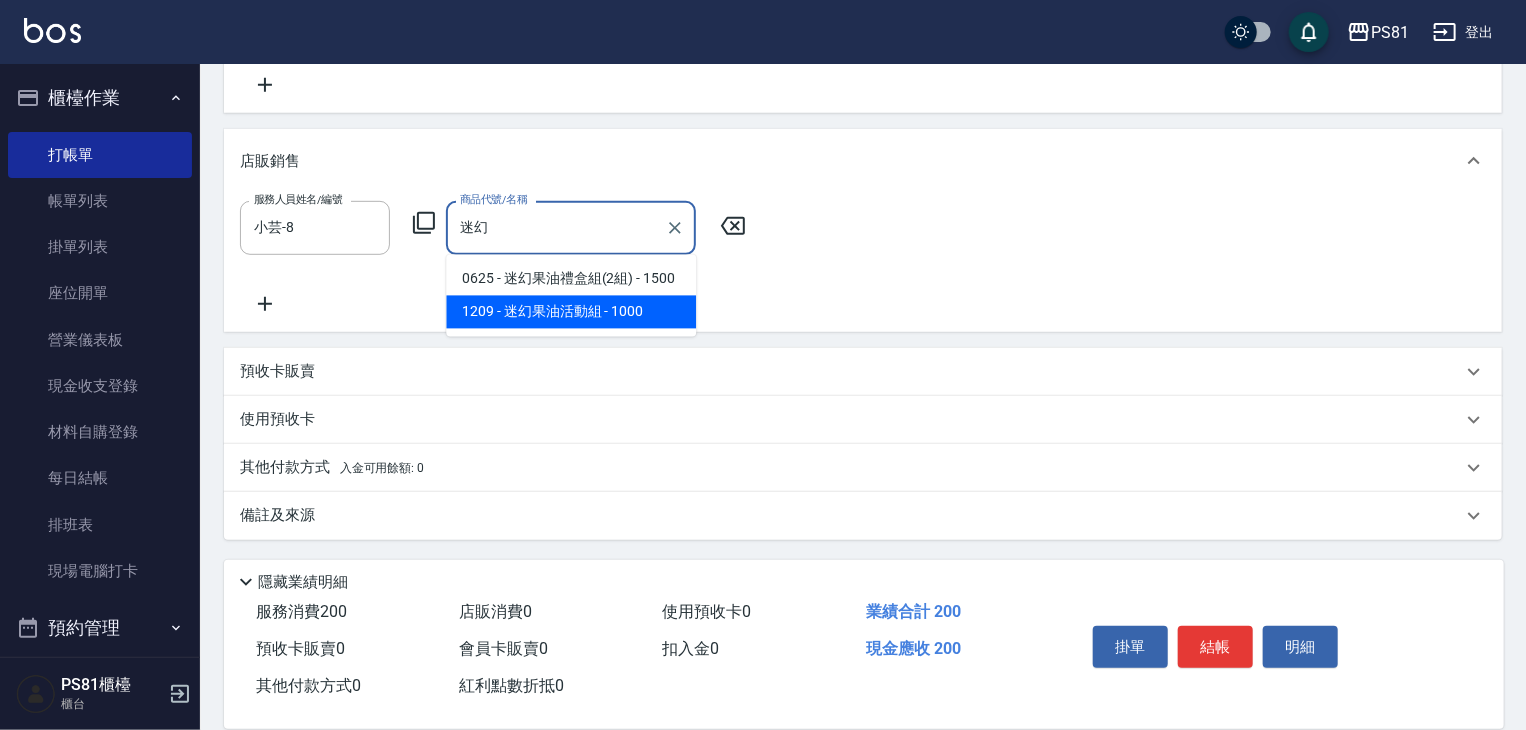 click on "1209 - 迷幻果油活動組 - 1000" at bounding box center (571, 312) 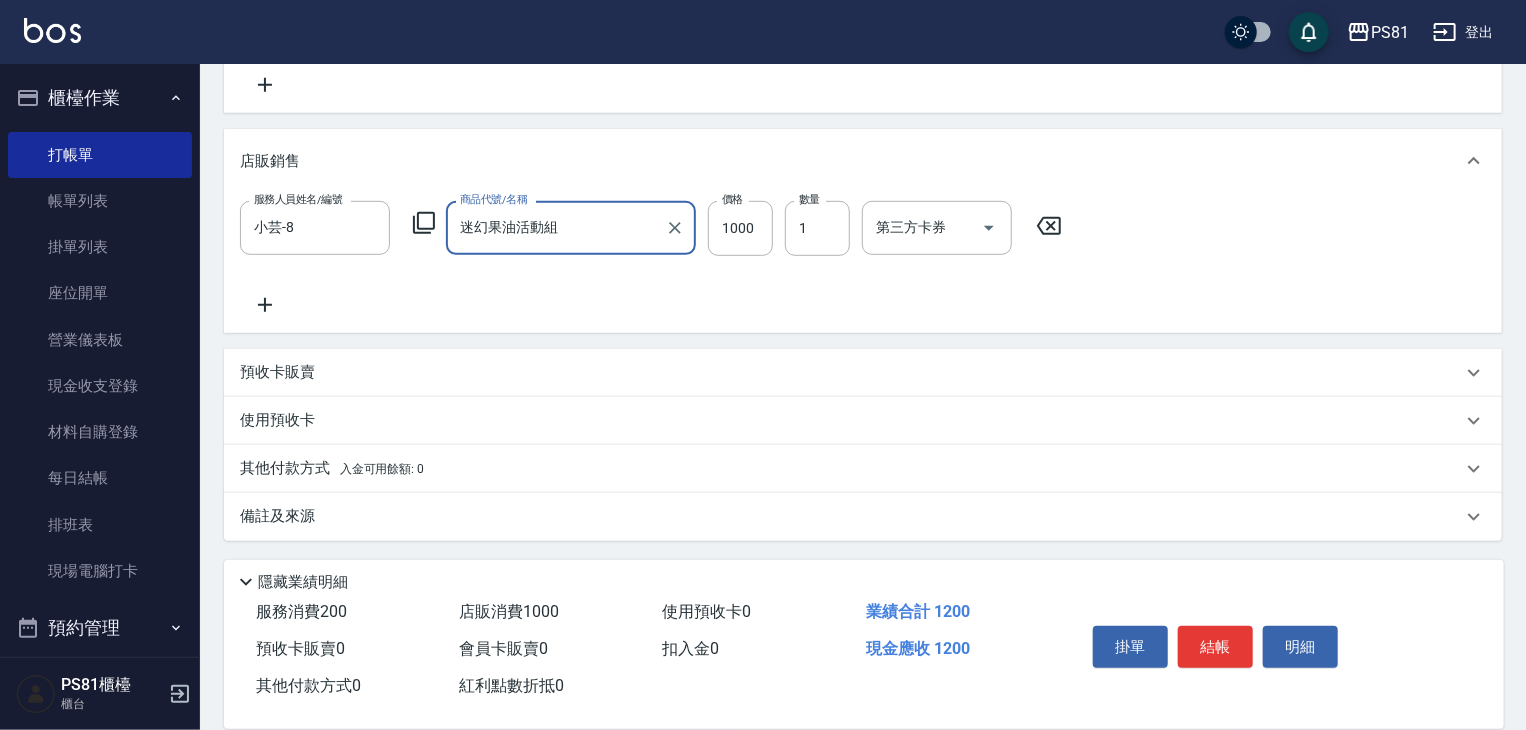 scroll, scrollTop: 492, scrollLeft: 0, axis: vertical 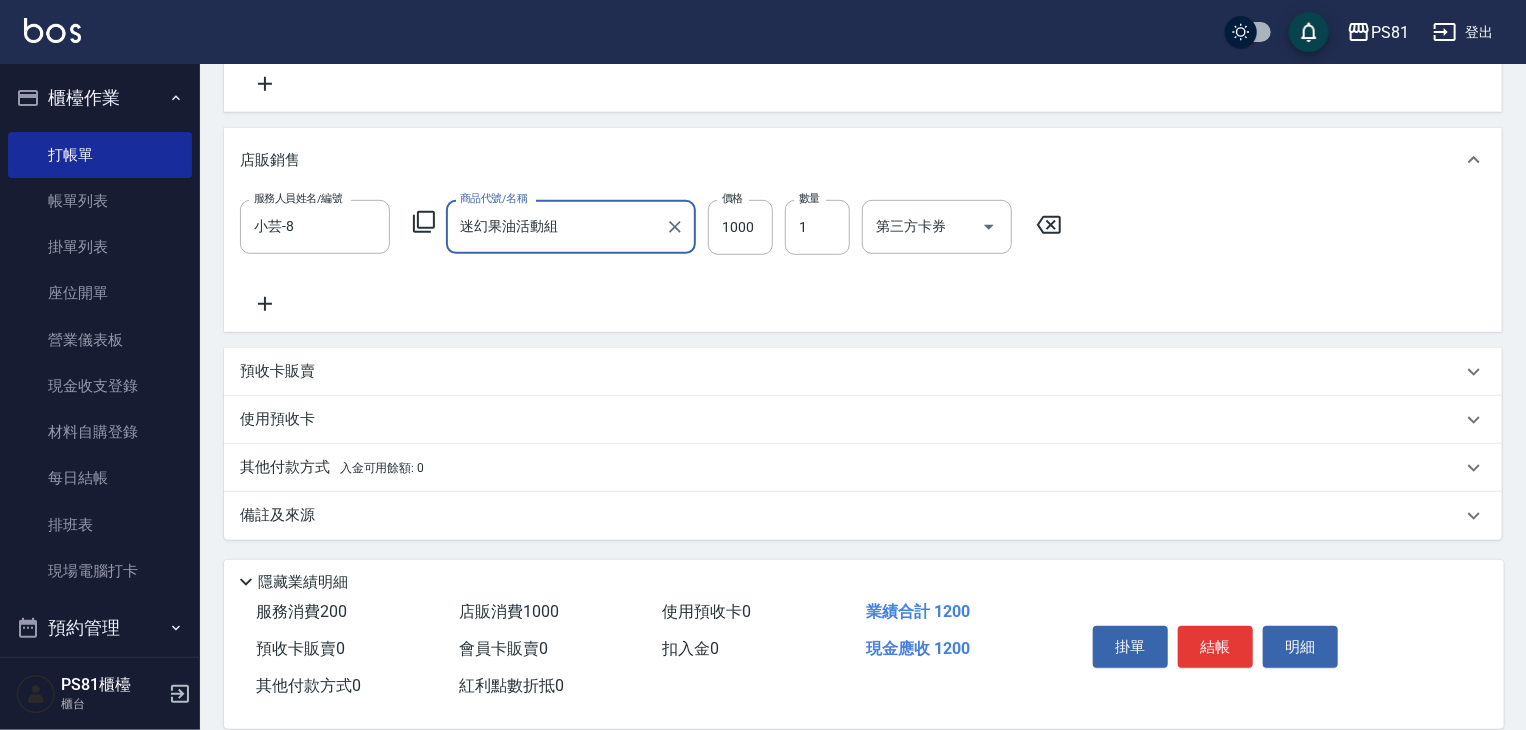 type on "迷幻果油活動組" 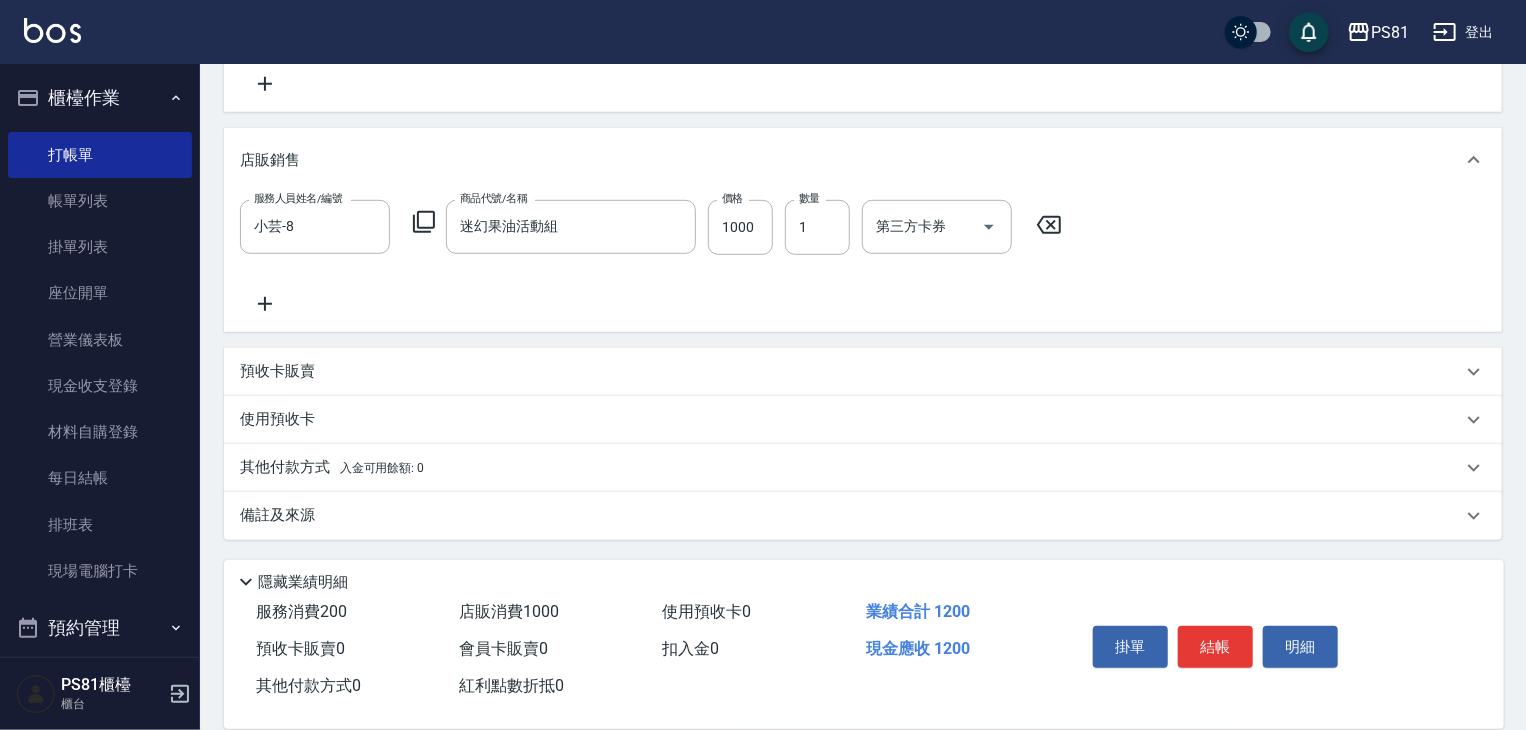 click on "其他付款方式 入金可用餘額: 0" at bounding box center [863, 468] 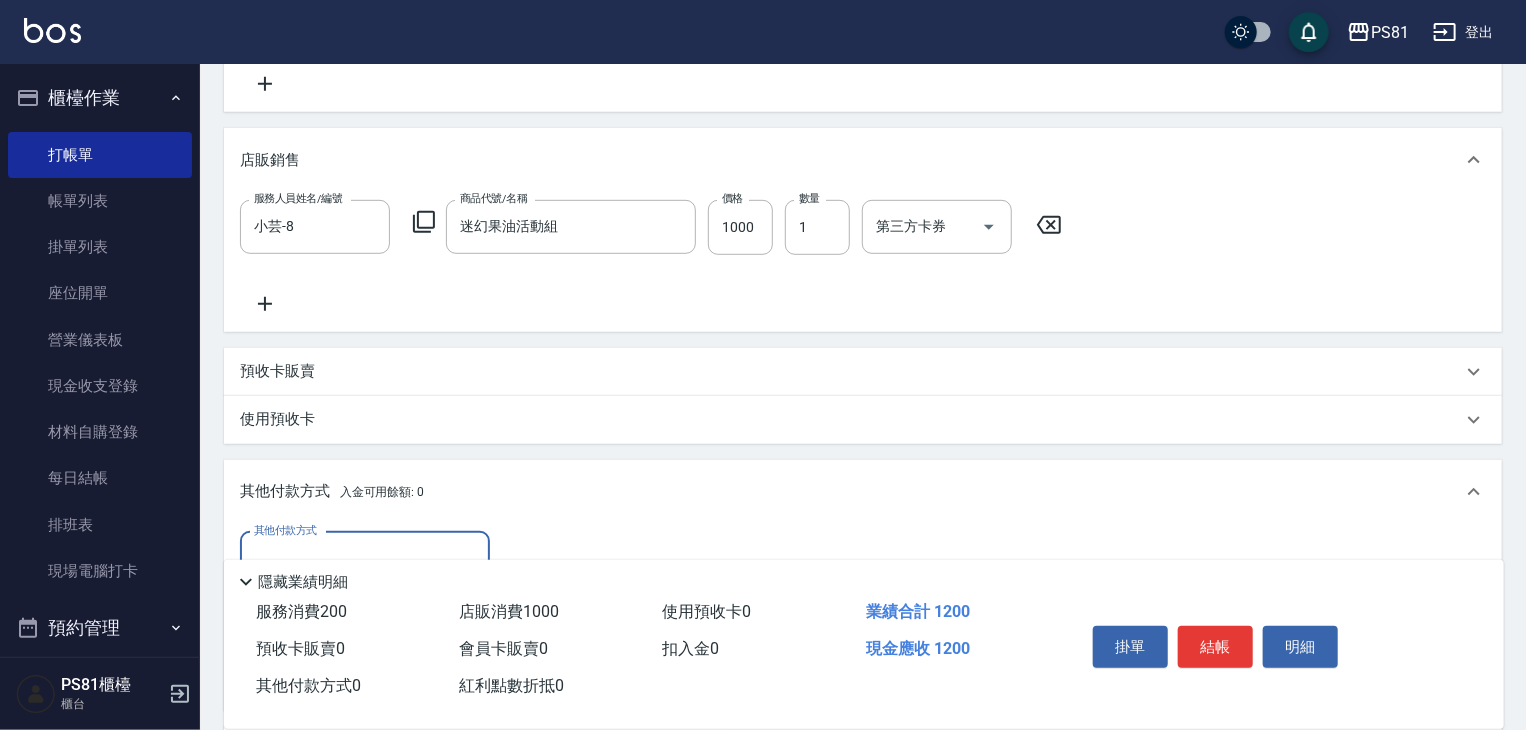 scroll, scrollTop: 612, scrollLeft: 0, axis: vertical 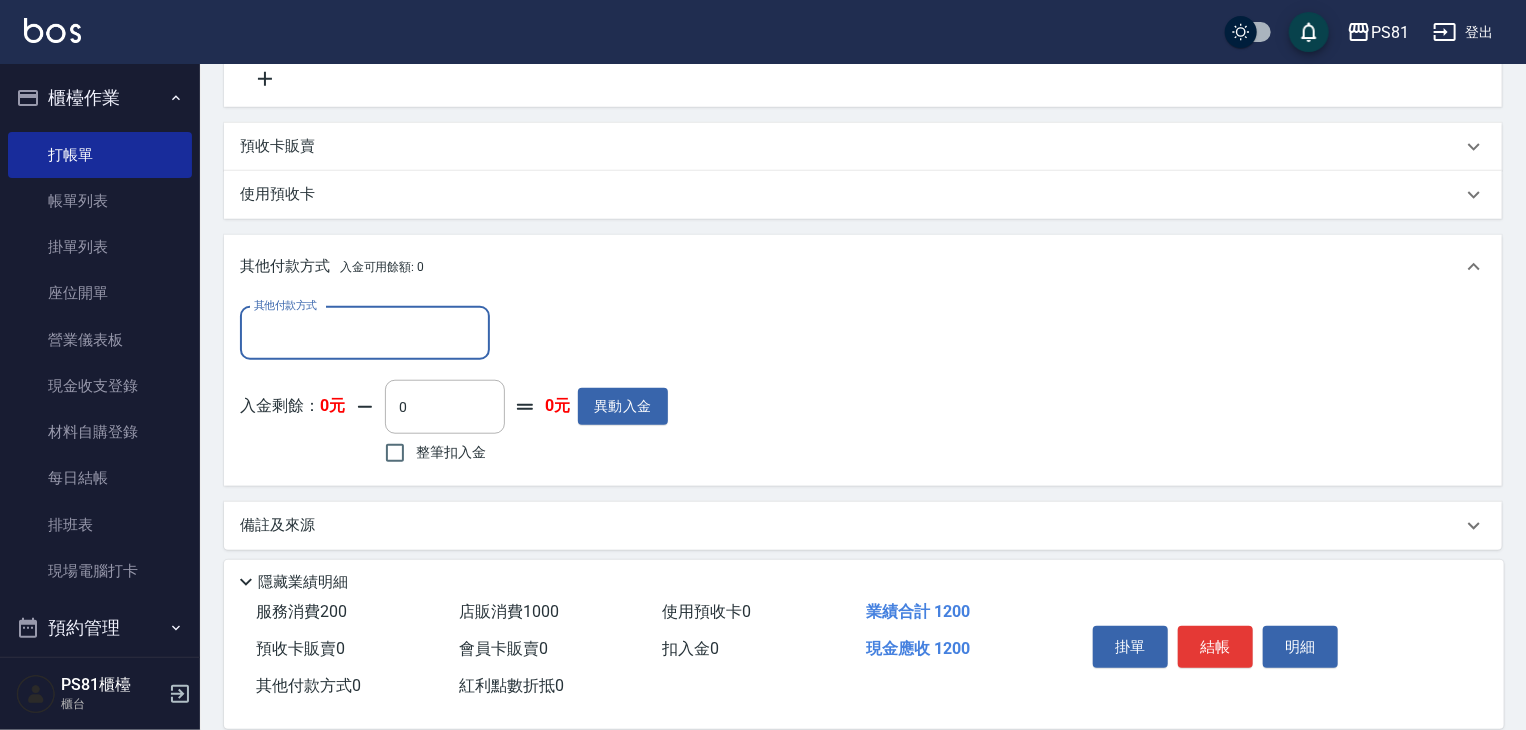 click on "其他付款方式" at bounding box center [365, 333] 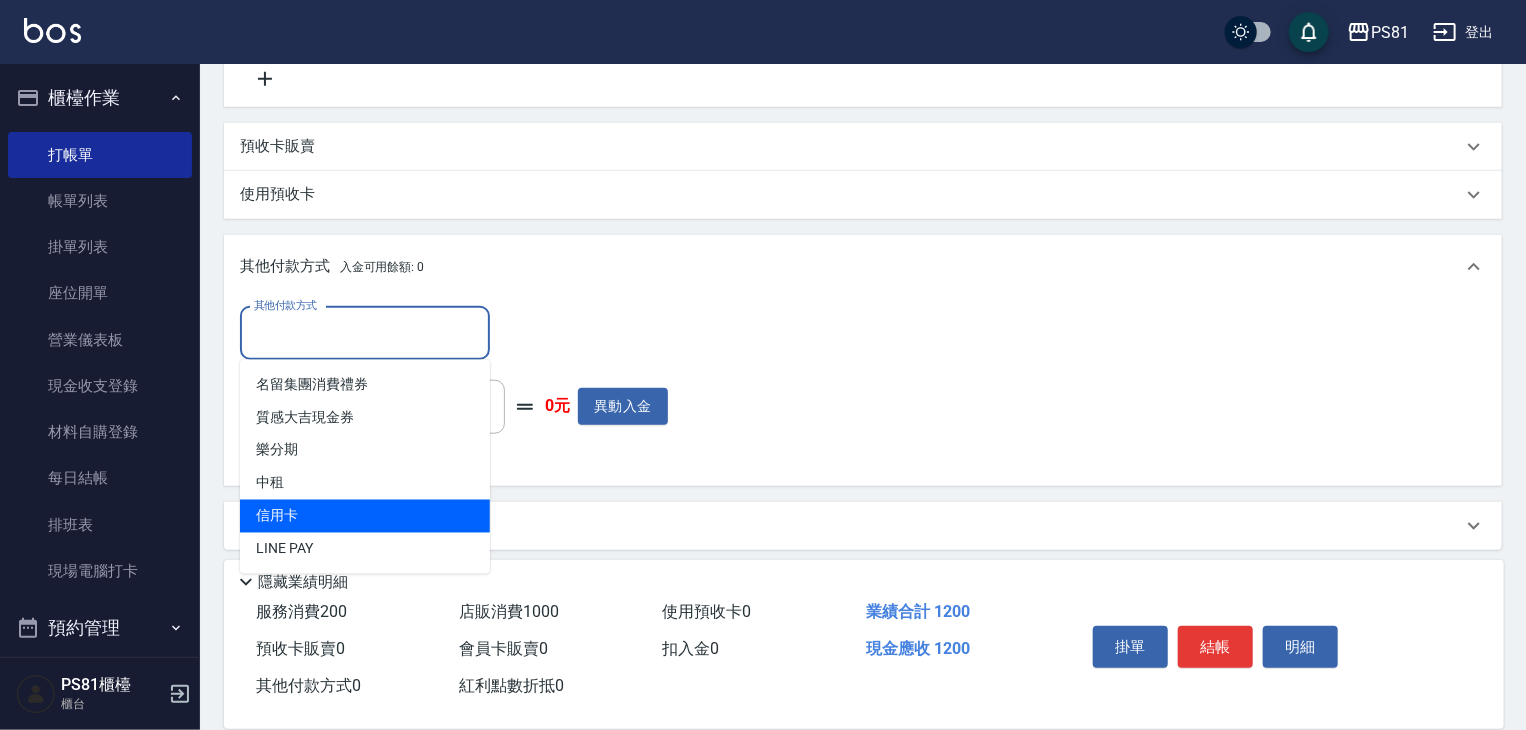 click on "信用卡" at bounding box center (365, 516) 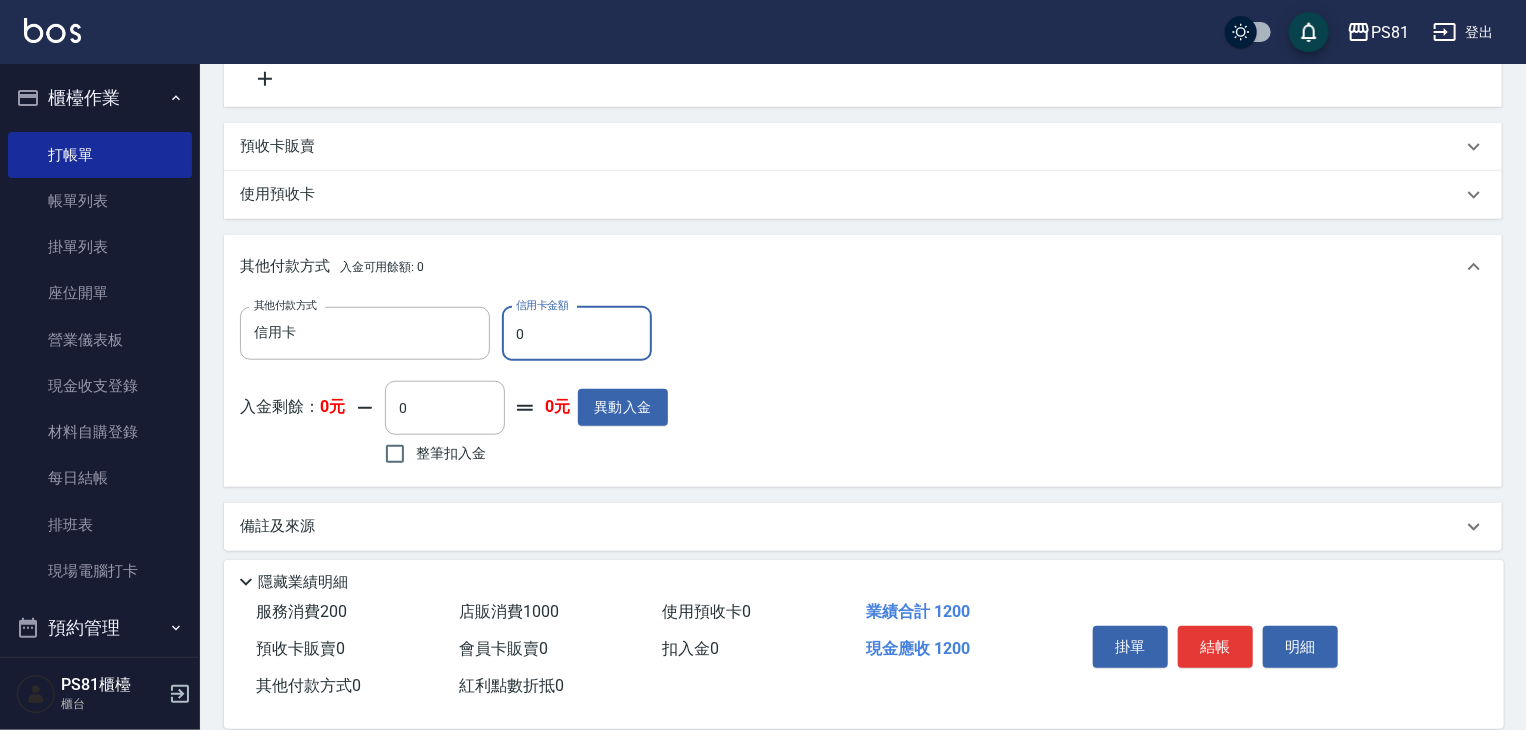 drag, startPoint x: 552, startPoint y: 332, endPoint x: 503, endPoint y: 330, distance: 49.0408 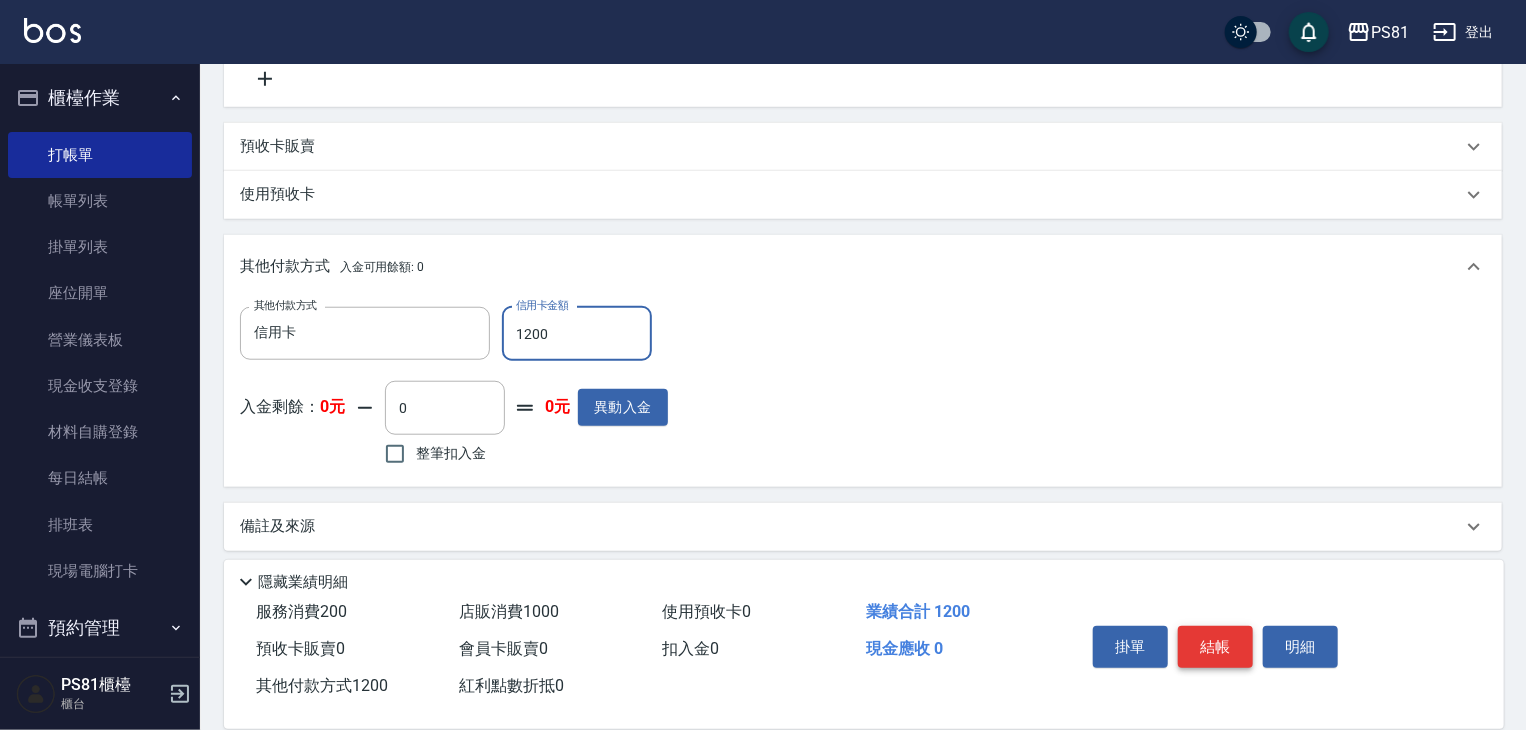 type on "1200" 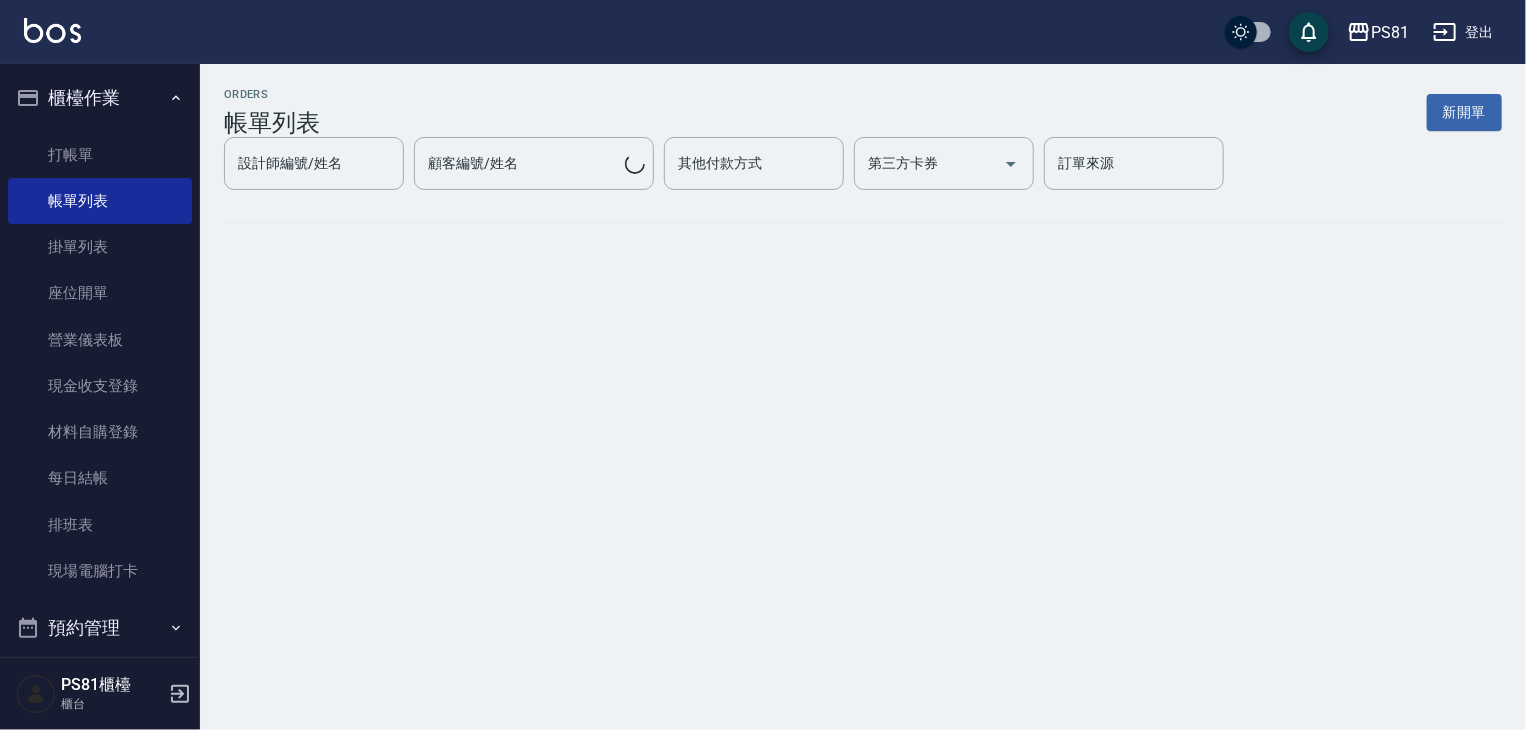 scroll, scrollTop: 0, scrollLeft: 0, axis: both 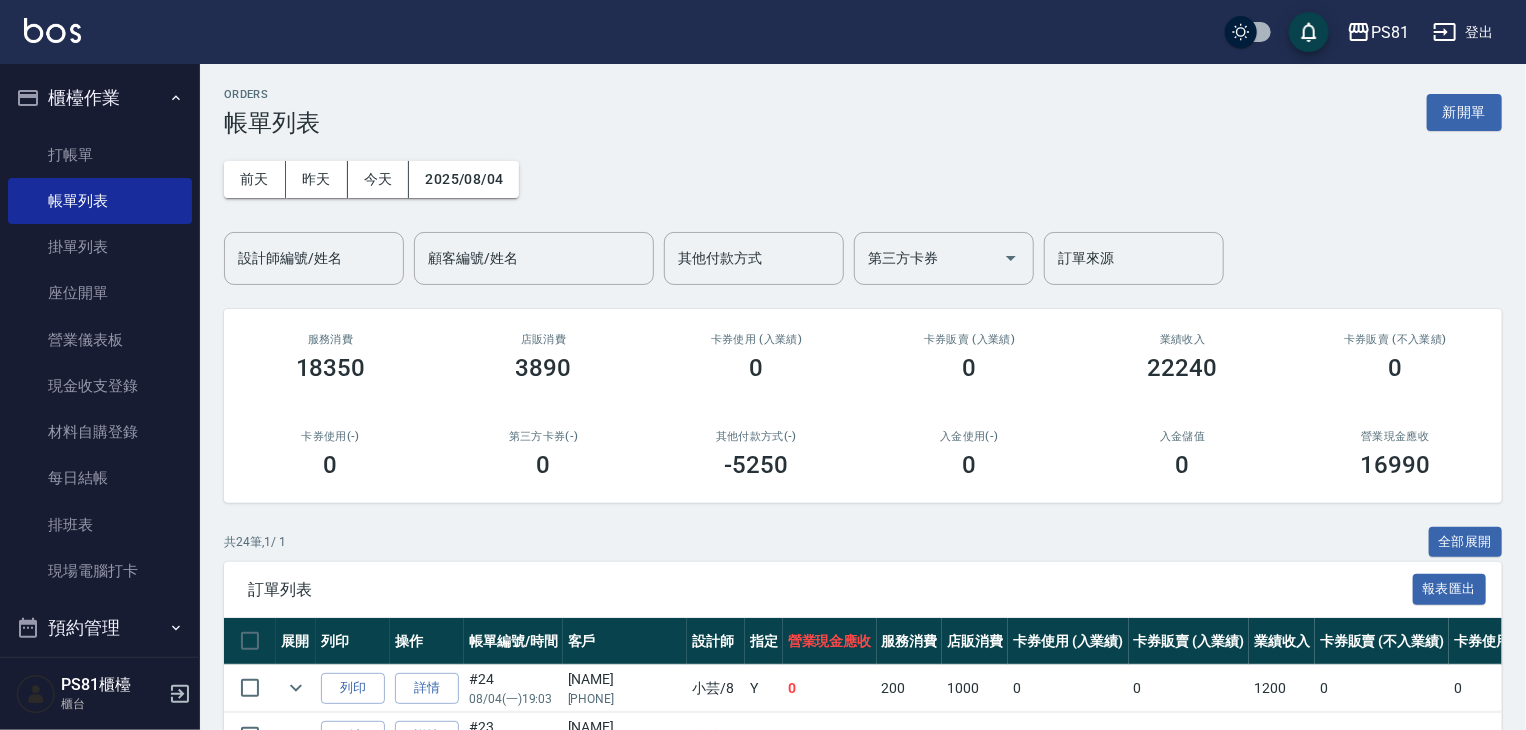click on "共  24  筆,  1  /   1 全部展開" at bounding box center [863, 542] 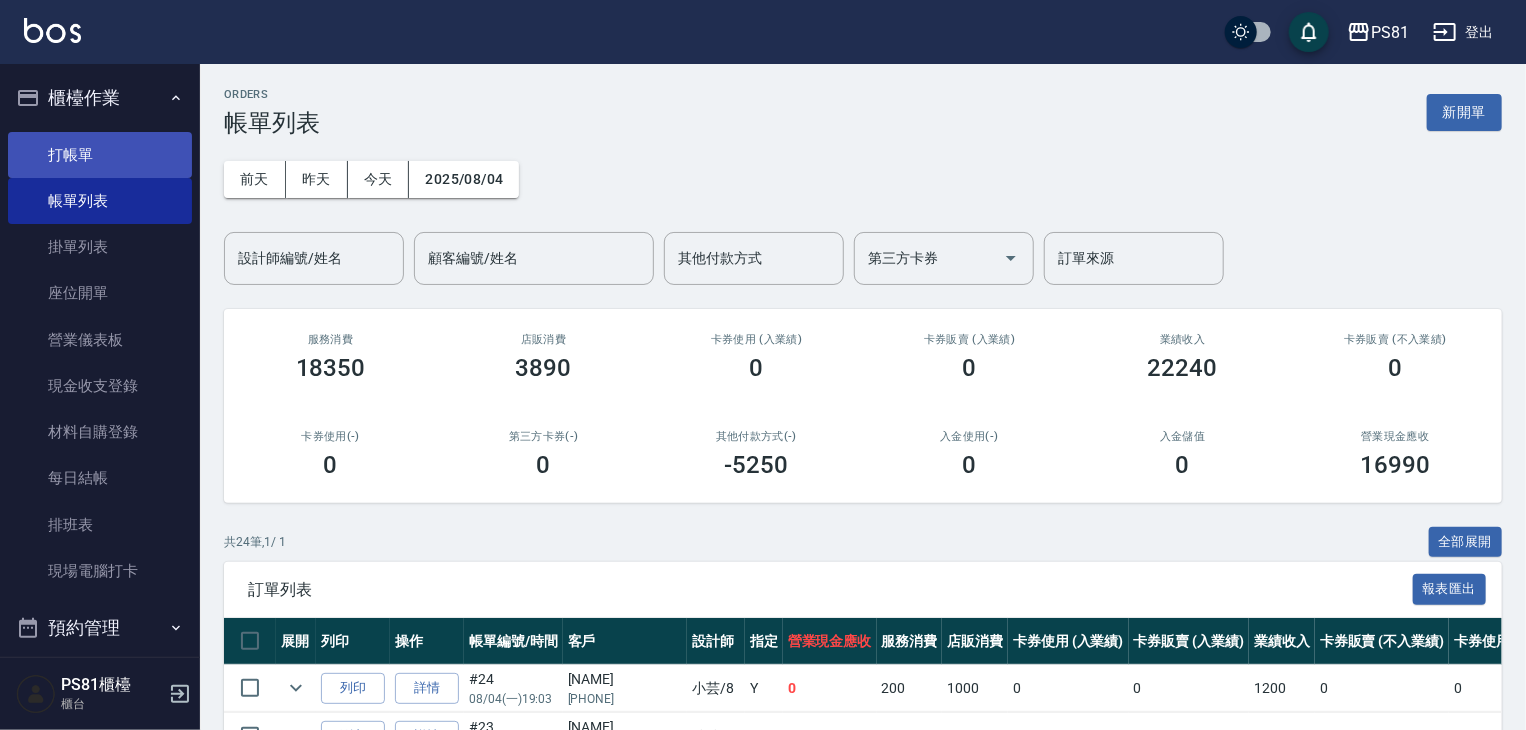 click on "打帳單" at bounding box center [100, 155] 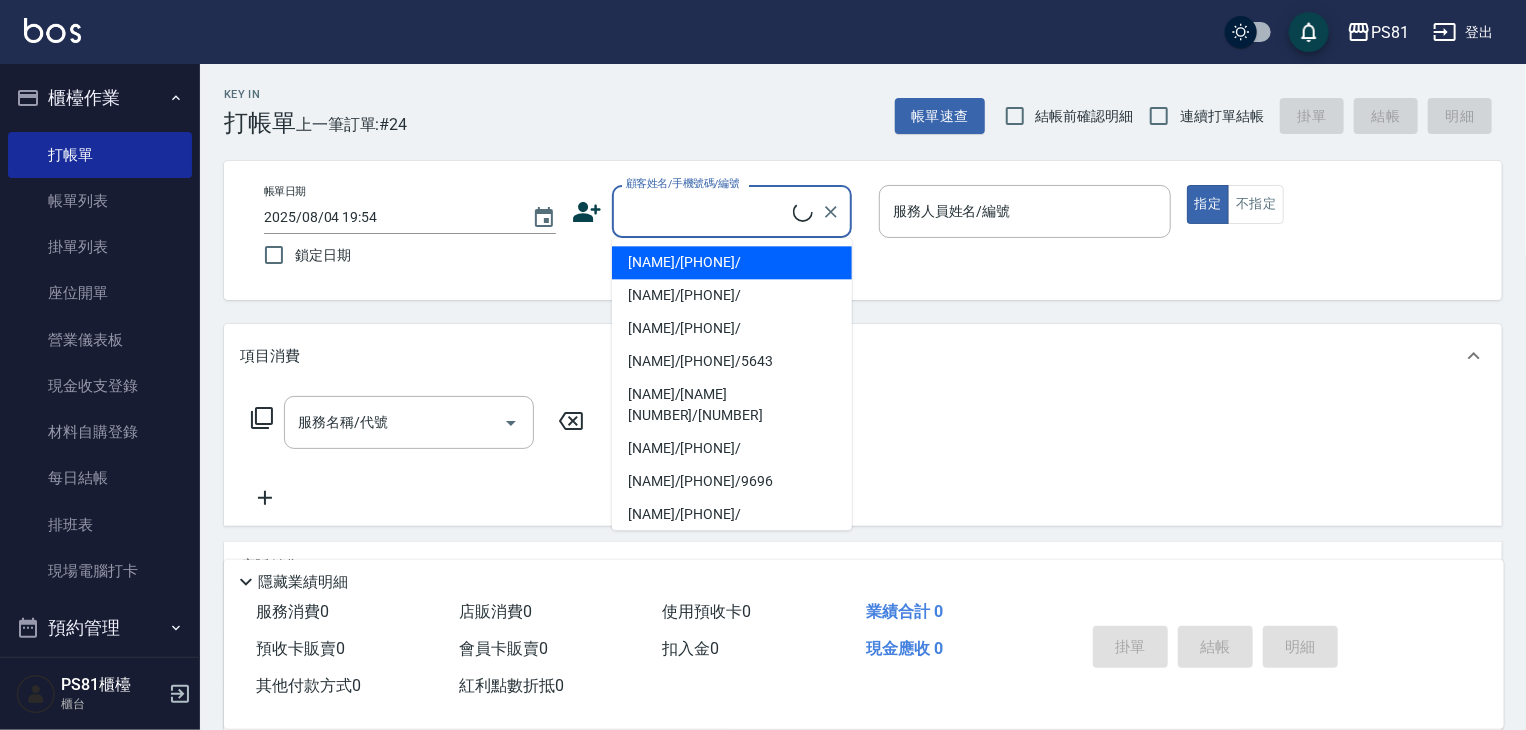 click on "顧客姓名/手機號碼/編號" at bounding box center [707, 211] 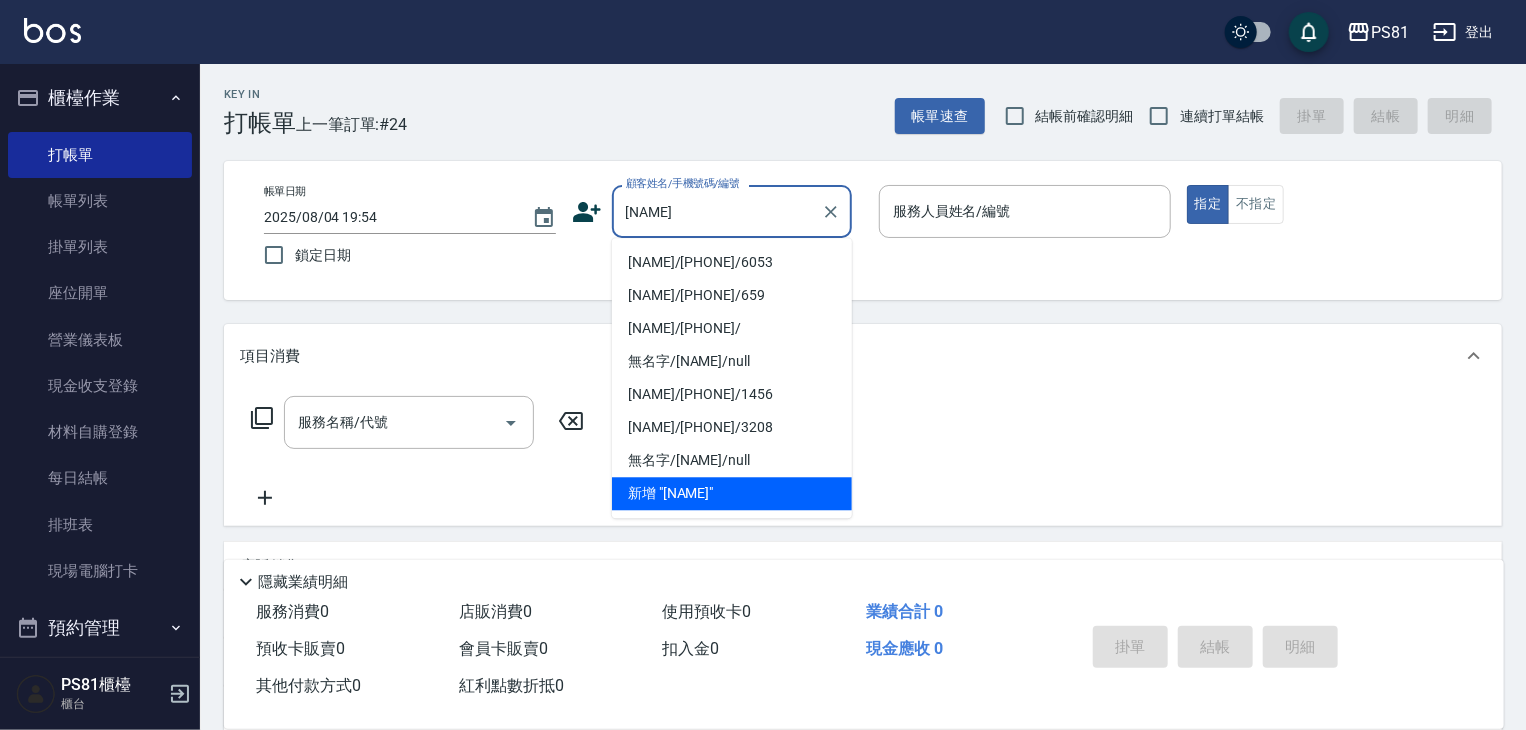 click on "[NAME]/[PHONE]/6053" at bounding box center (732, 262) 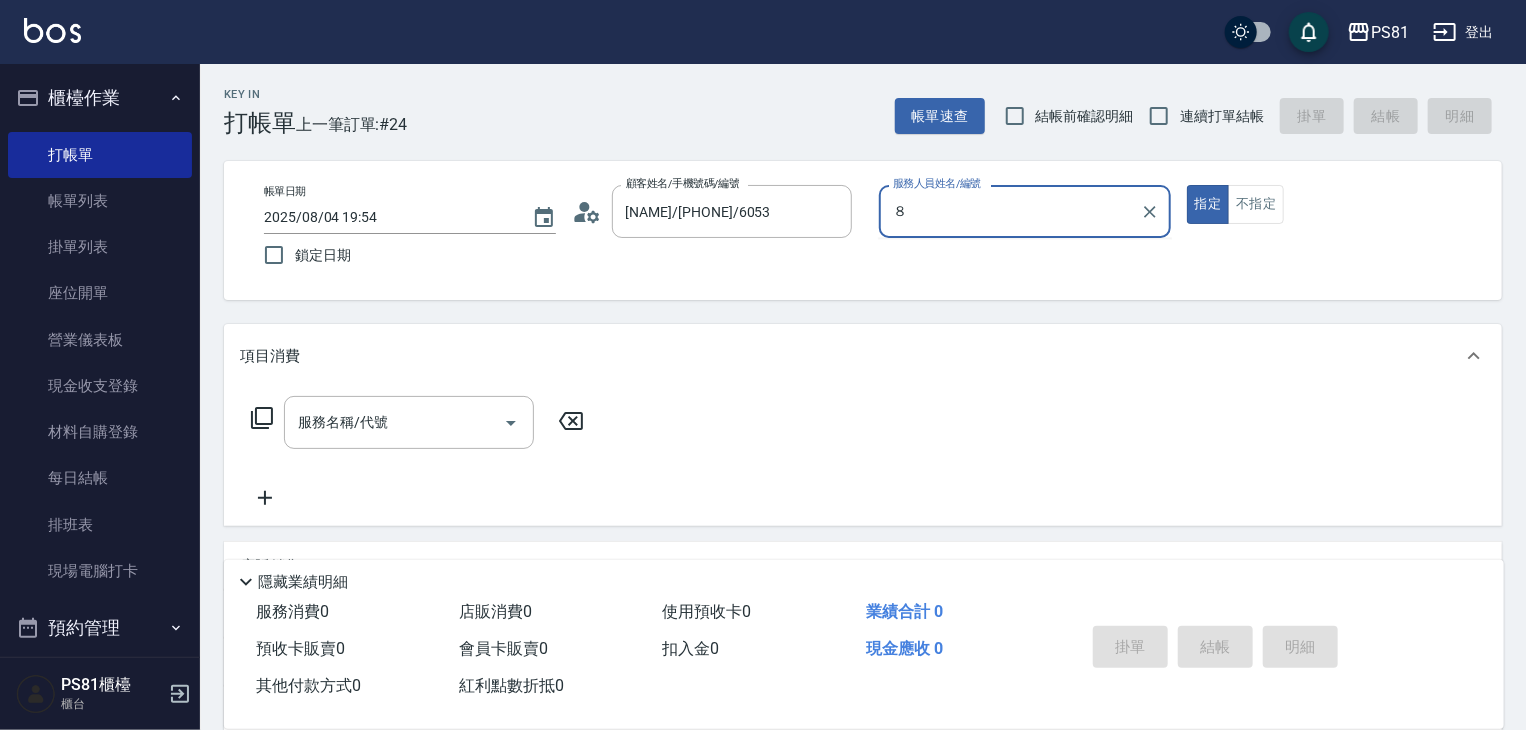 type on "８" 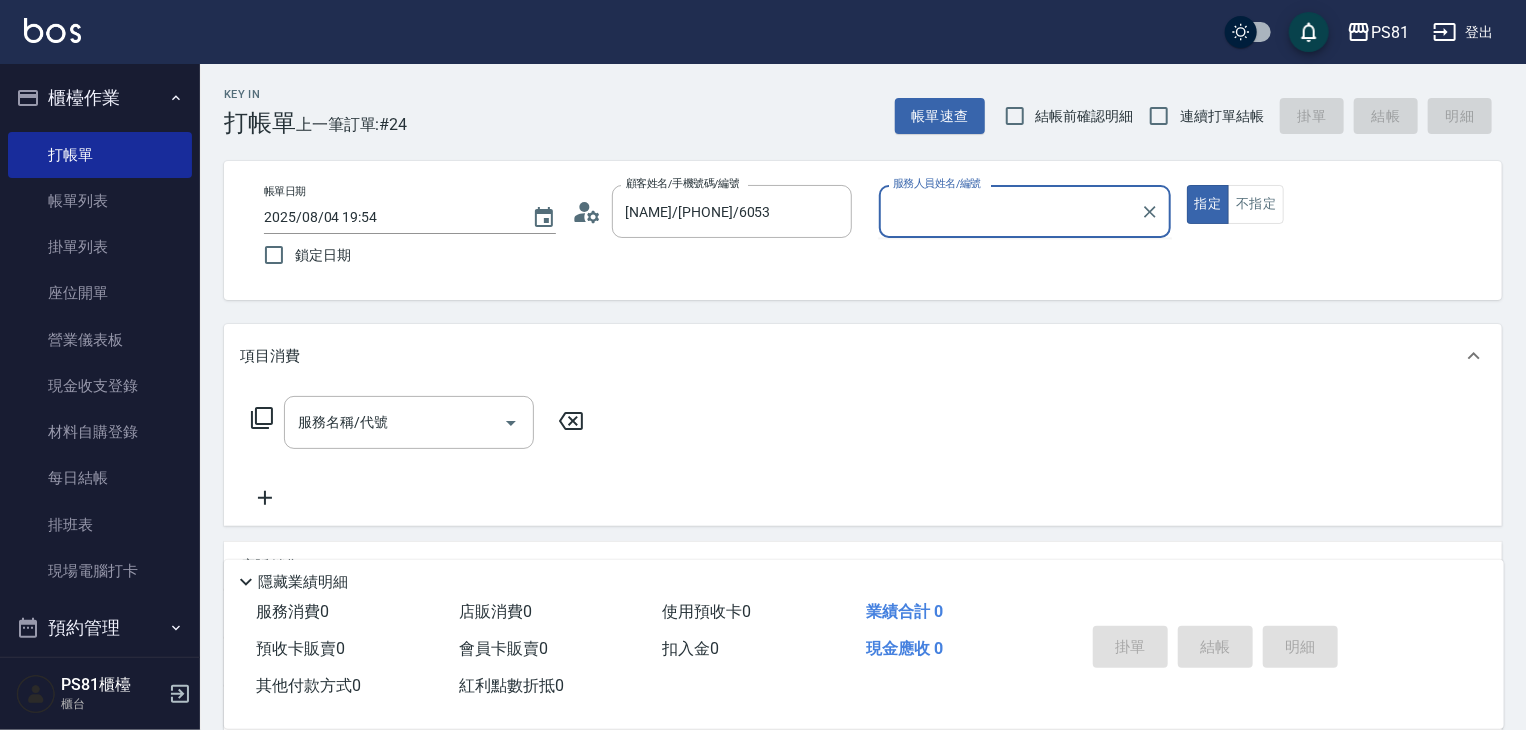 type on "true" 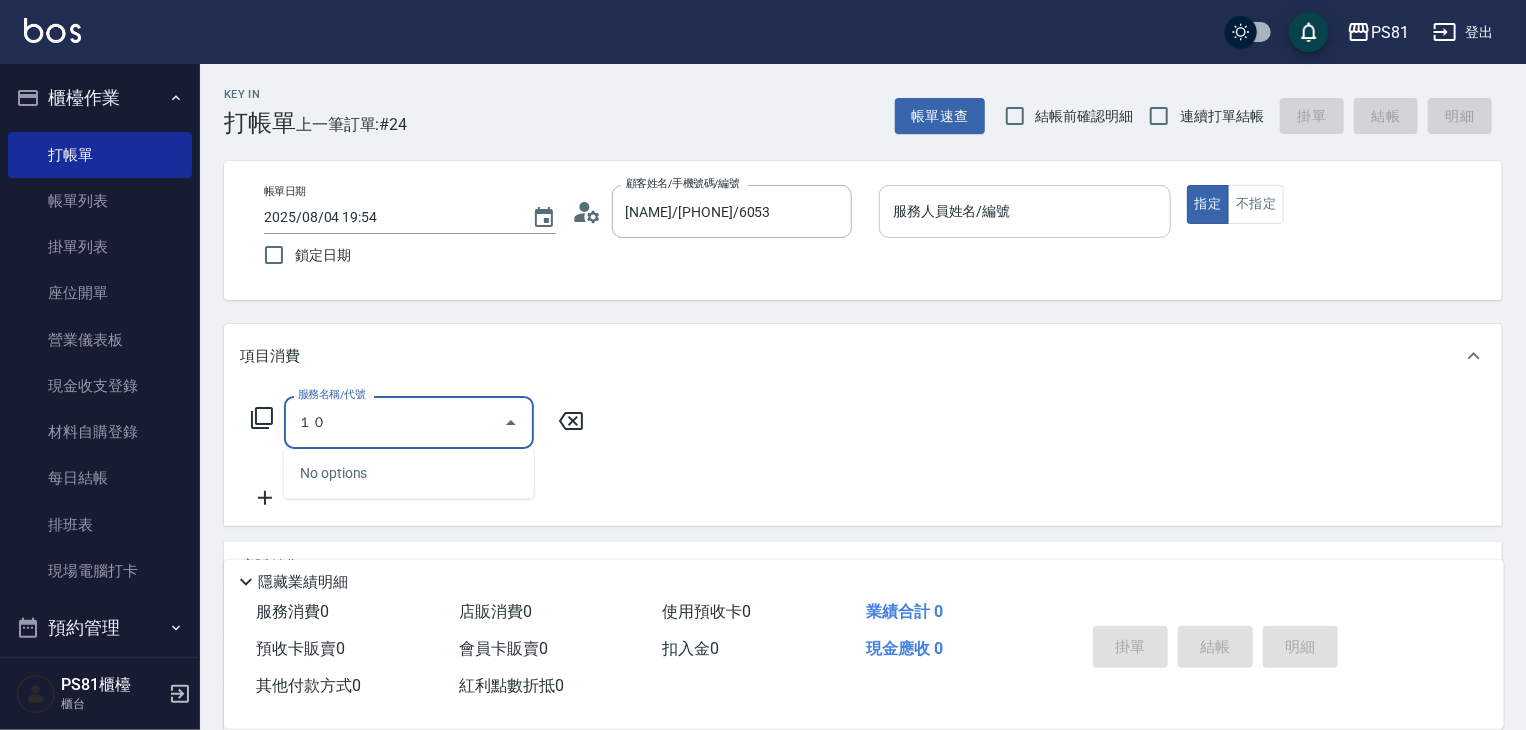 type on "１" 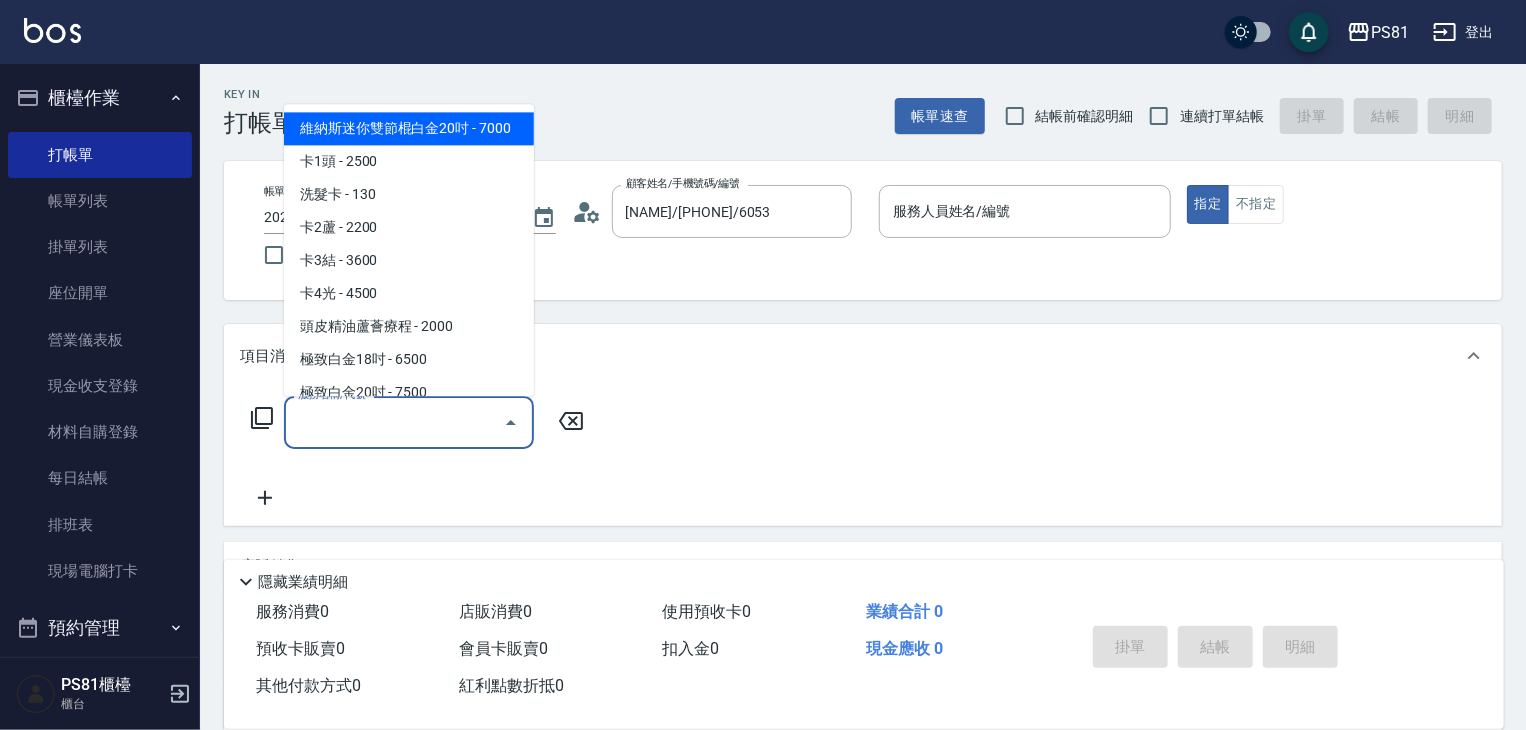 drag, startPoint x: 620, startPoint y: 5, endPoint x: 444, endPoint y: 418, distance: 448.93762 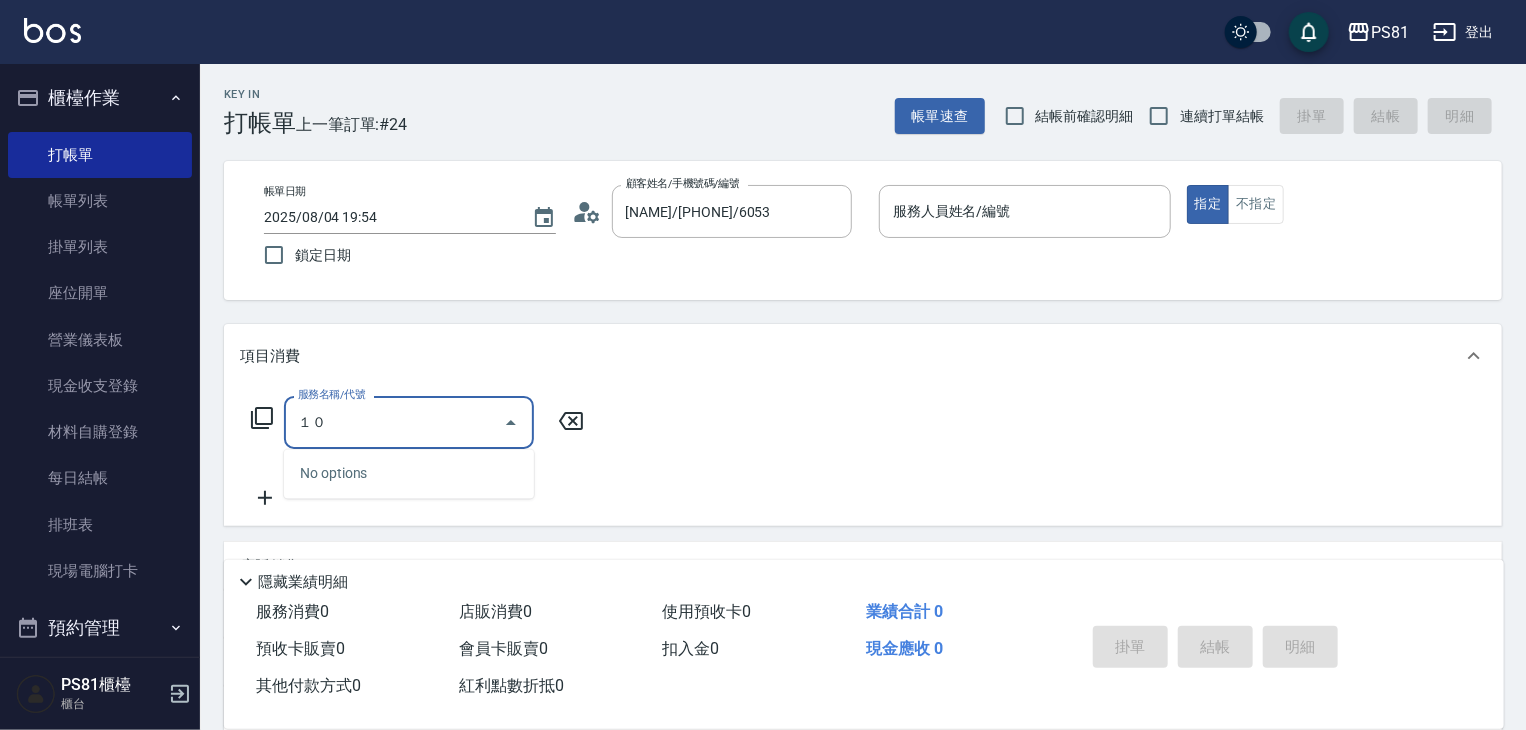 type on "１" 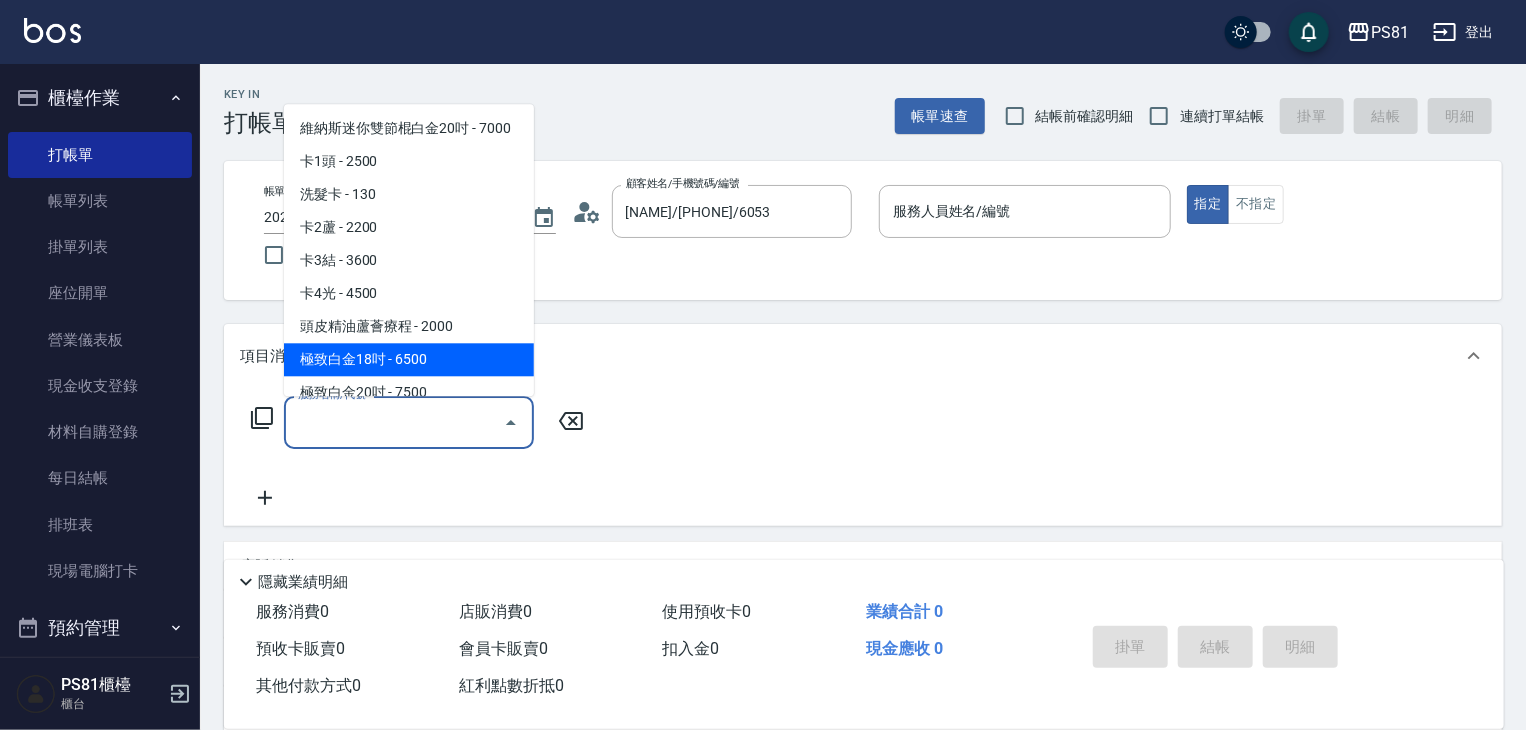 drag, startPoint x: 443, startPoint y: 429, endPoint x: 360, endPoint y: 435, distance: 83.21658 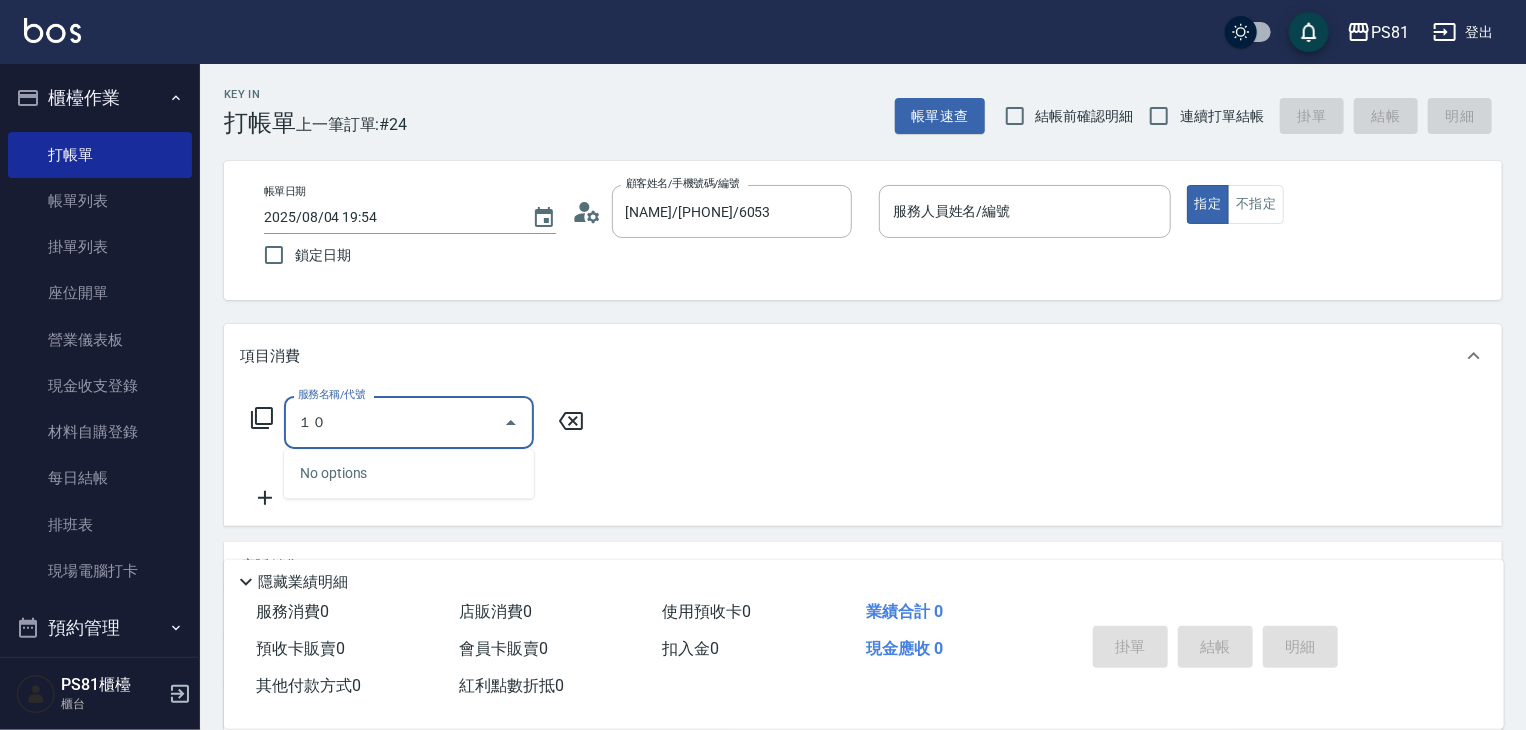type on "１" 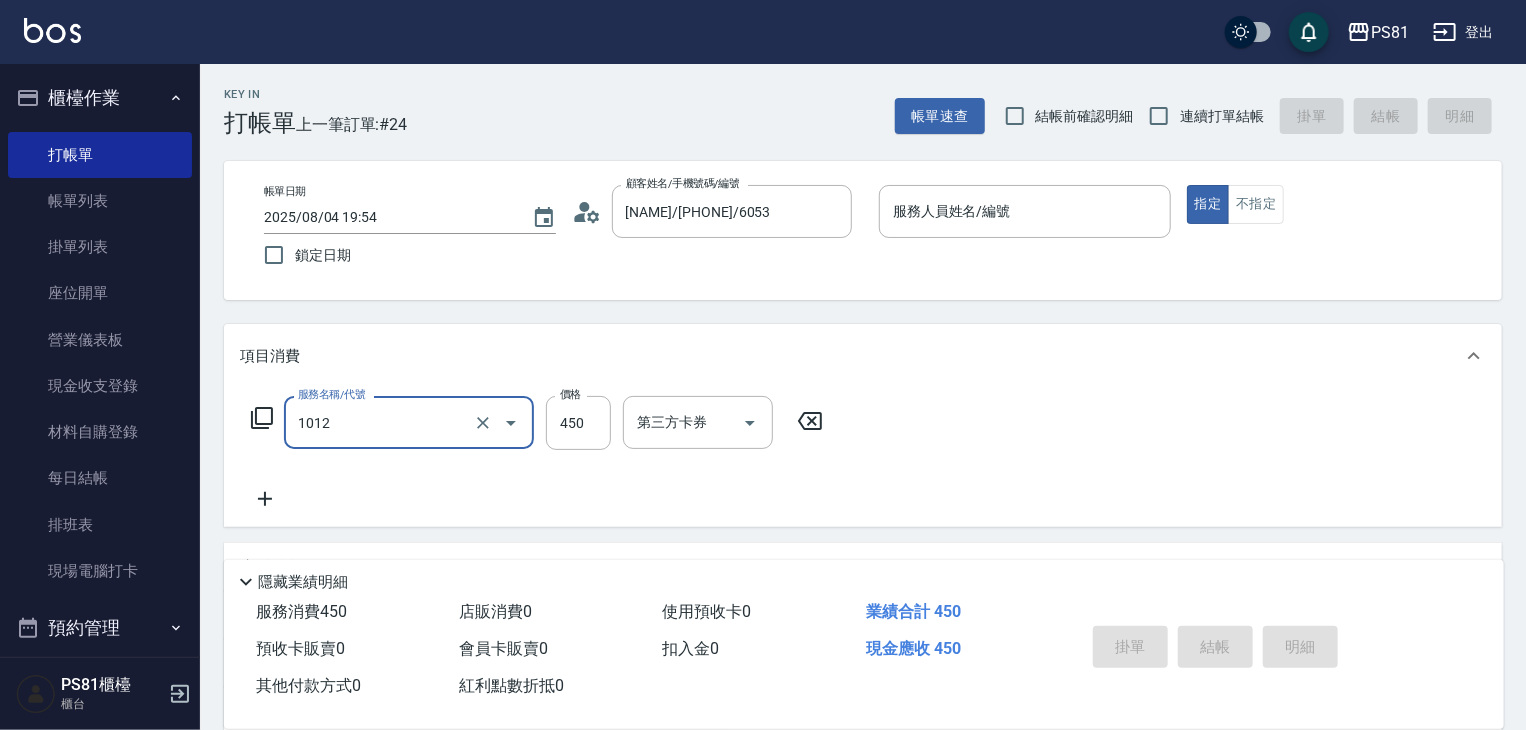 type on "B級洗剪(1012)" 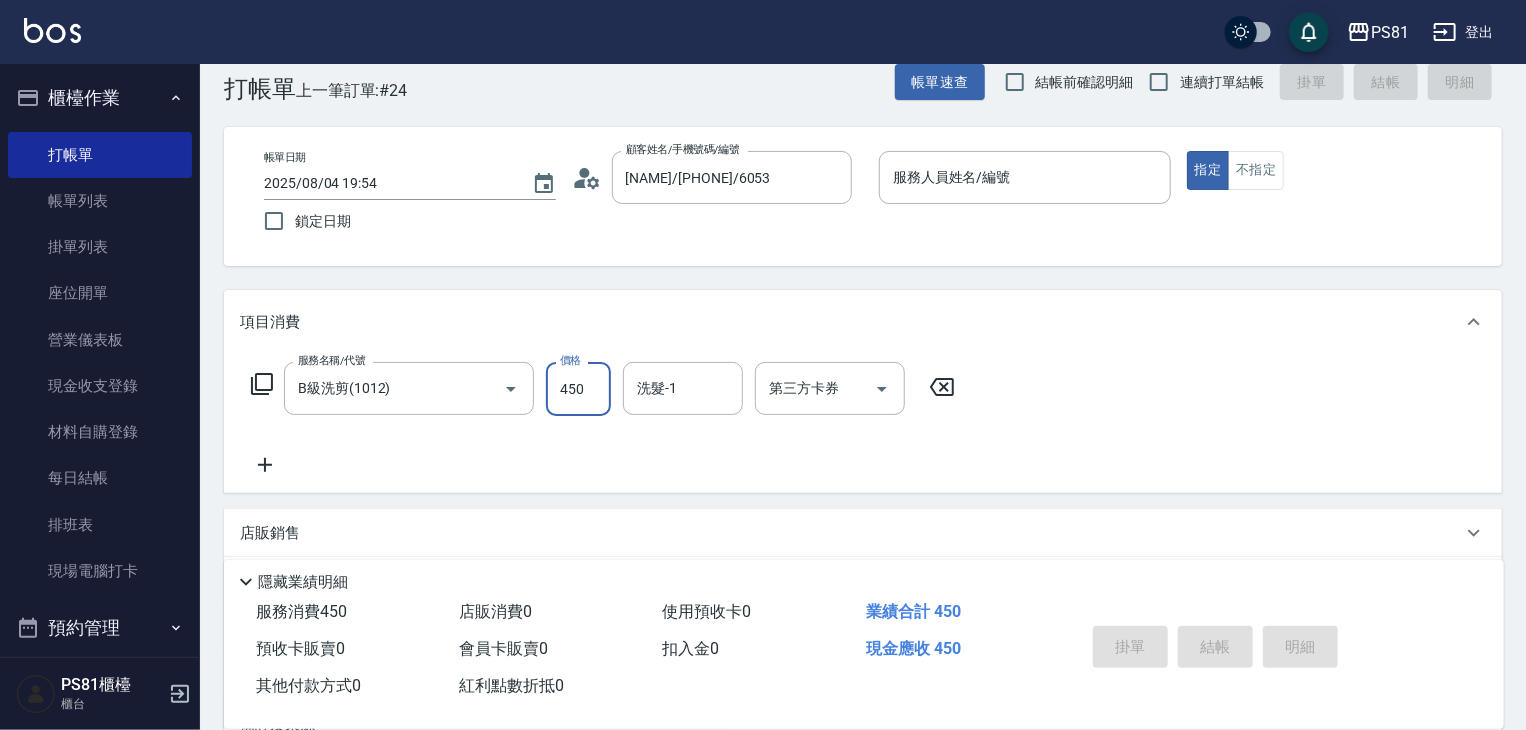 scroll, scrollTop: 0, scrollLeft: 0, axis: both 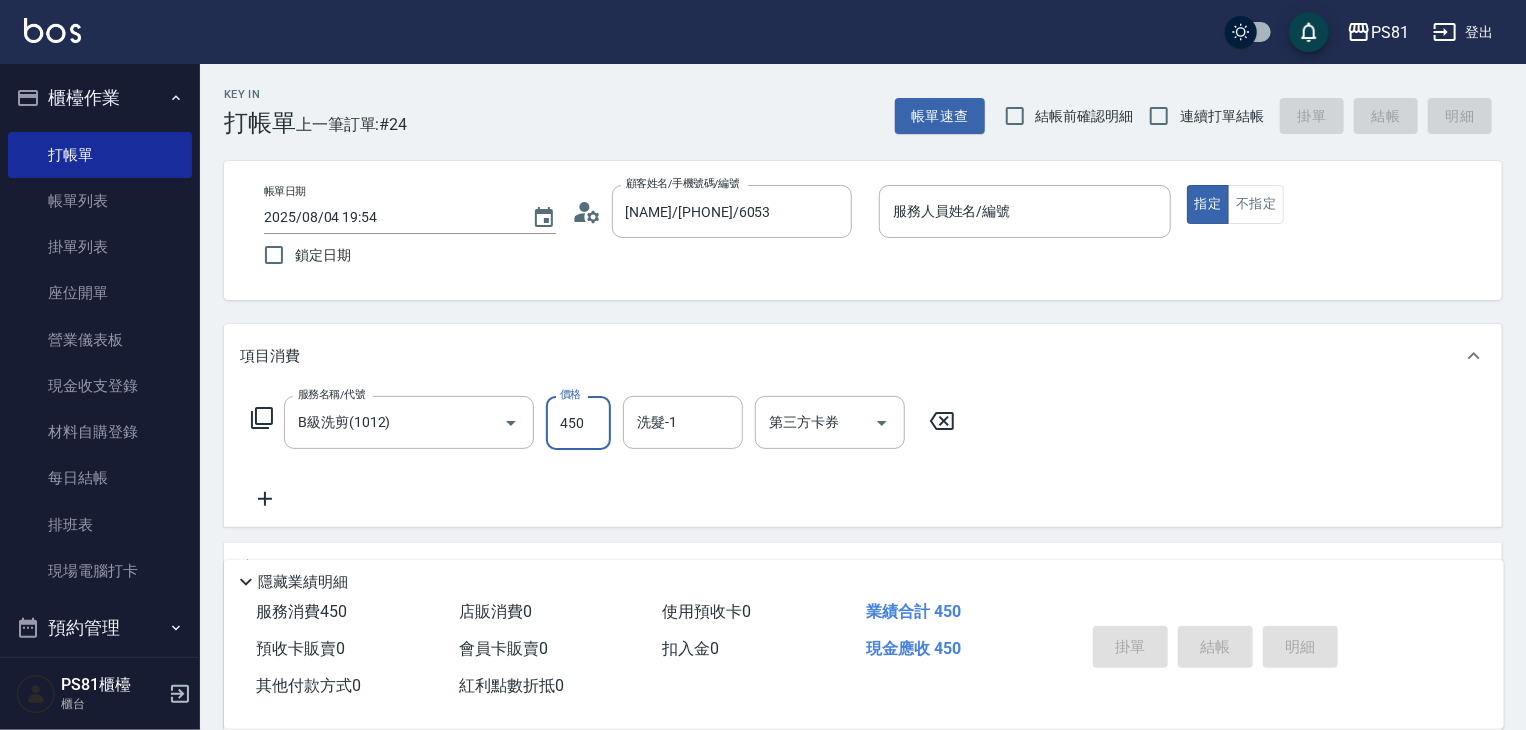 click on "連續打單結帳" at bounding box center [1222, 116] 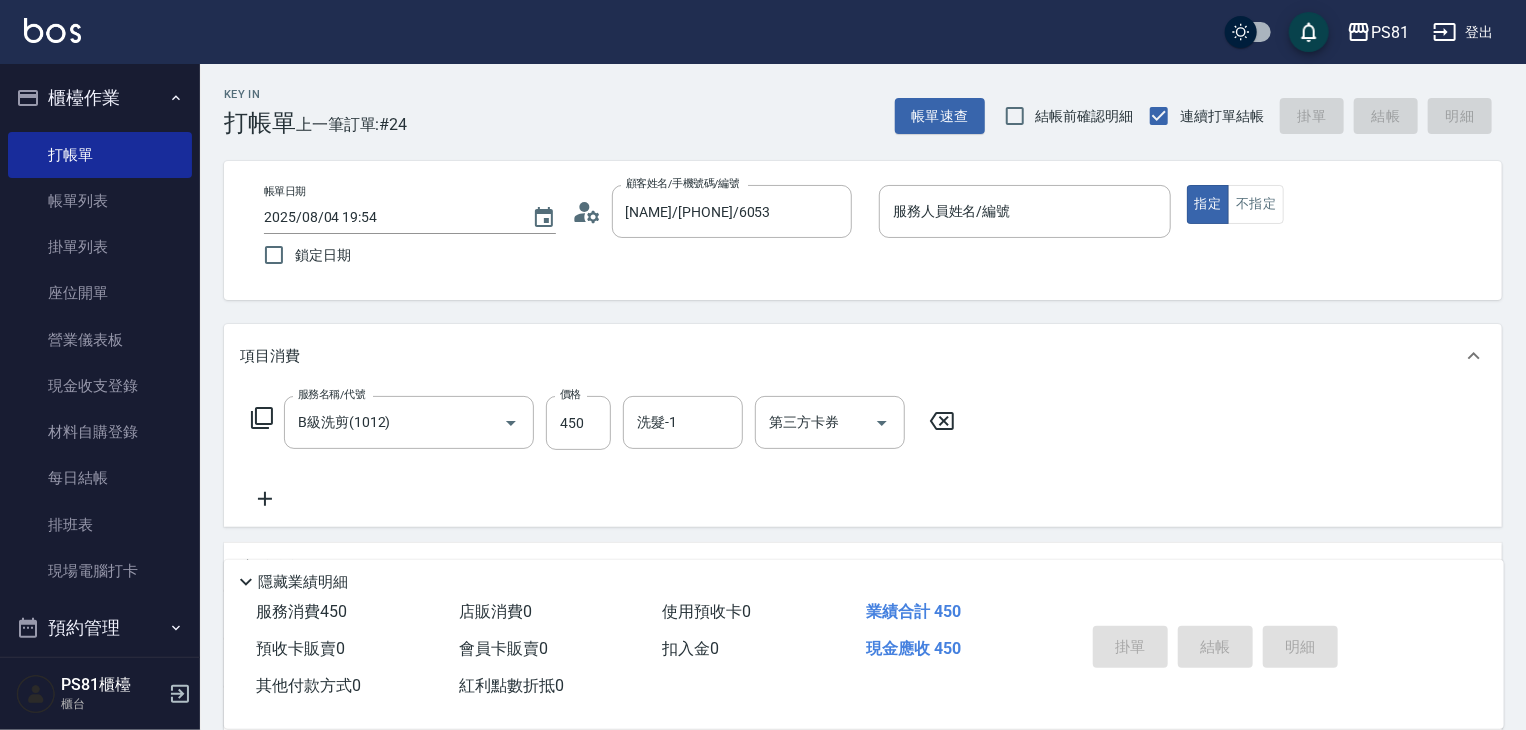 click on "掛單 結帳 明細" at bounding box center (1215, 649) 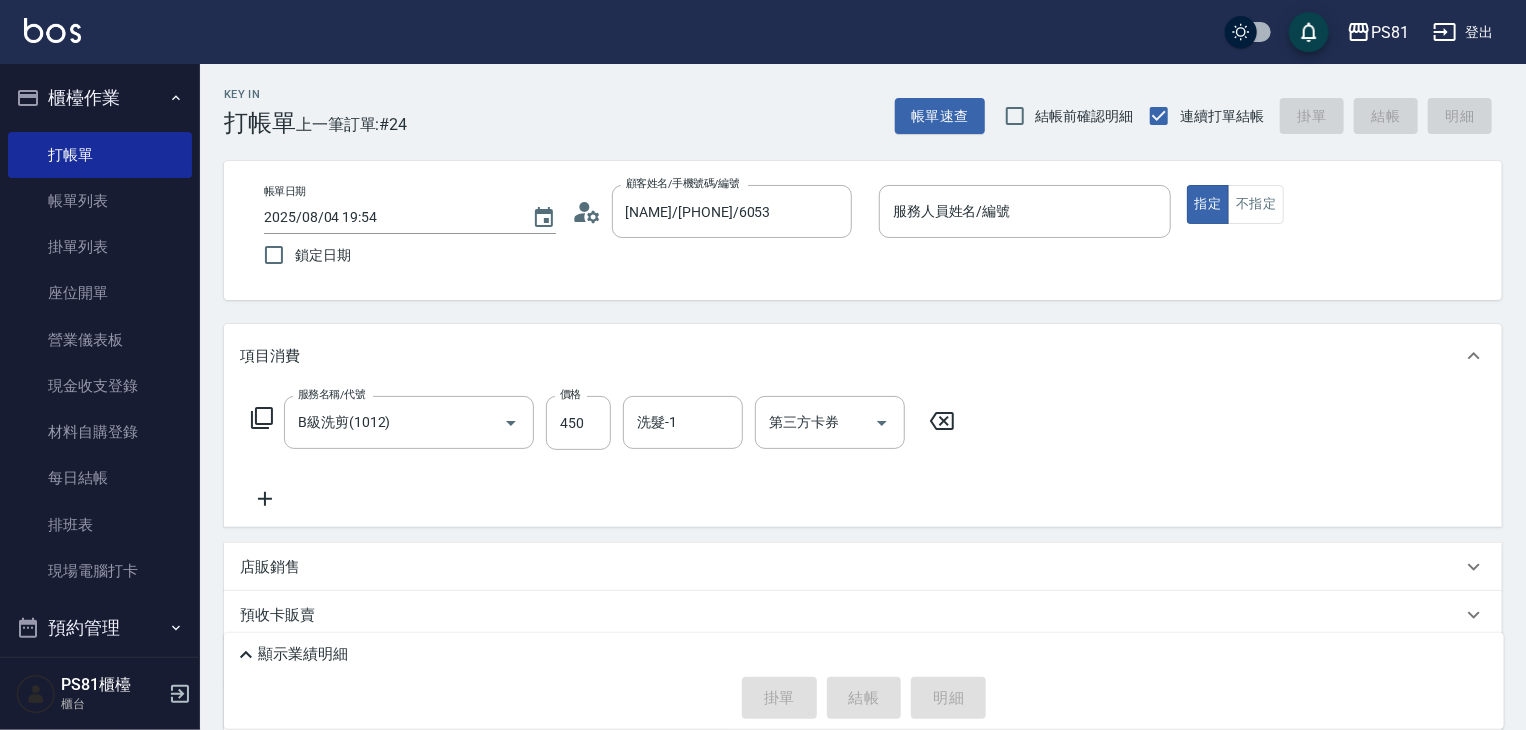 click on "顯示業績明細" at bounding box center (303, 654) 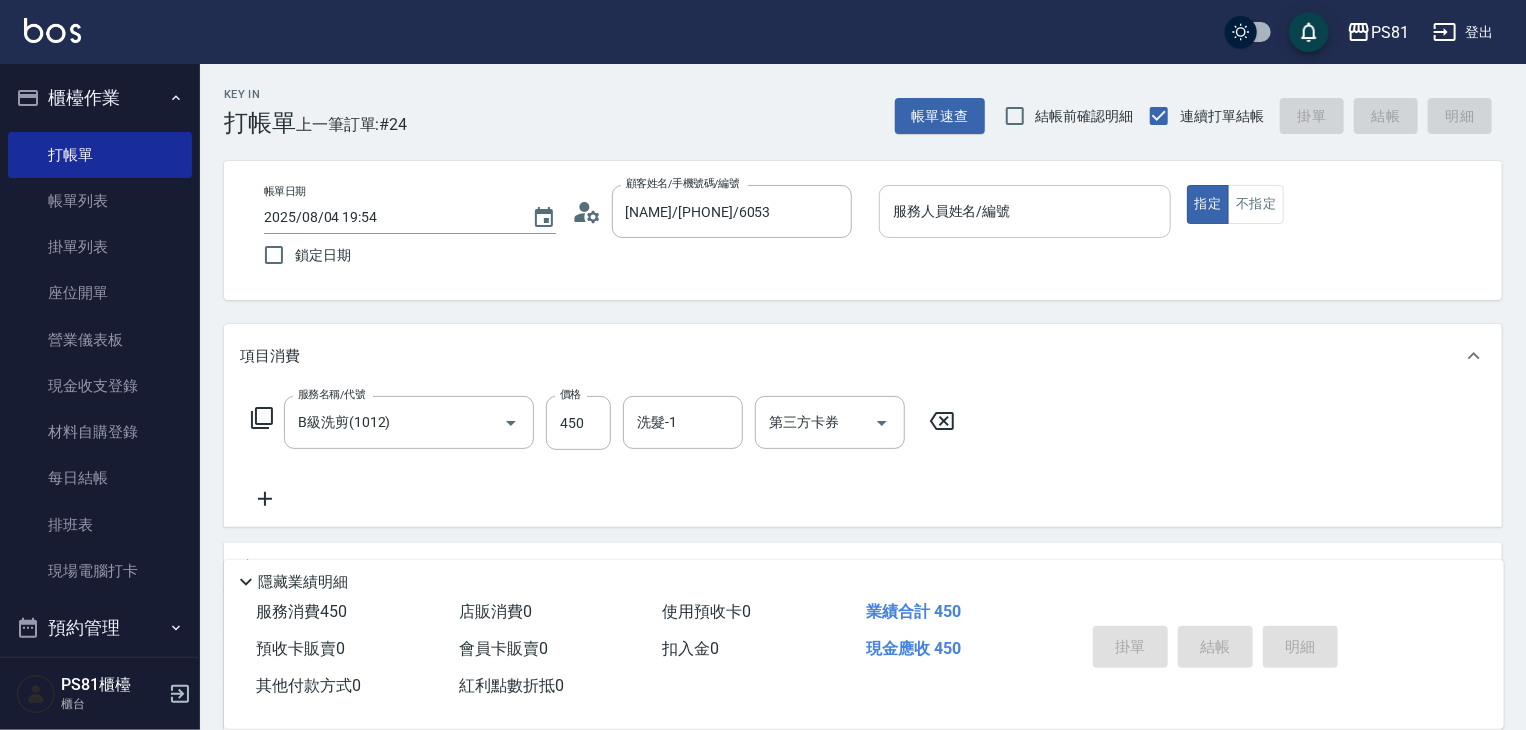 click on "服務人員姓名/編號" at bounding box center (1025, 211) 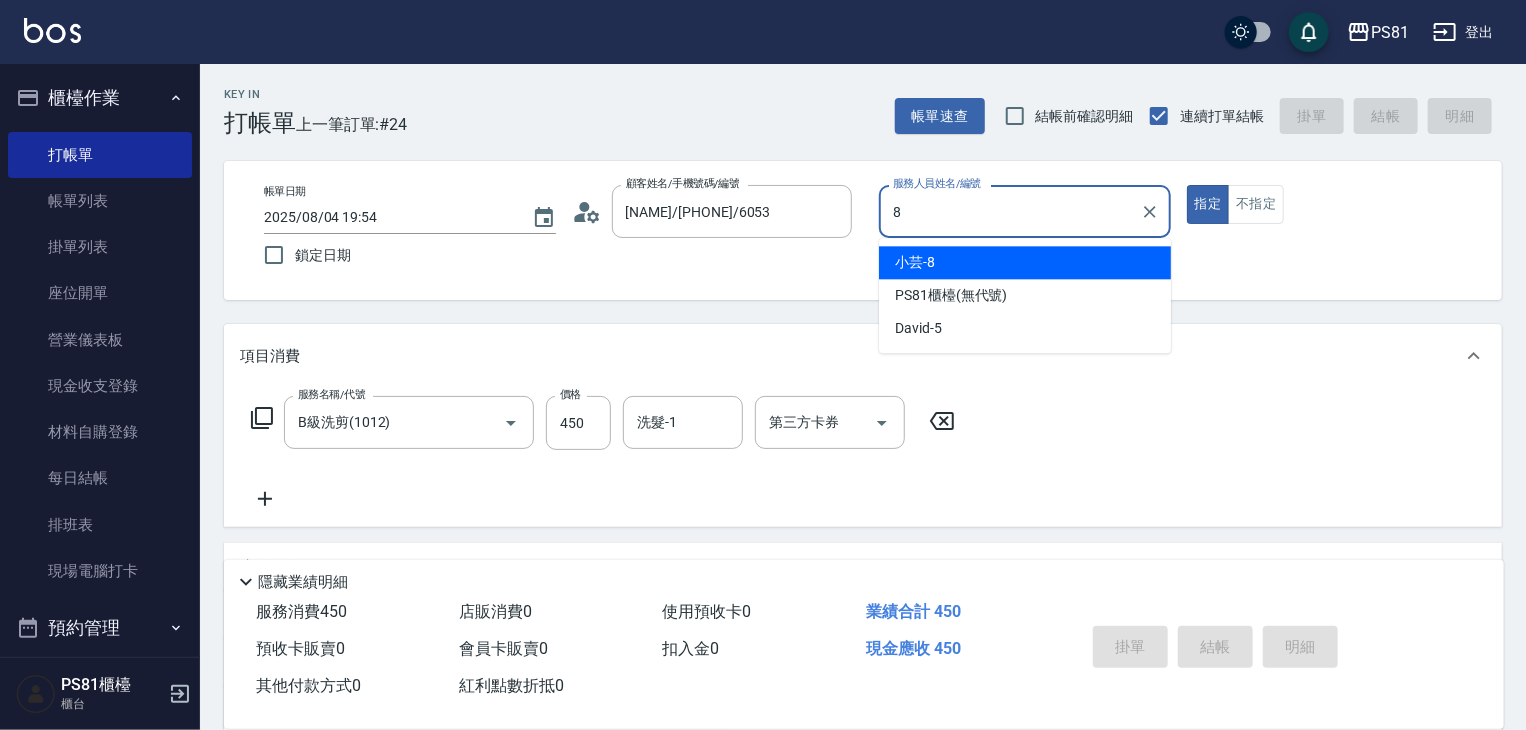 type on "小芸-8" 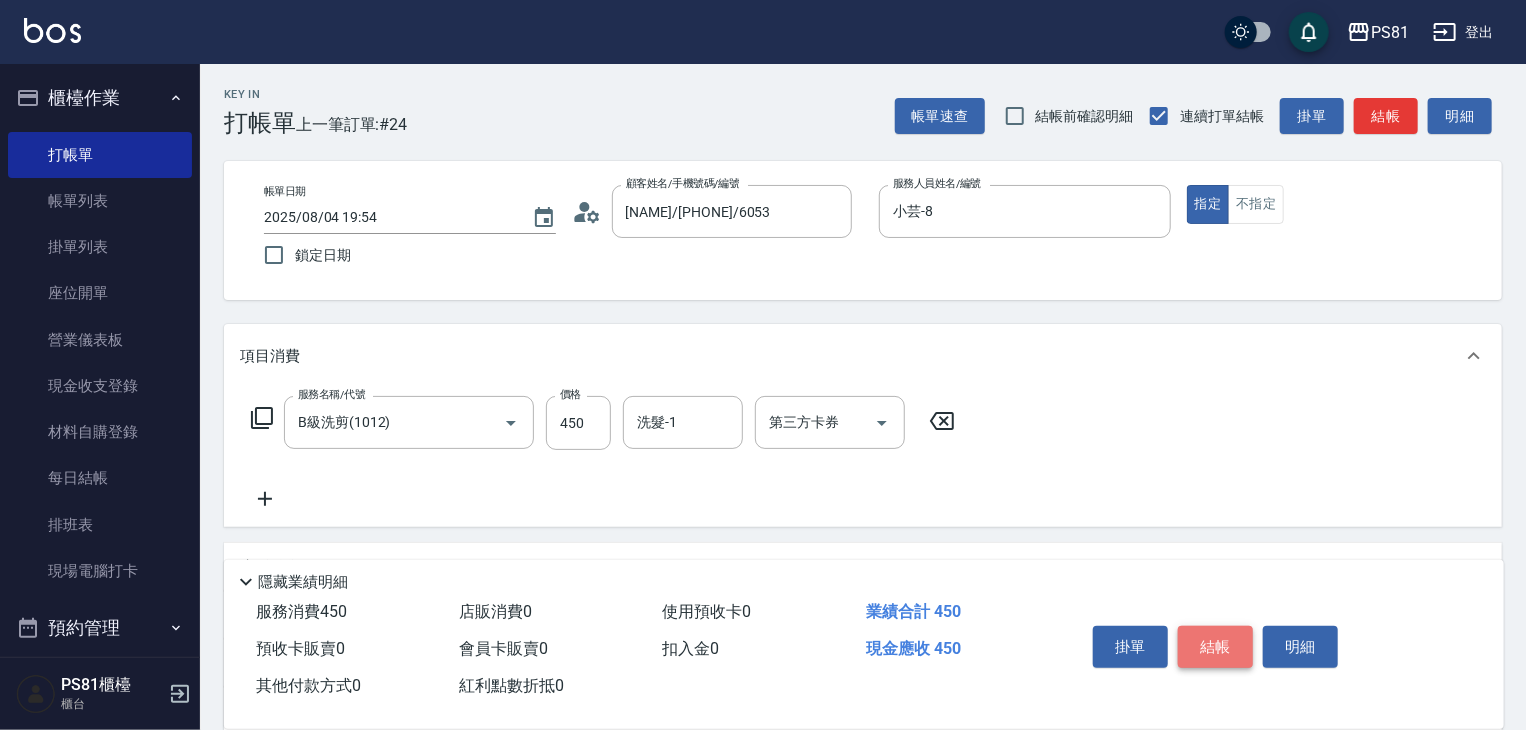 click on "結帳" at bounding box center (1215, 647) 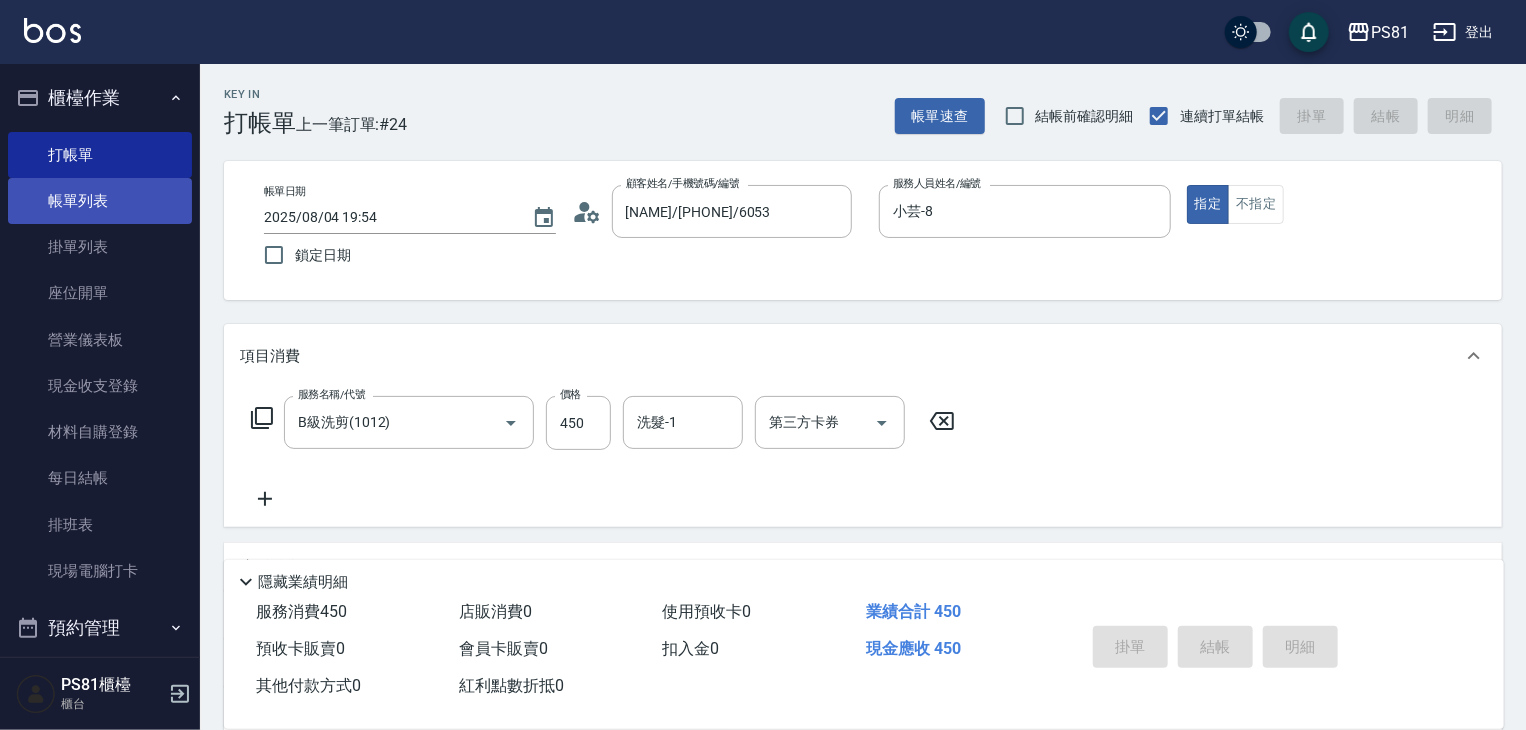 type 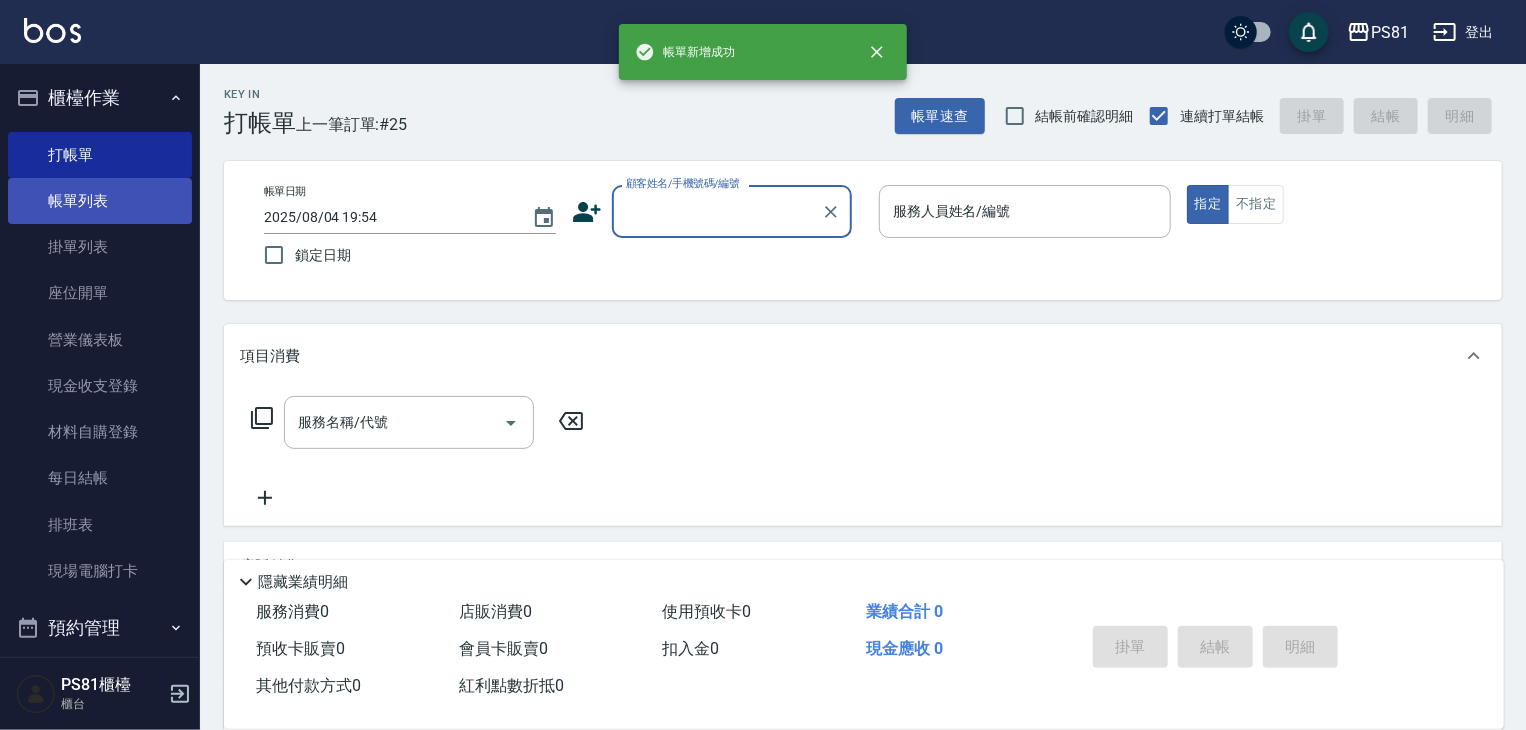click on "帳單列表" at bounding box center [100, 201] 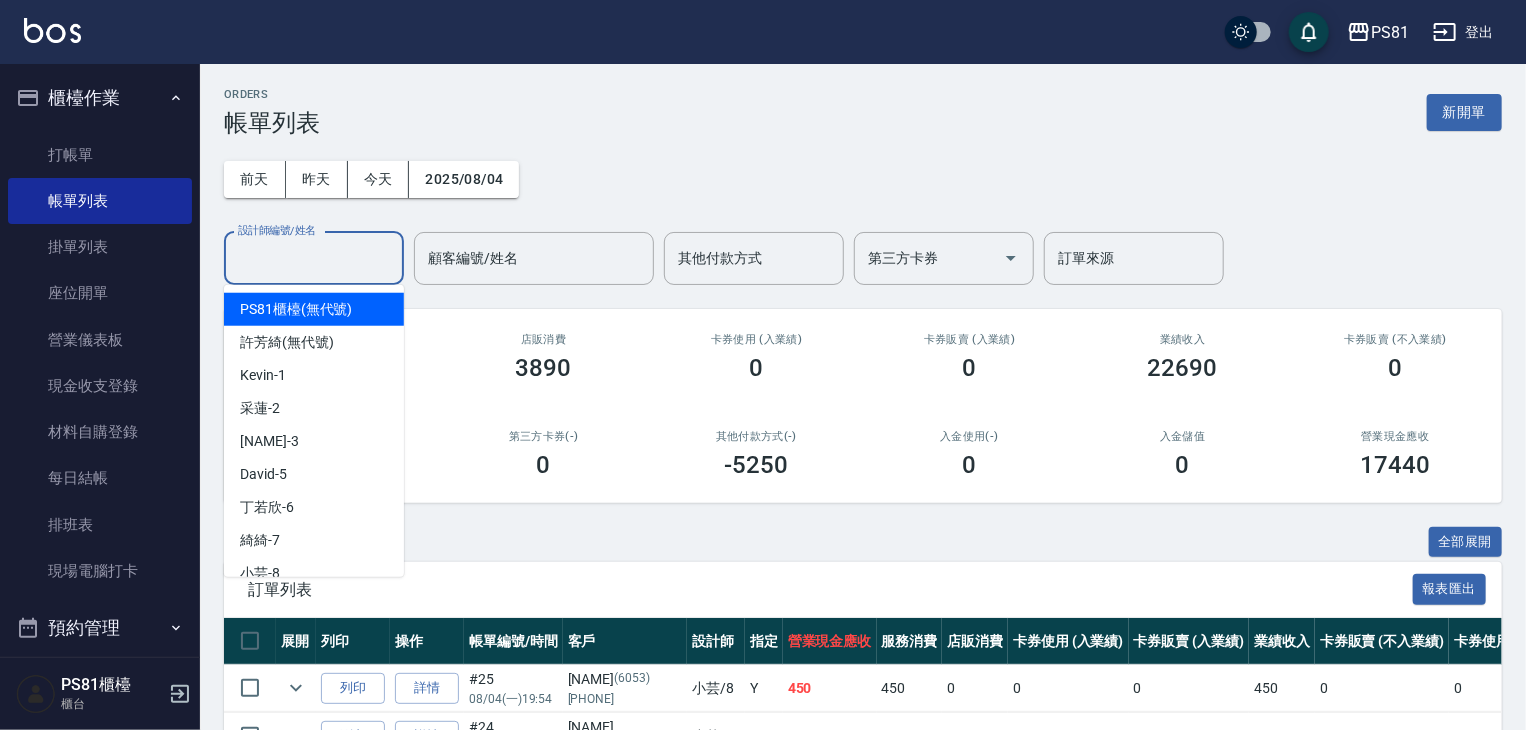 click on "設計師編號/姓名" at bounding box center [314, 258] 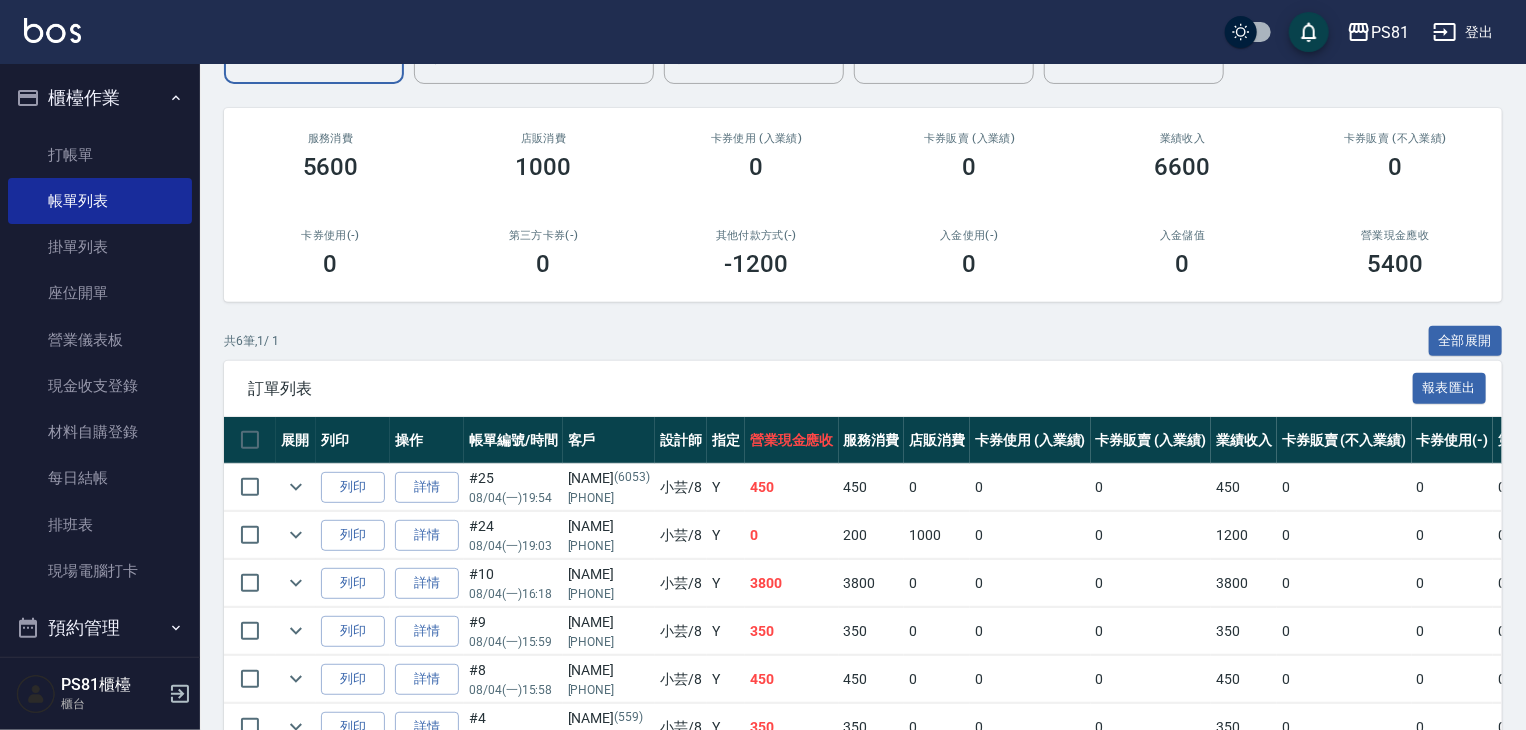scroll, scrollTop: 314, scrollLeft: 0, axis: vertical 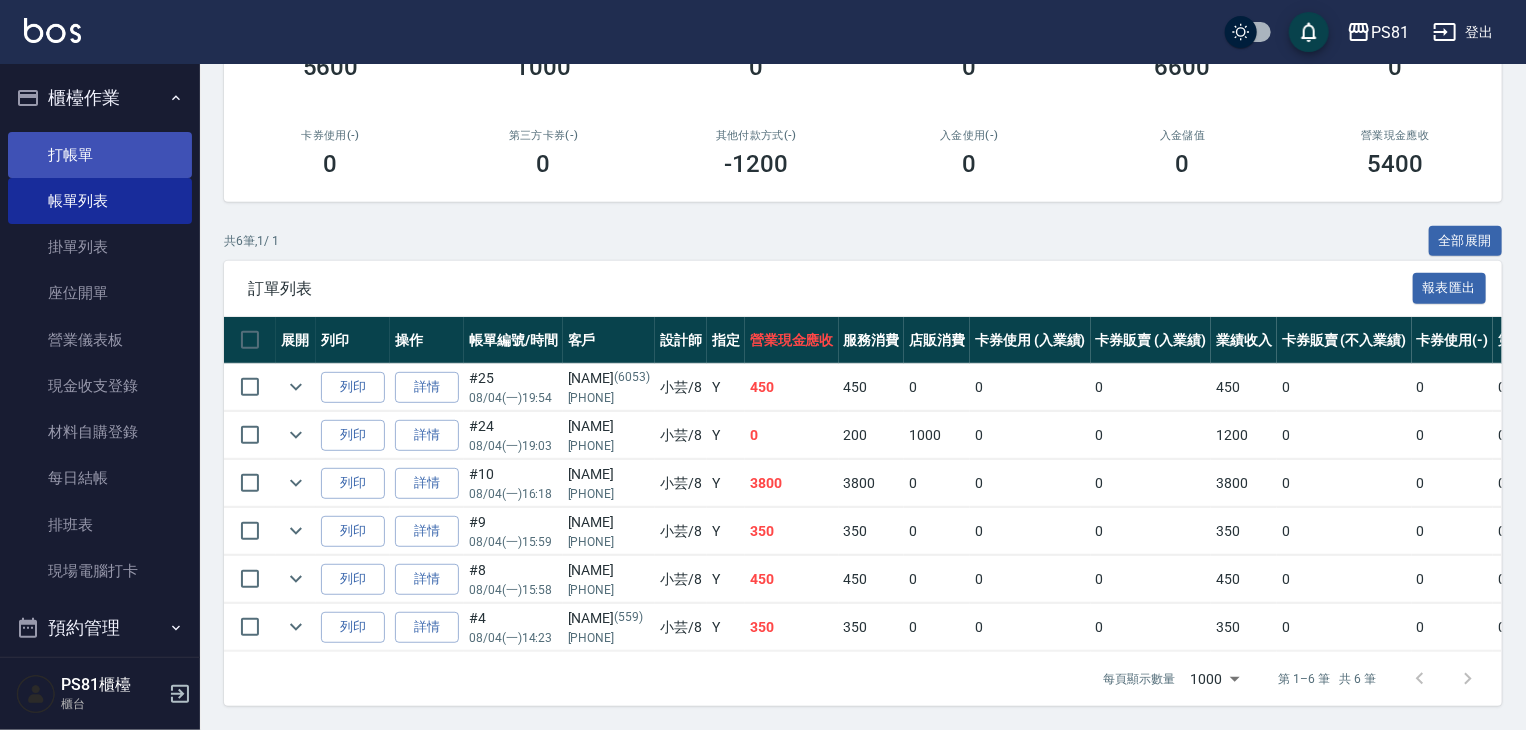 type on "小芸-8" 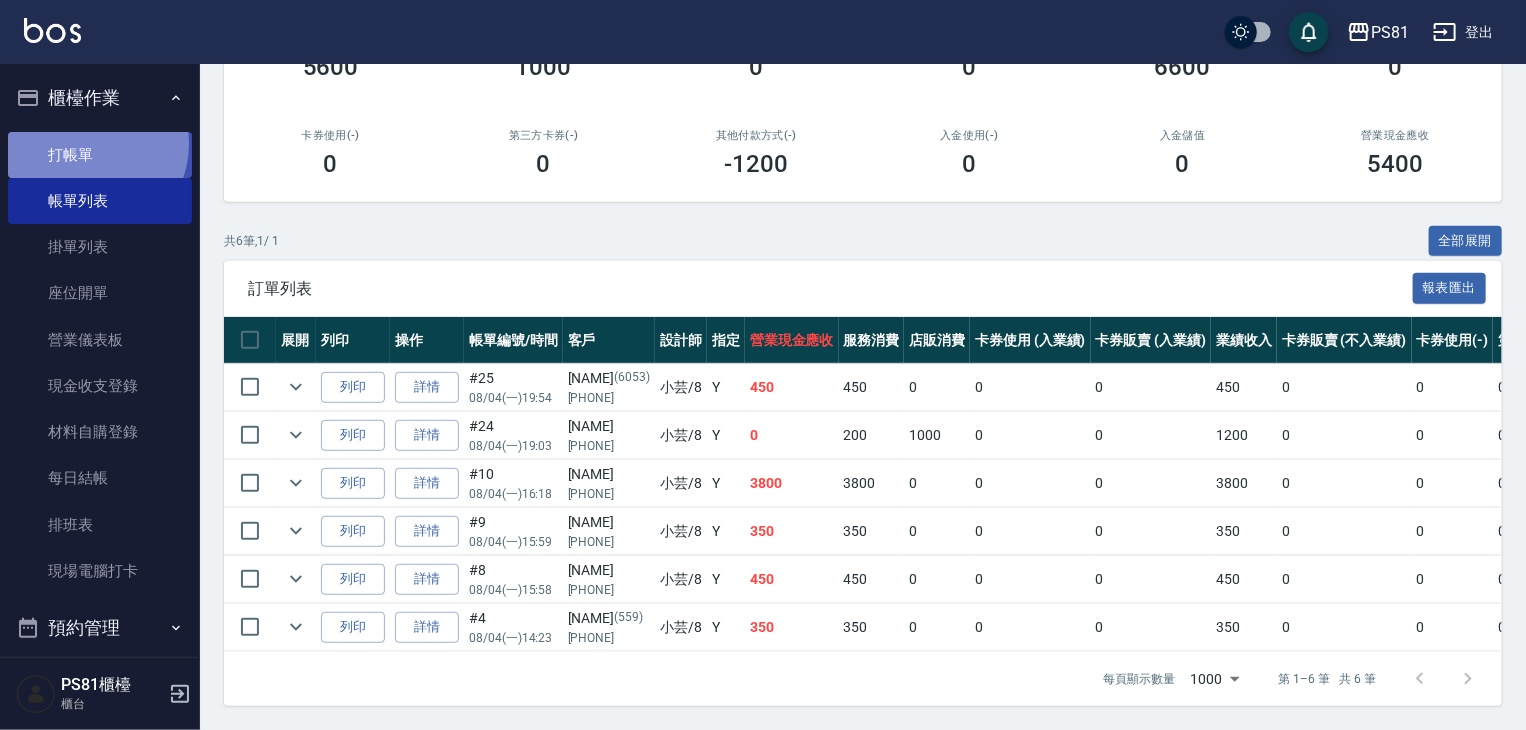 drag, startPoint x: 80, startPoint y: 143, endPoint x: 125, endPoint y: 159, distance: 47.759815 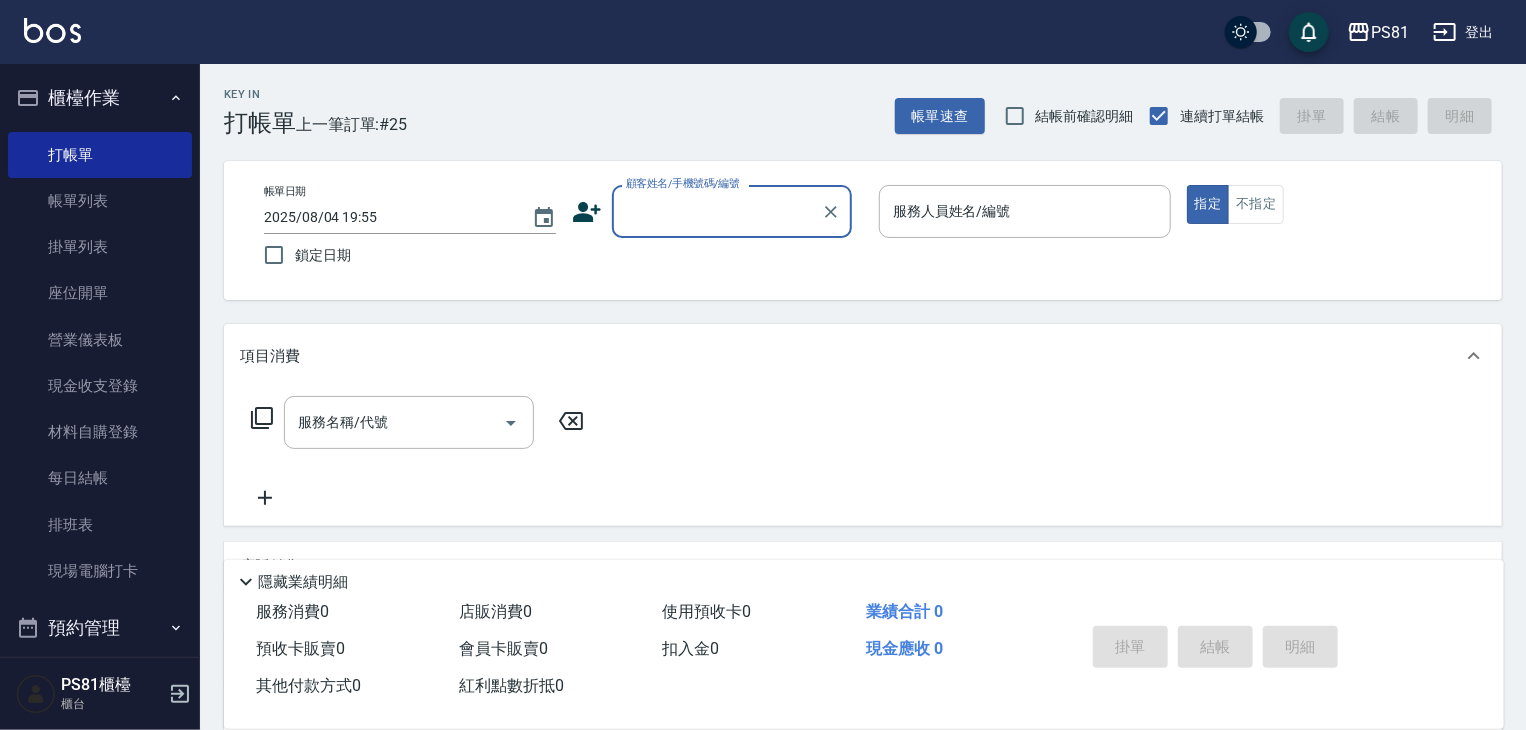 click on "櫃檯作業" at bounding box center [100, 98] 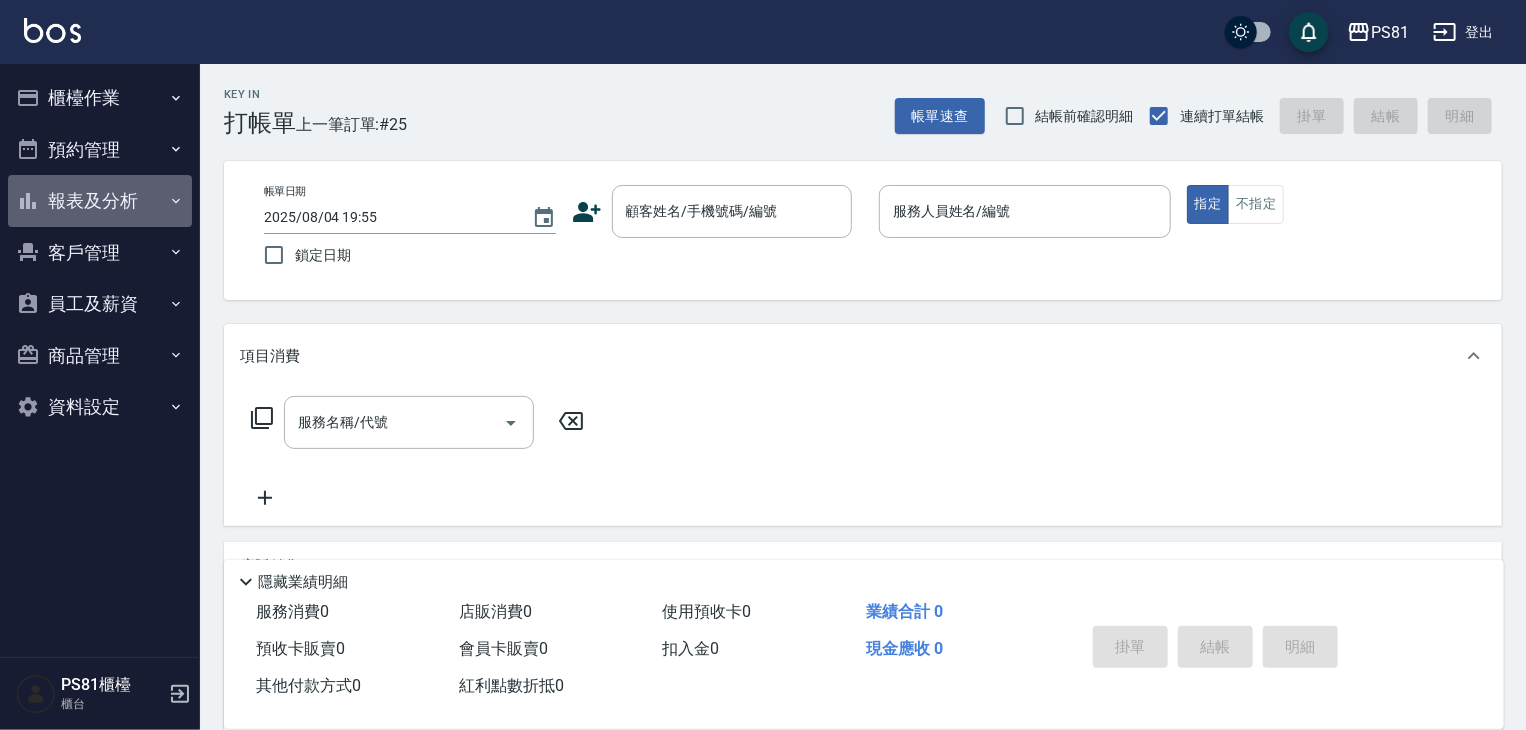 click on "報表及分析" at bounding box center (100, 201) 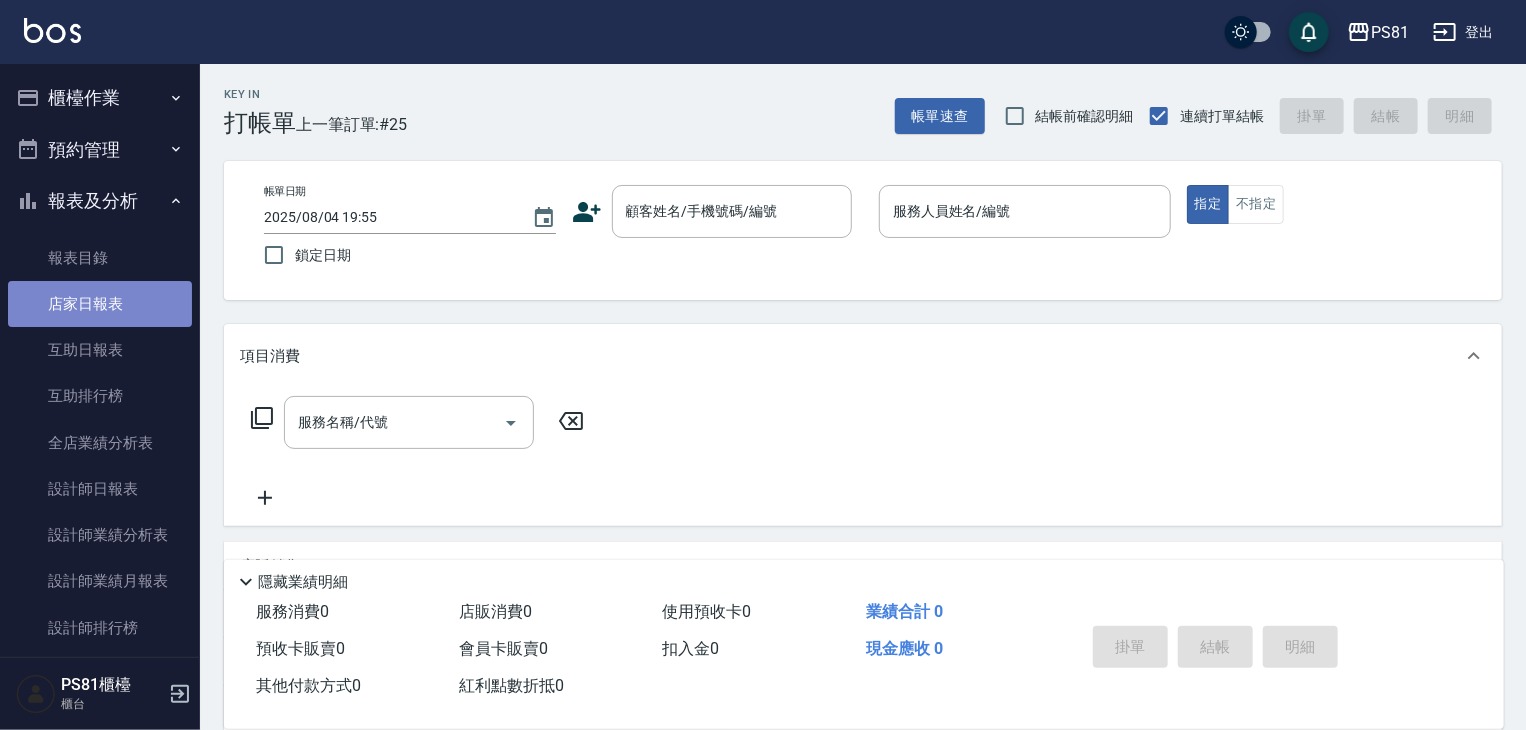 click on "店家日報表" at bounding box center (100, 304) 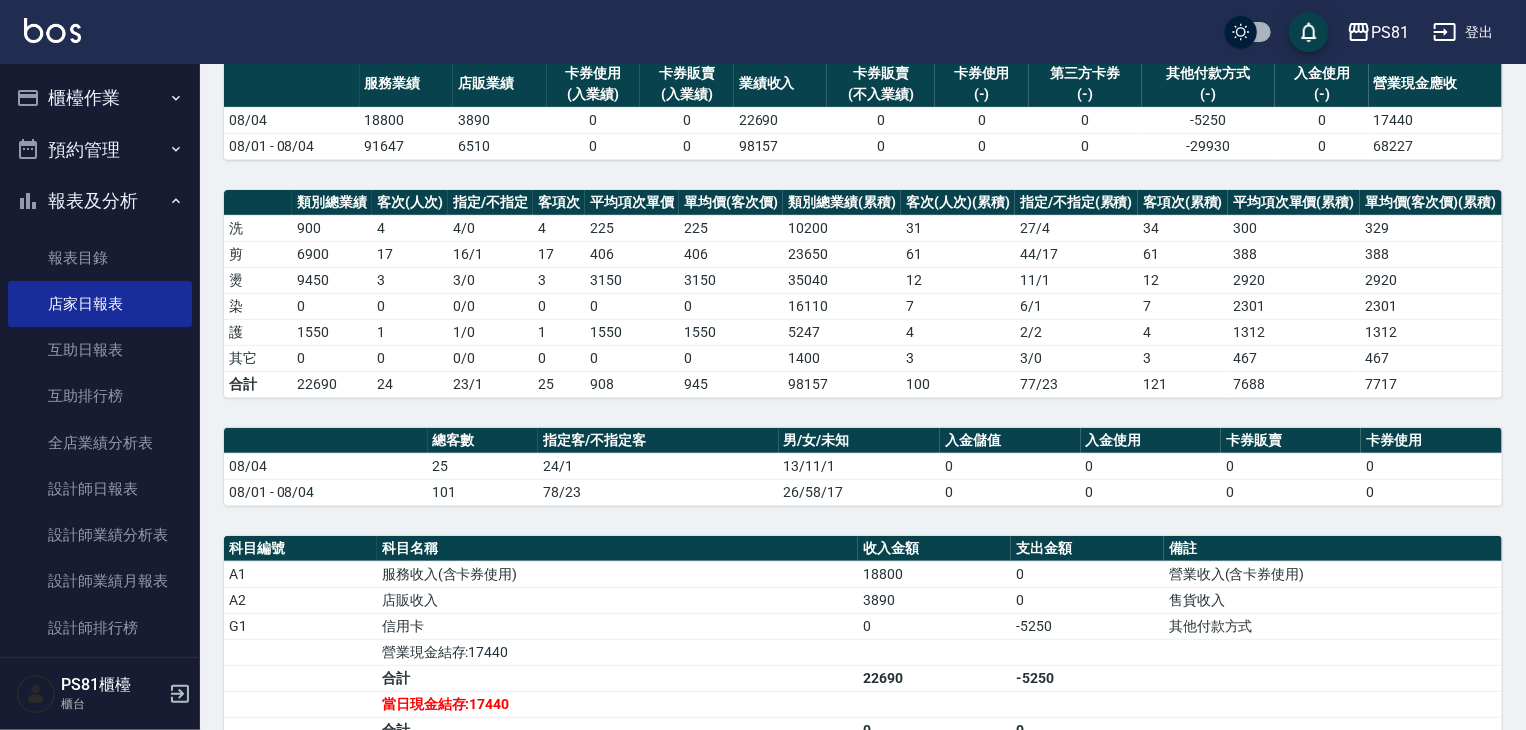 scroll, scrollTop: 481, scrollLeft: 0, axis: vertical 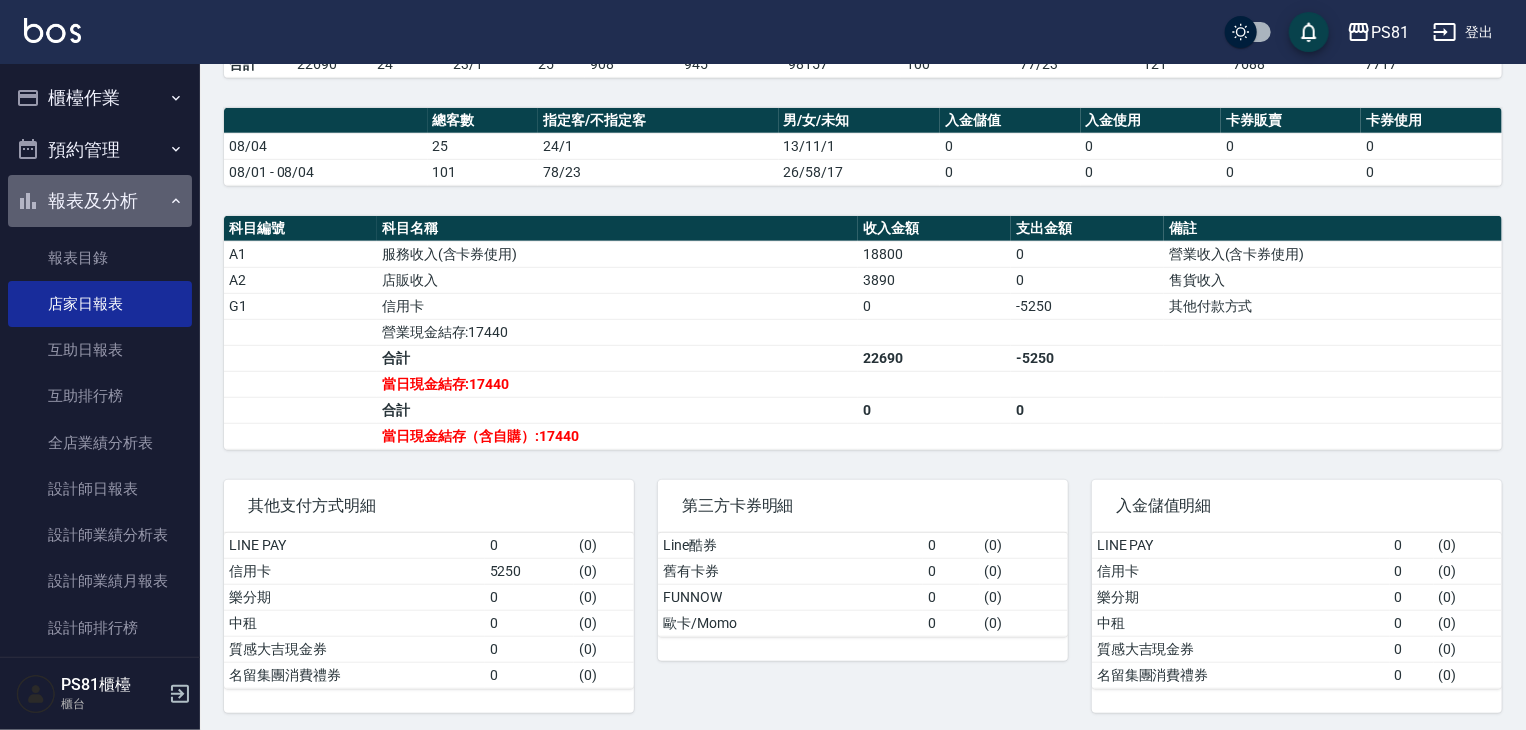 click on "報表及分析" at bounding box center (100, 201) 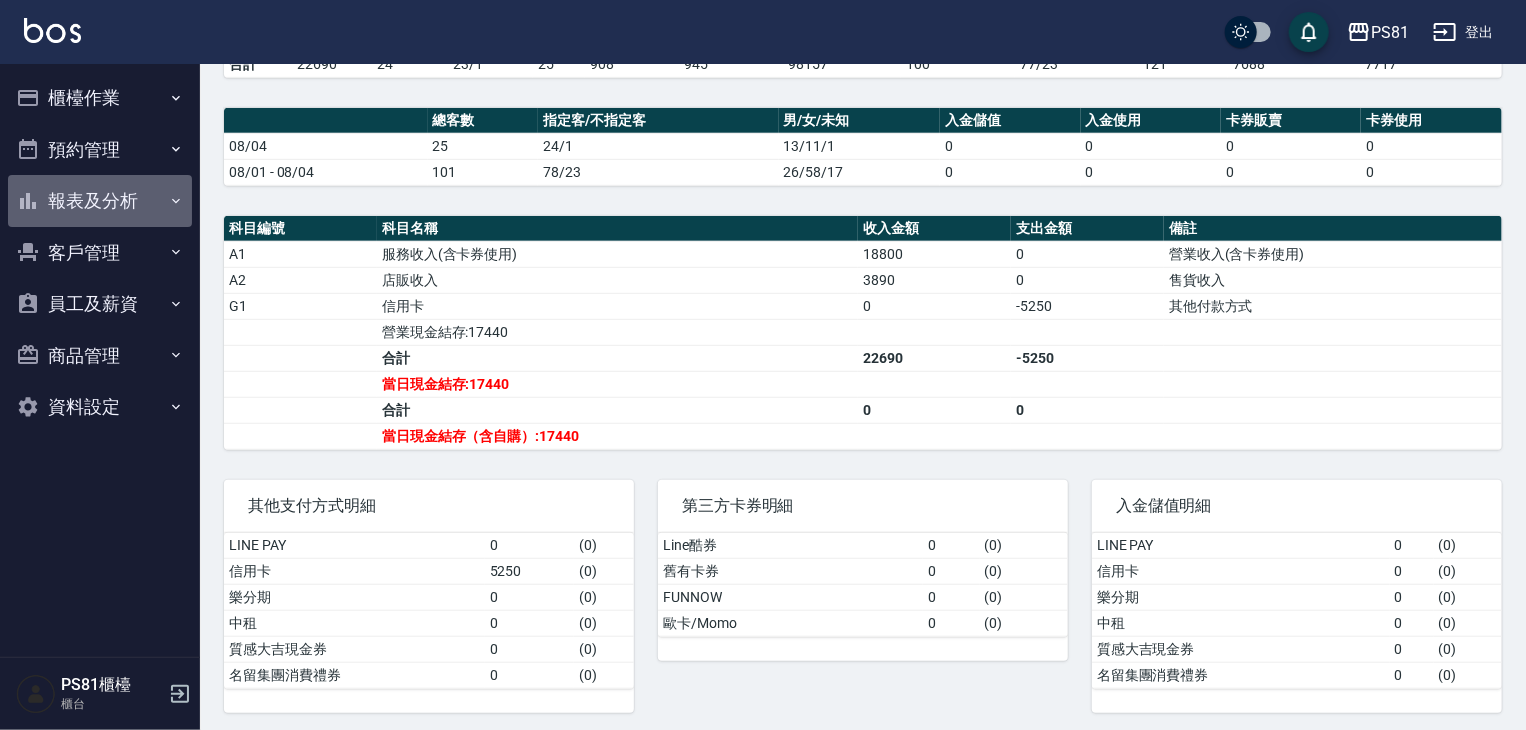 click on "報表及分析" at bounding box center [100, 201] 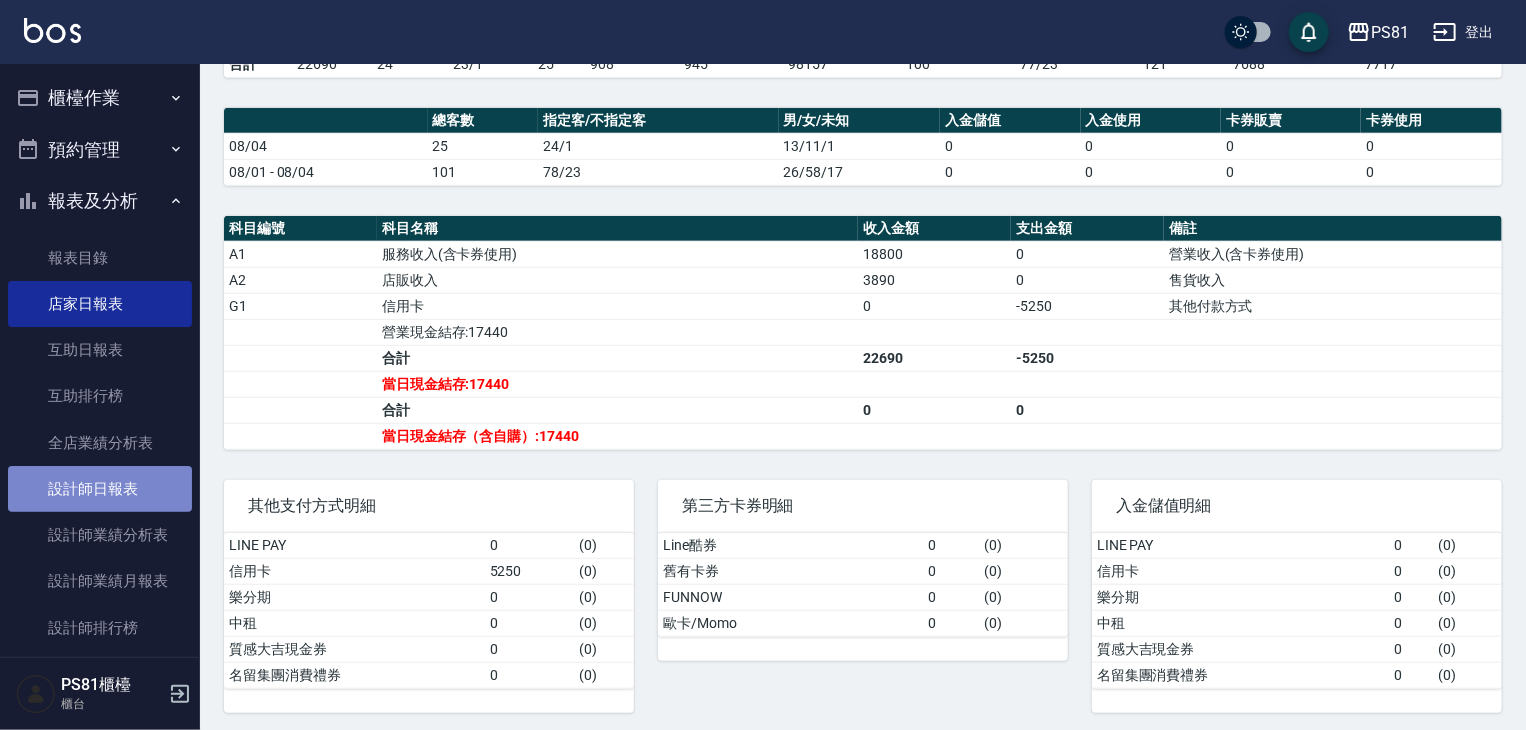 click on "設計師日報表" at bounding box center [100, 489] 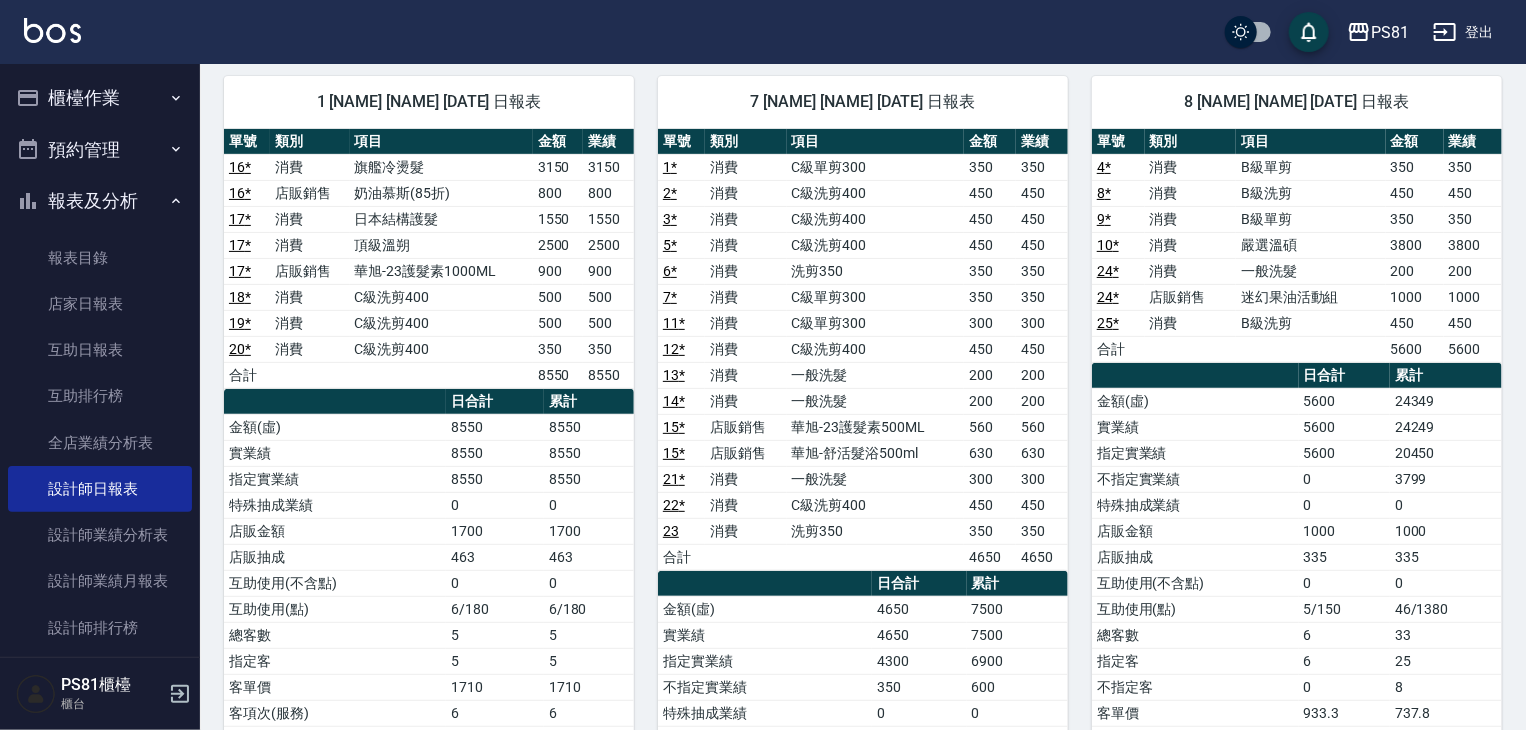 scroll, scrollTop: 166, scrollLeft: 0, axis: vertical 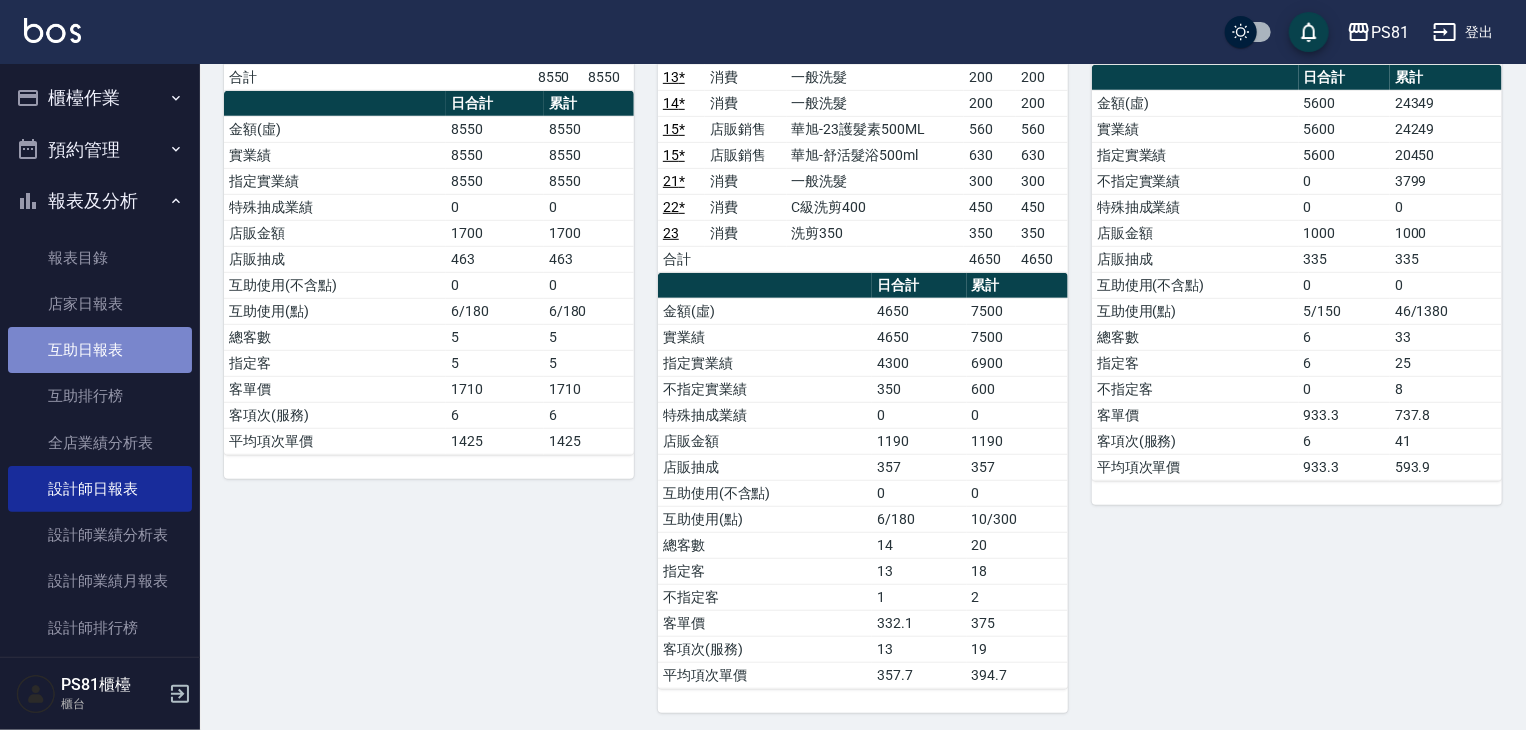 click on "互助日報表" at bounding box center [100, 350] 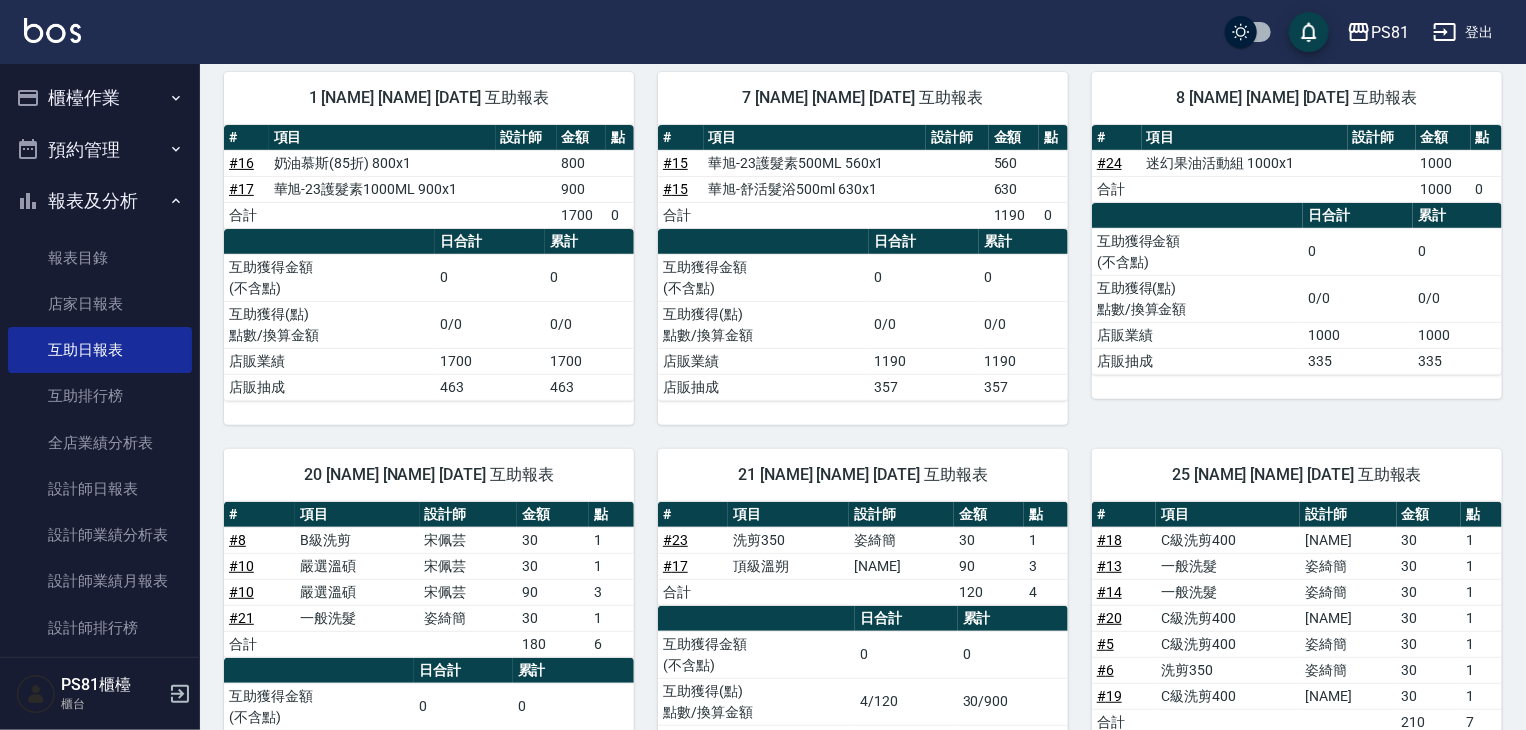 scroll, scrollTop: 236, scrollLeft: 0, axis: vertical 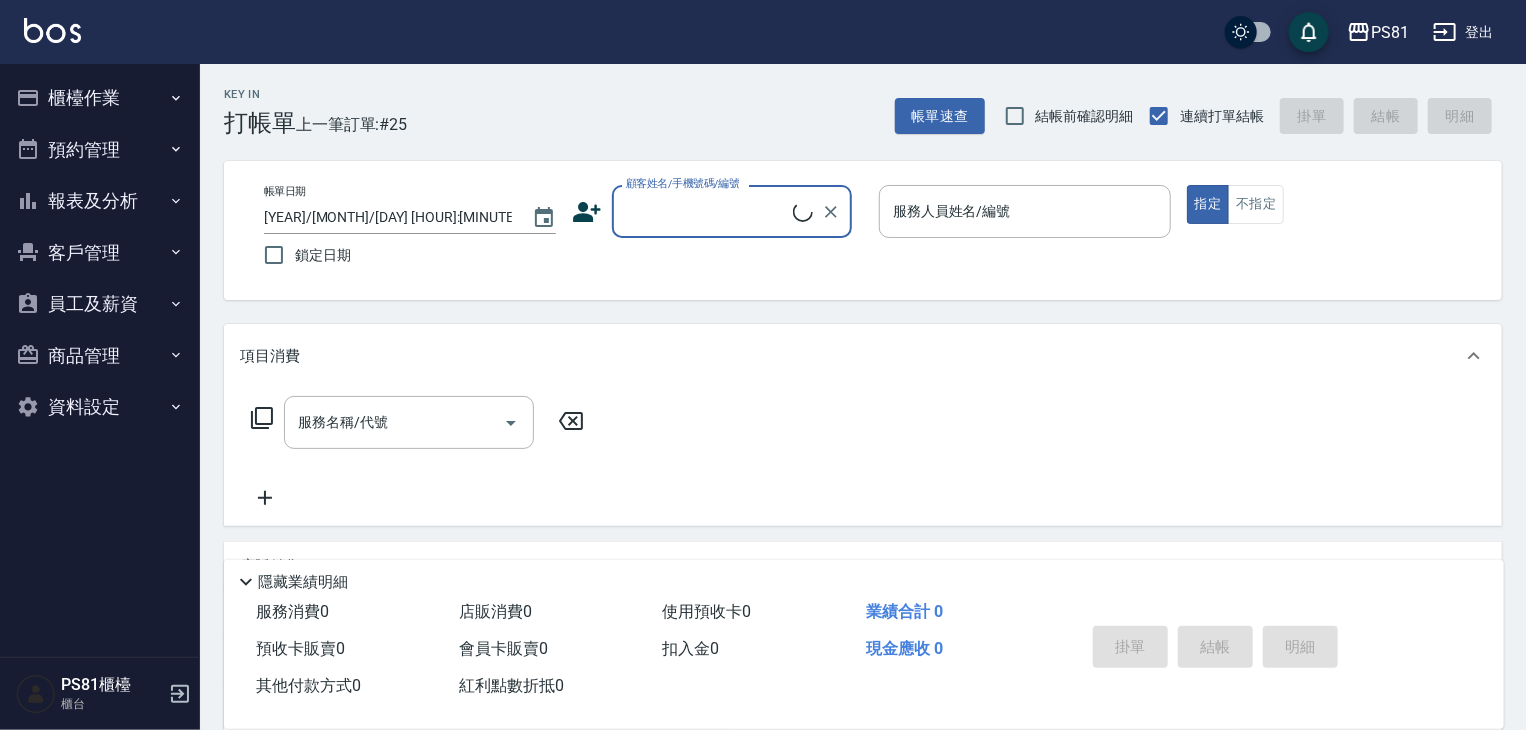click 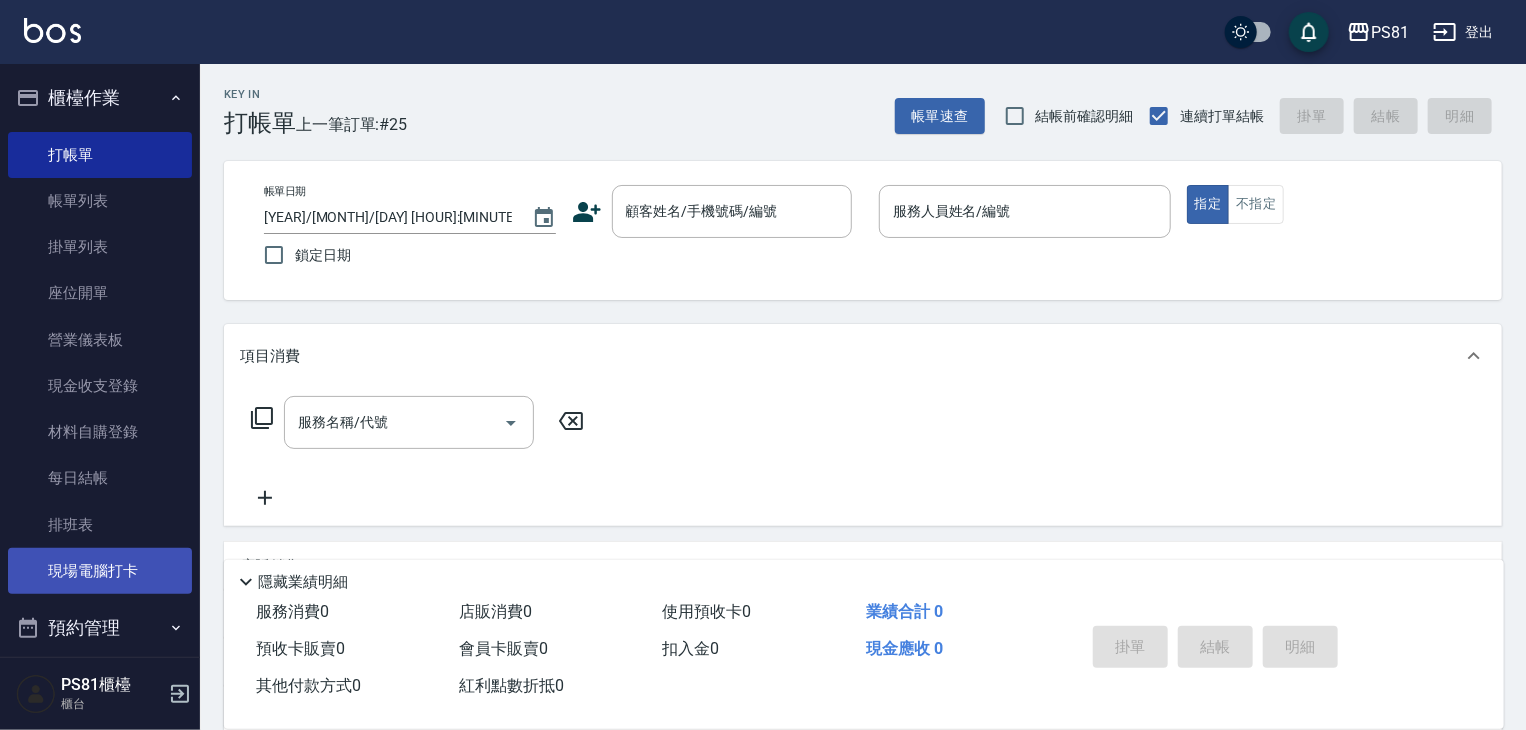 click on "現場電腦打卡" at bounding box center [100, 571] 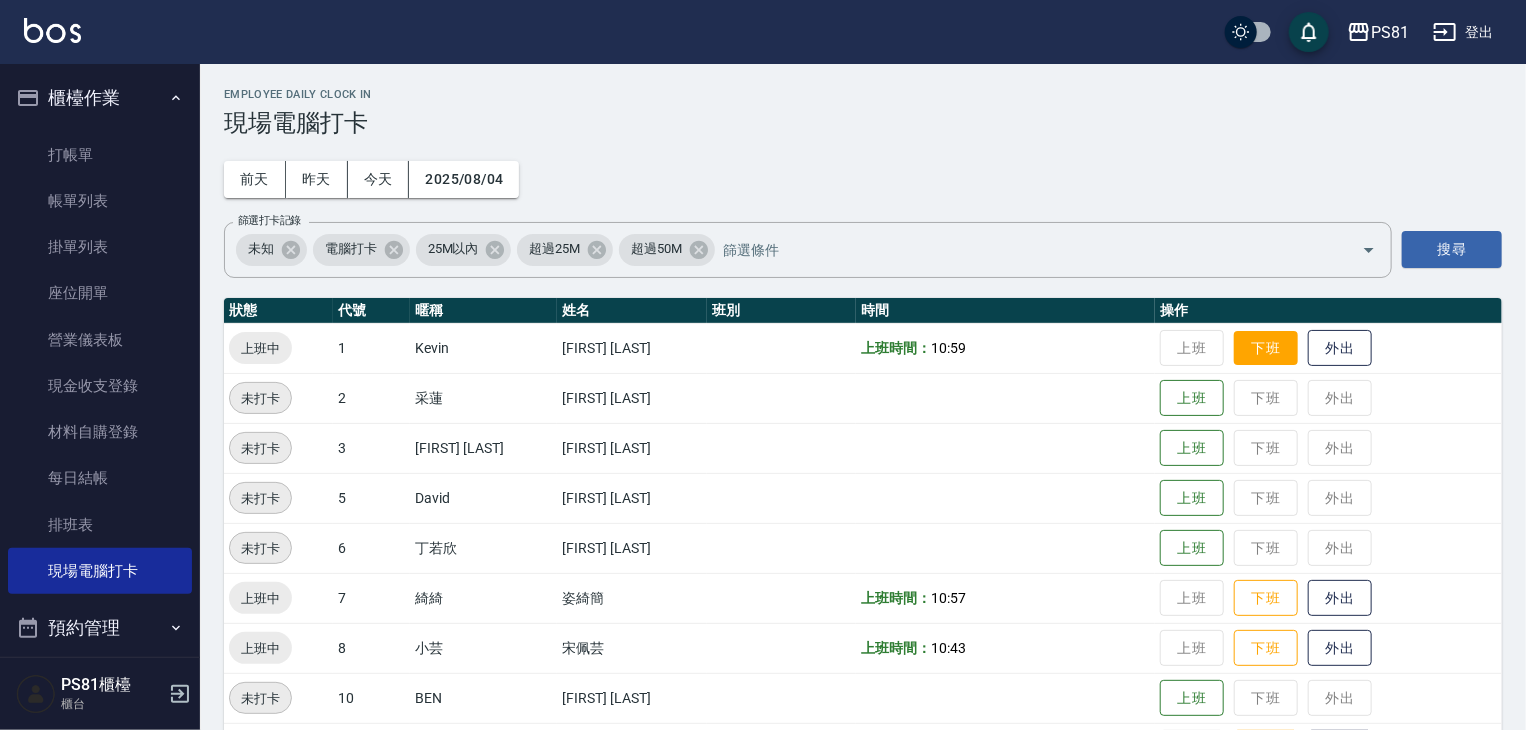 click on "下班" at bounding box center [1266, 348] 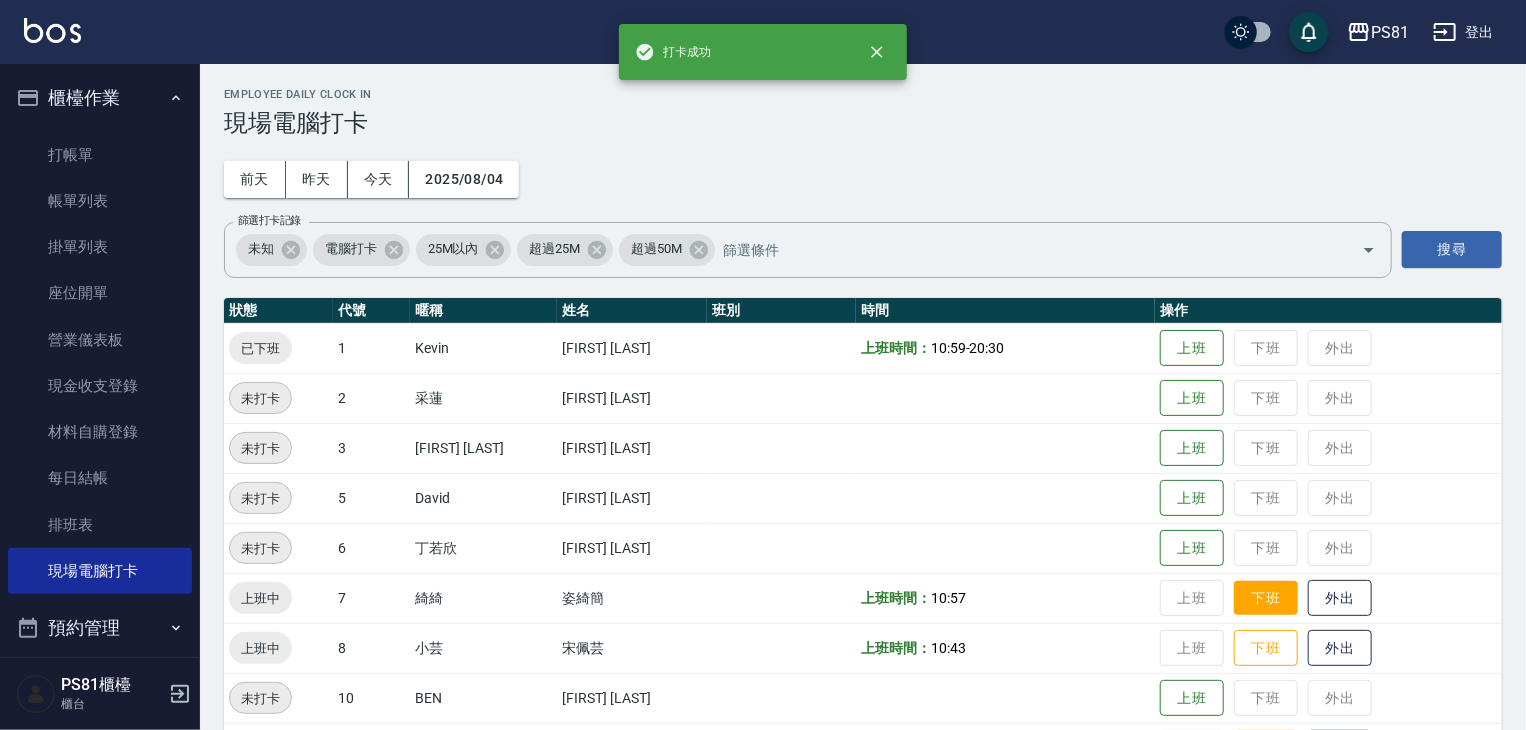 click on "下班" at bounding box center (1266, 598) 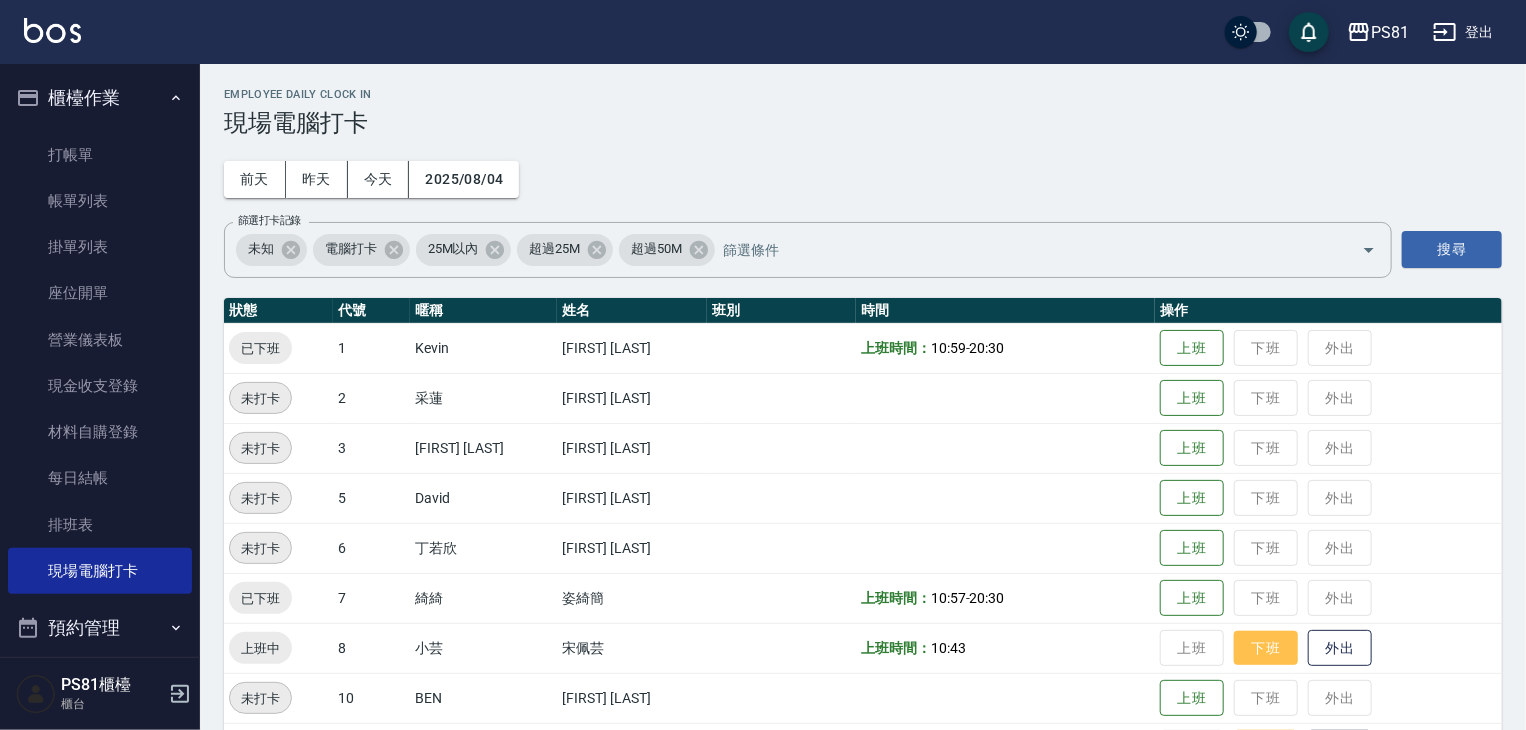 click on "下班" at bounding box center (1266, 648) 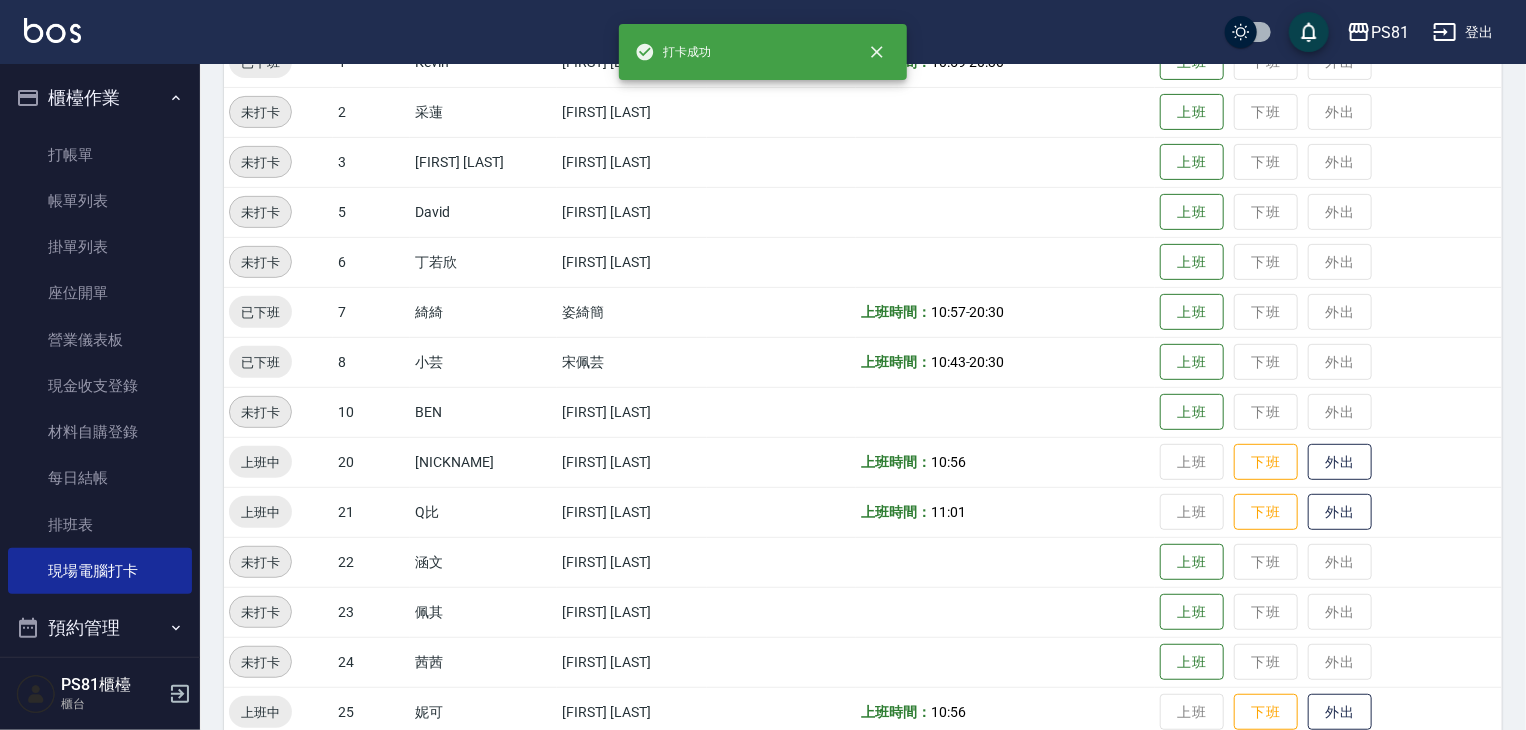 scroll, scrollTop: 300, scrollLeft: 0, axis: vertical 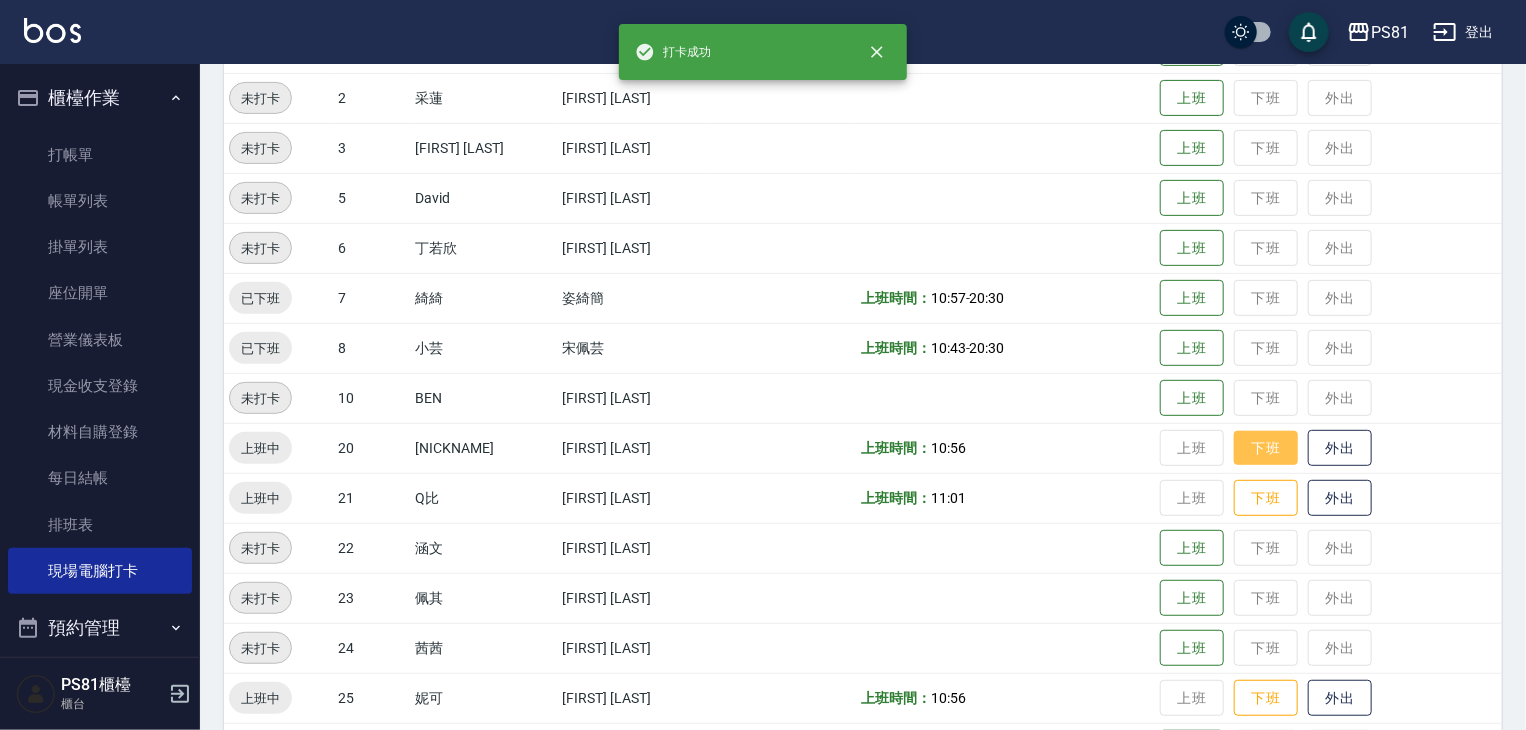 click on "下班" at bounding box center (1266, 448) 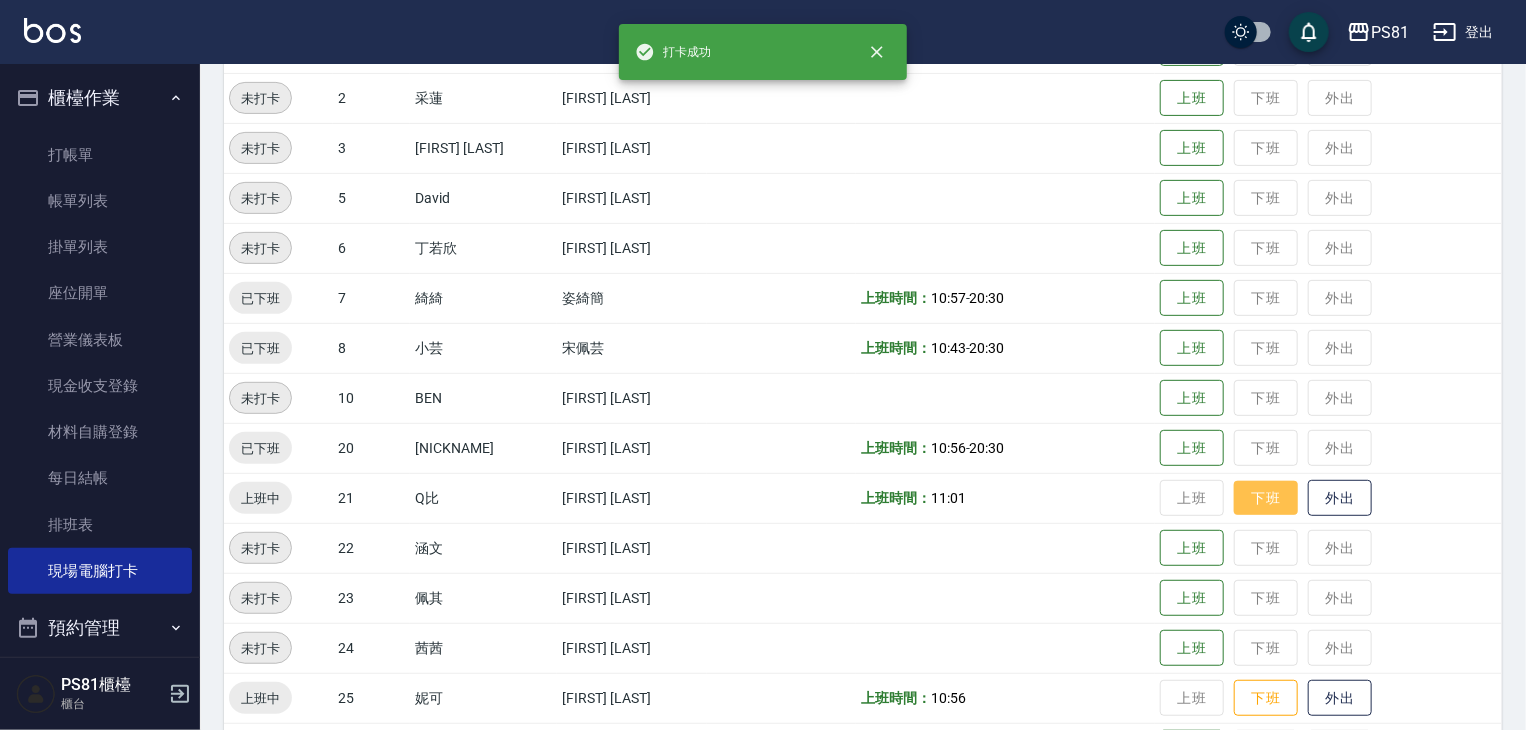 click on "下班" at bounding box center (1266, 498) 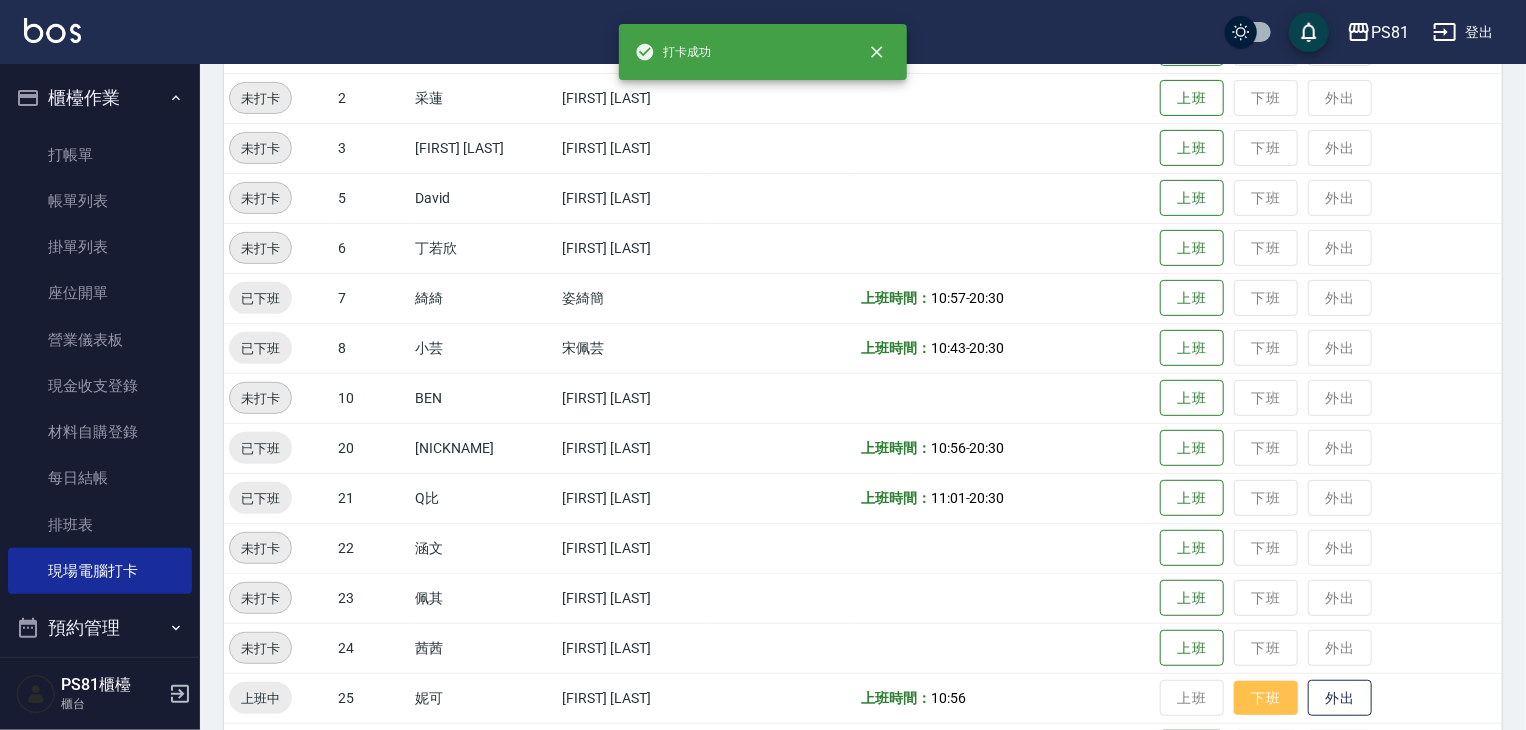 click on "下班" at bounding box center [1266, 698] 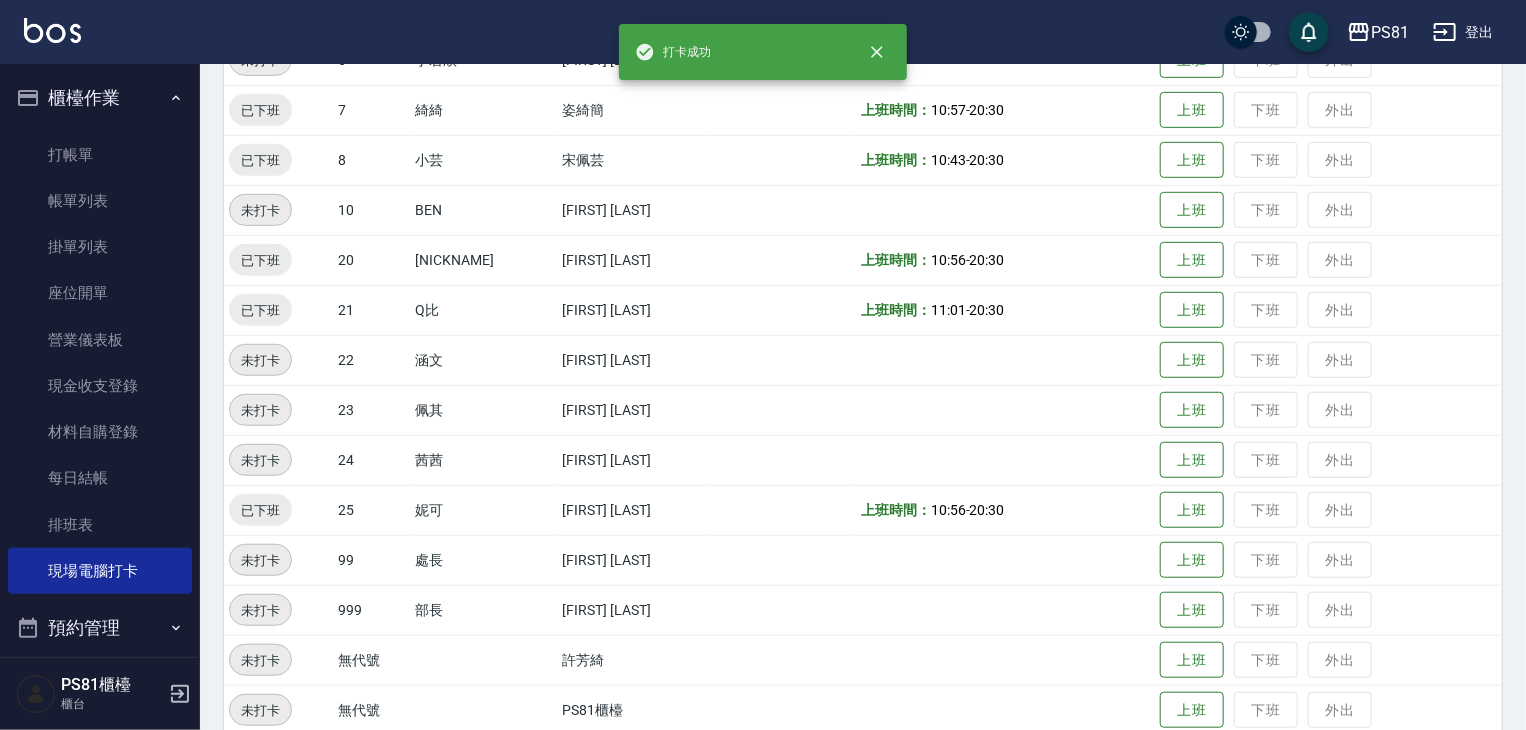 scroll, scrollTop: 517, scrollLeft: 0, axis: vertical 